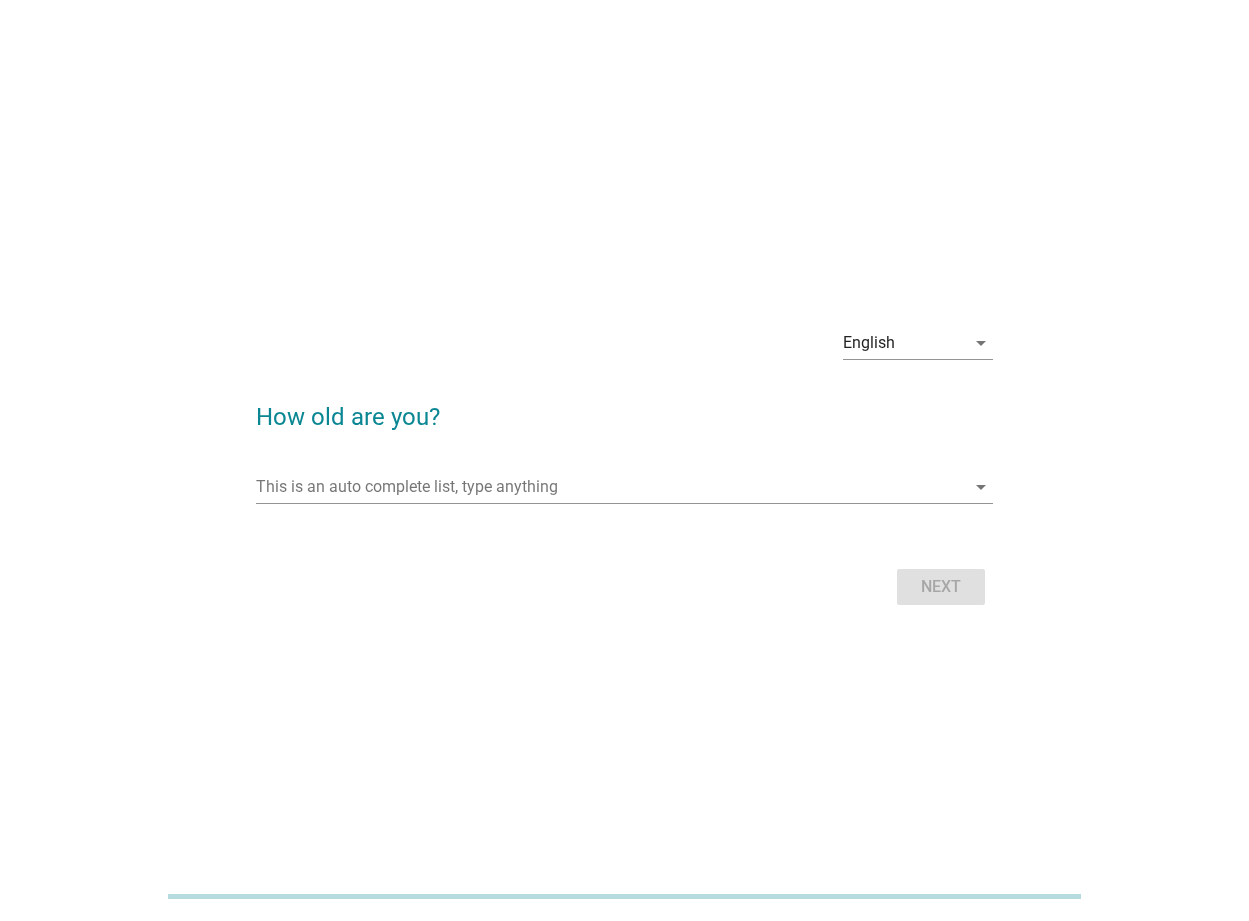 scroll, scrollTop: 0, scrollLeft: 0, axis: both 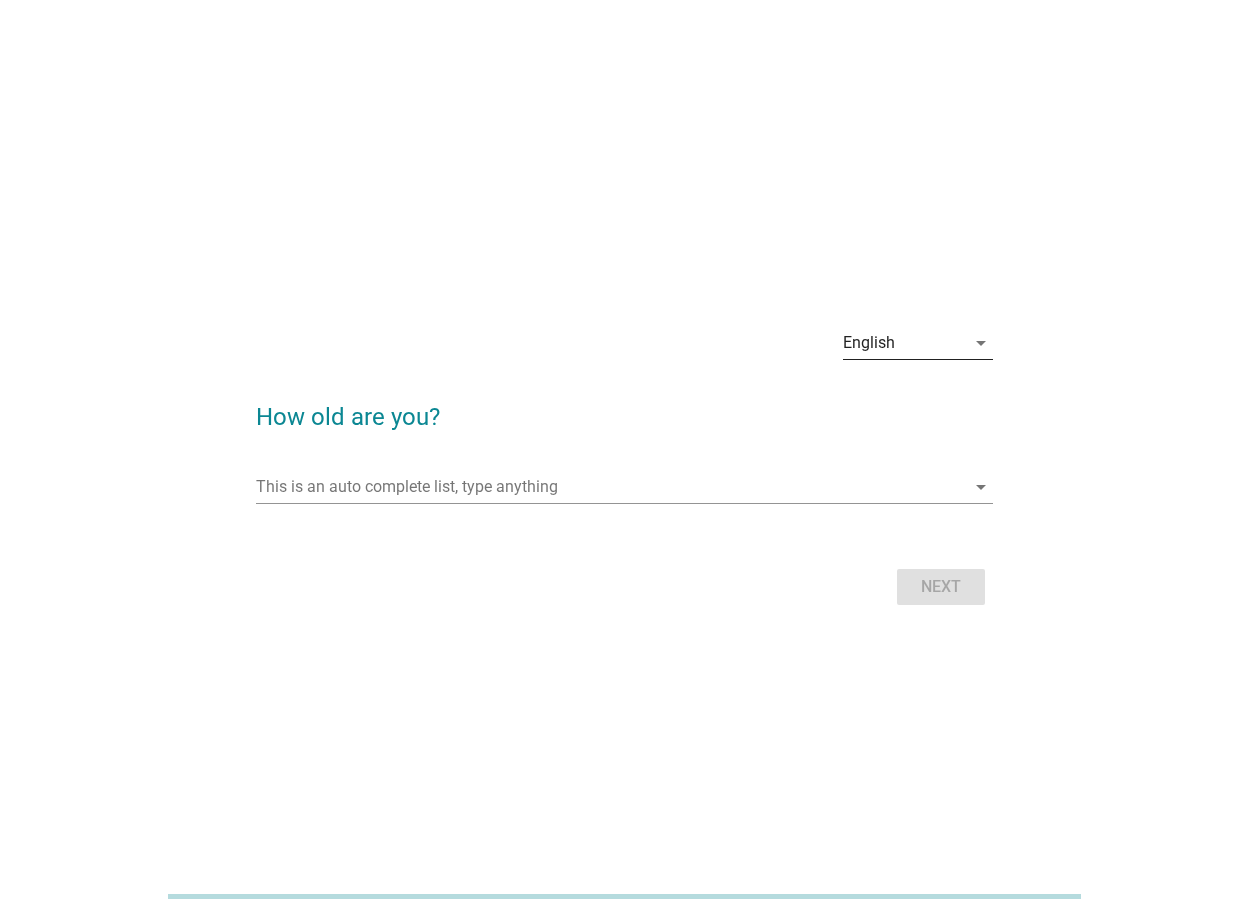 click on "English" at bounding box center [904, 343] 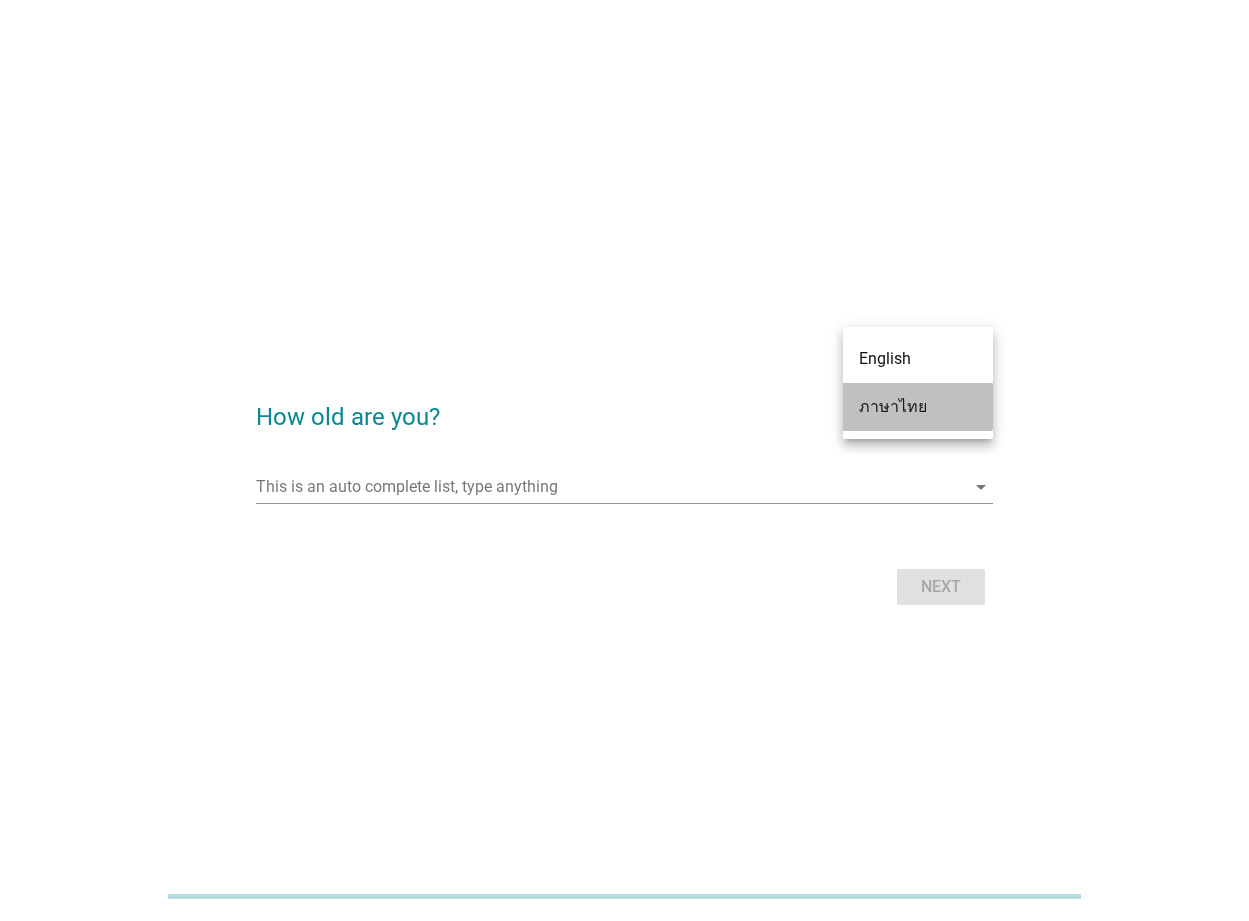 click on "ภาษาไทย" at bounding box center [918, 407] 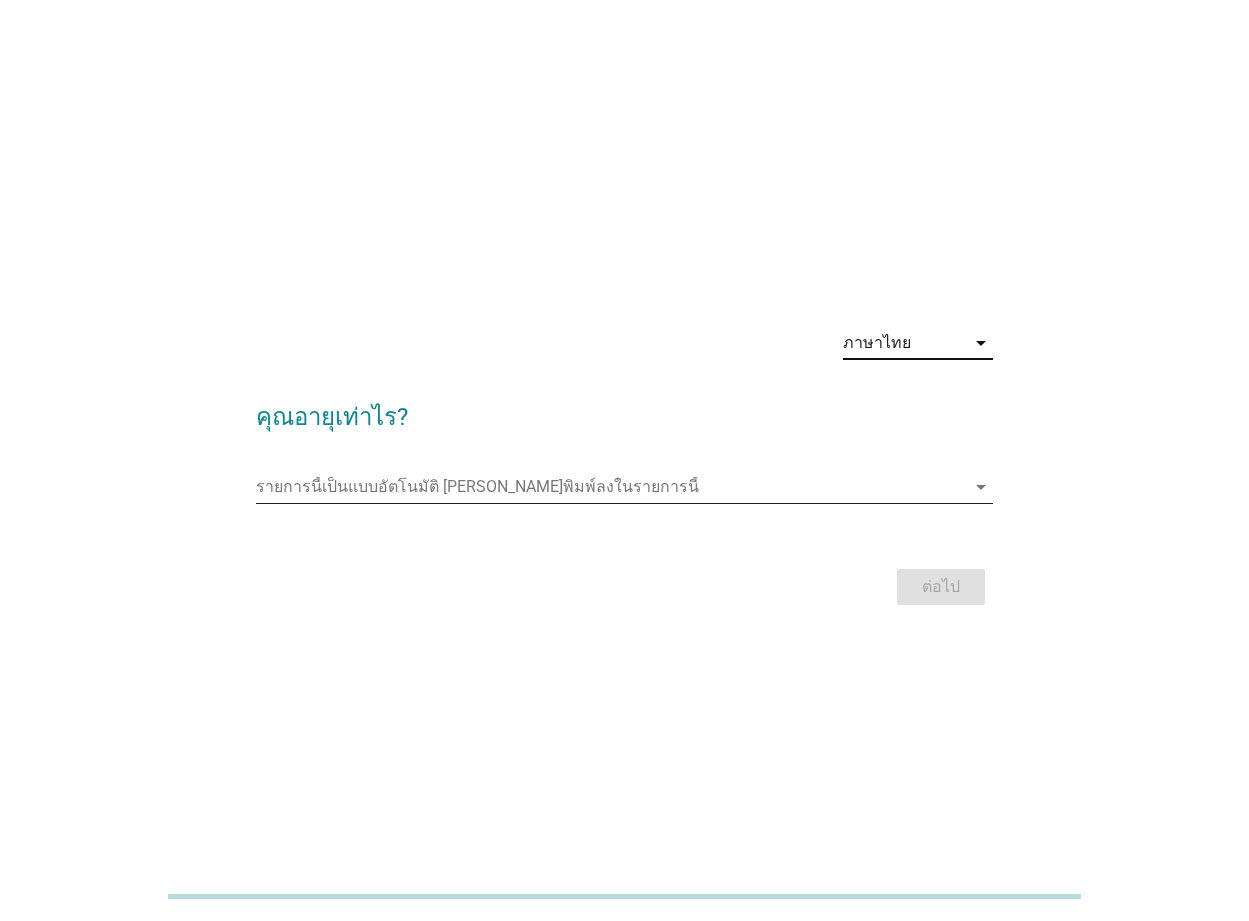 click at bounding box center (610, 487) 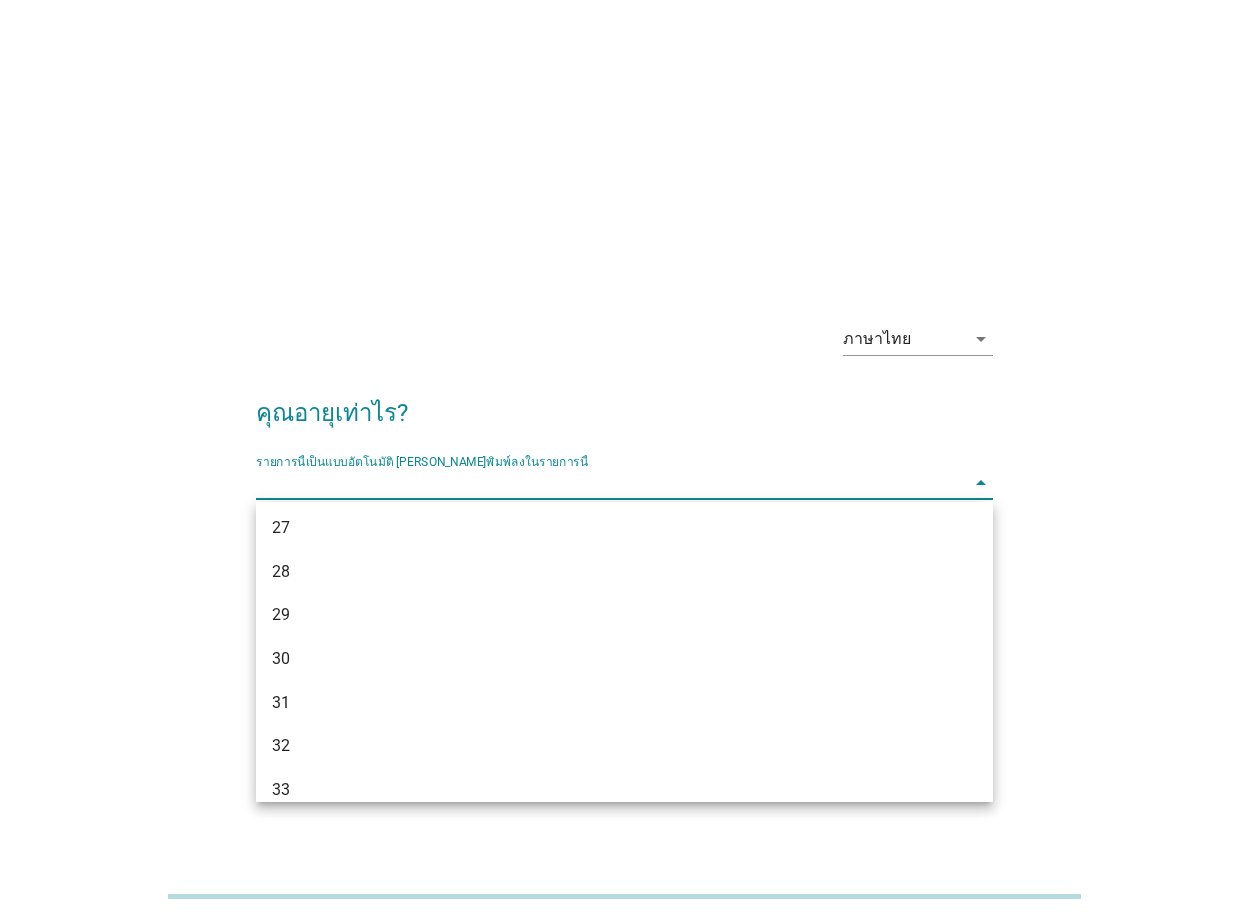 scroll, scrollTop: 400, scrollLeft: 0, axis: vertical 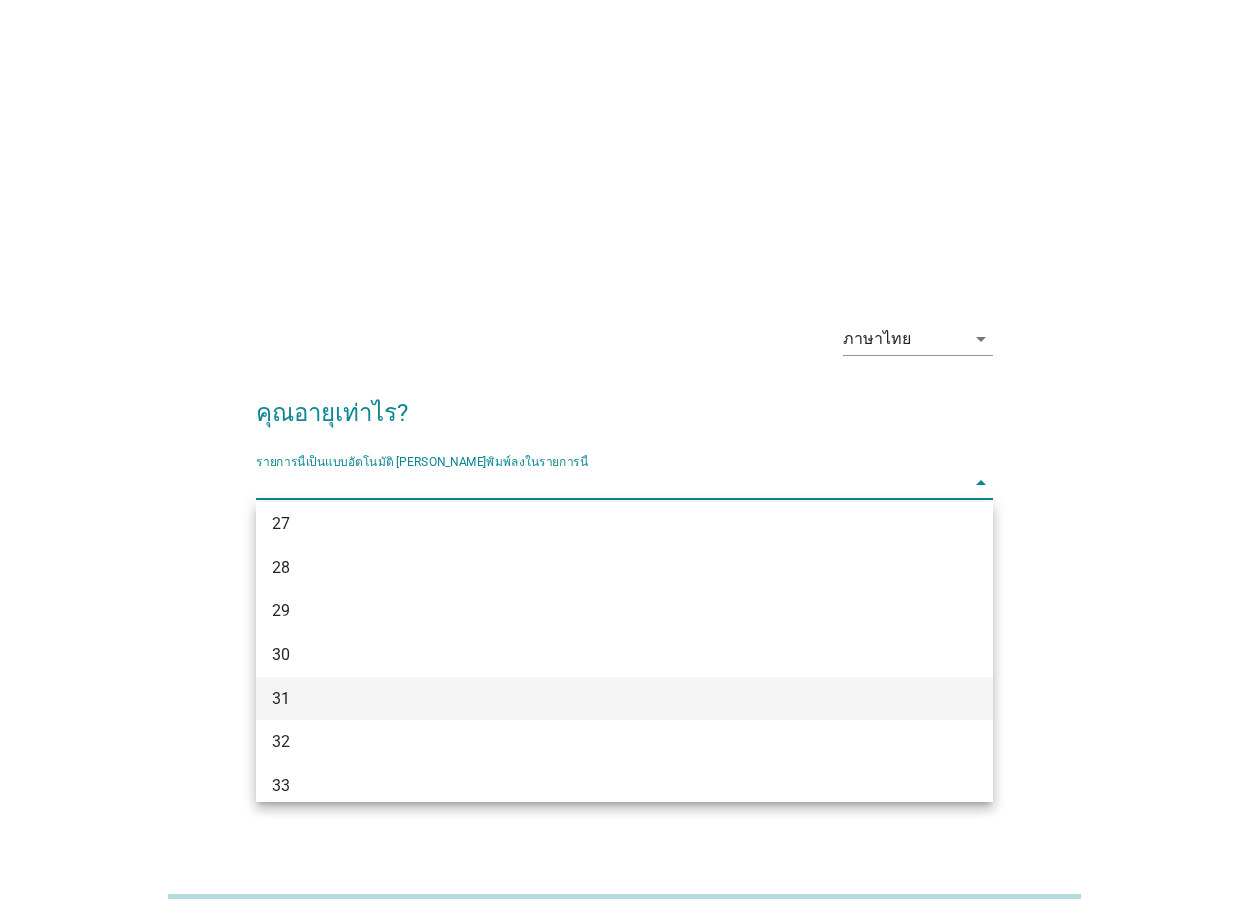 click on "31" at bounding box center [595, 699] 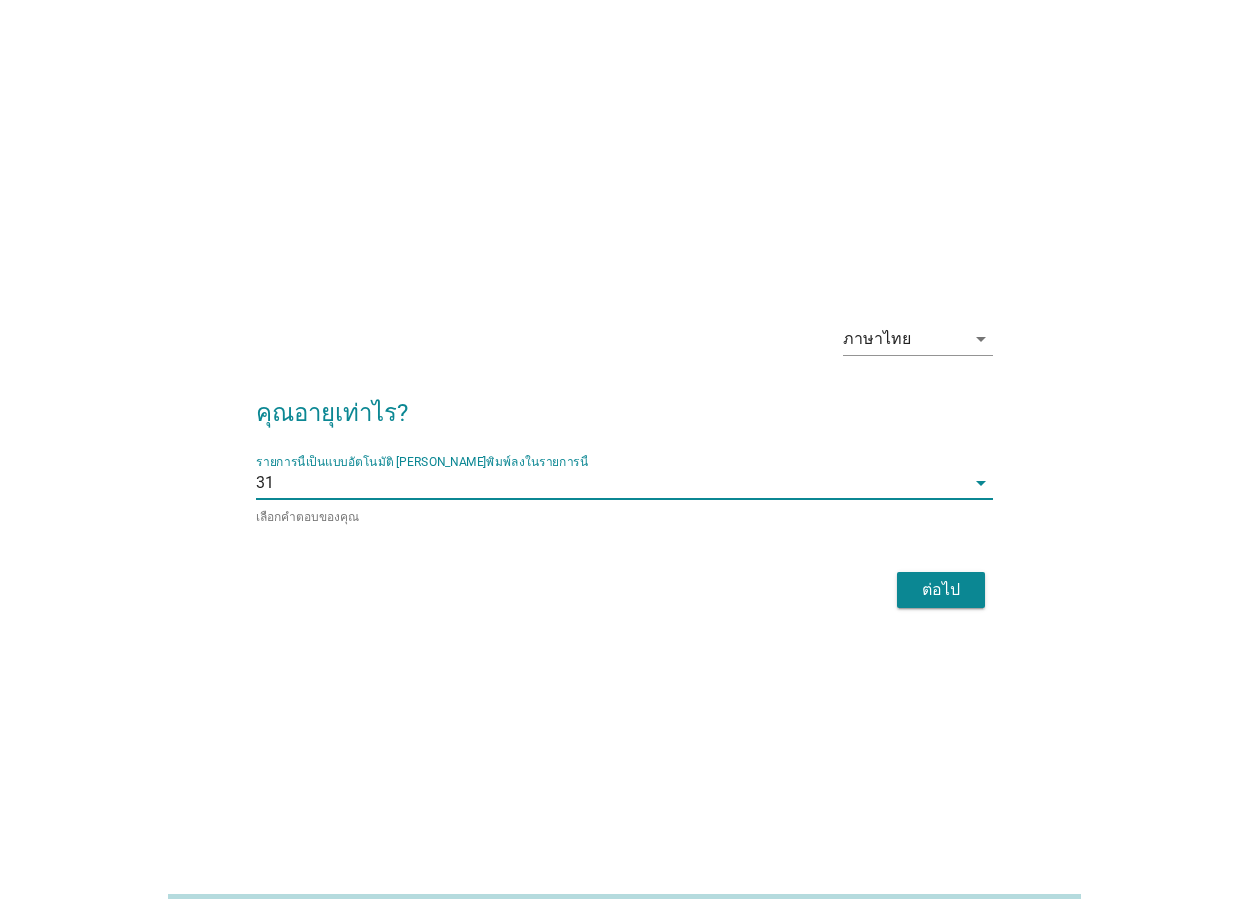 click on "ต่อไป" at bounding box center [941, 590] 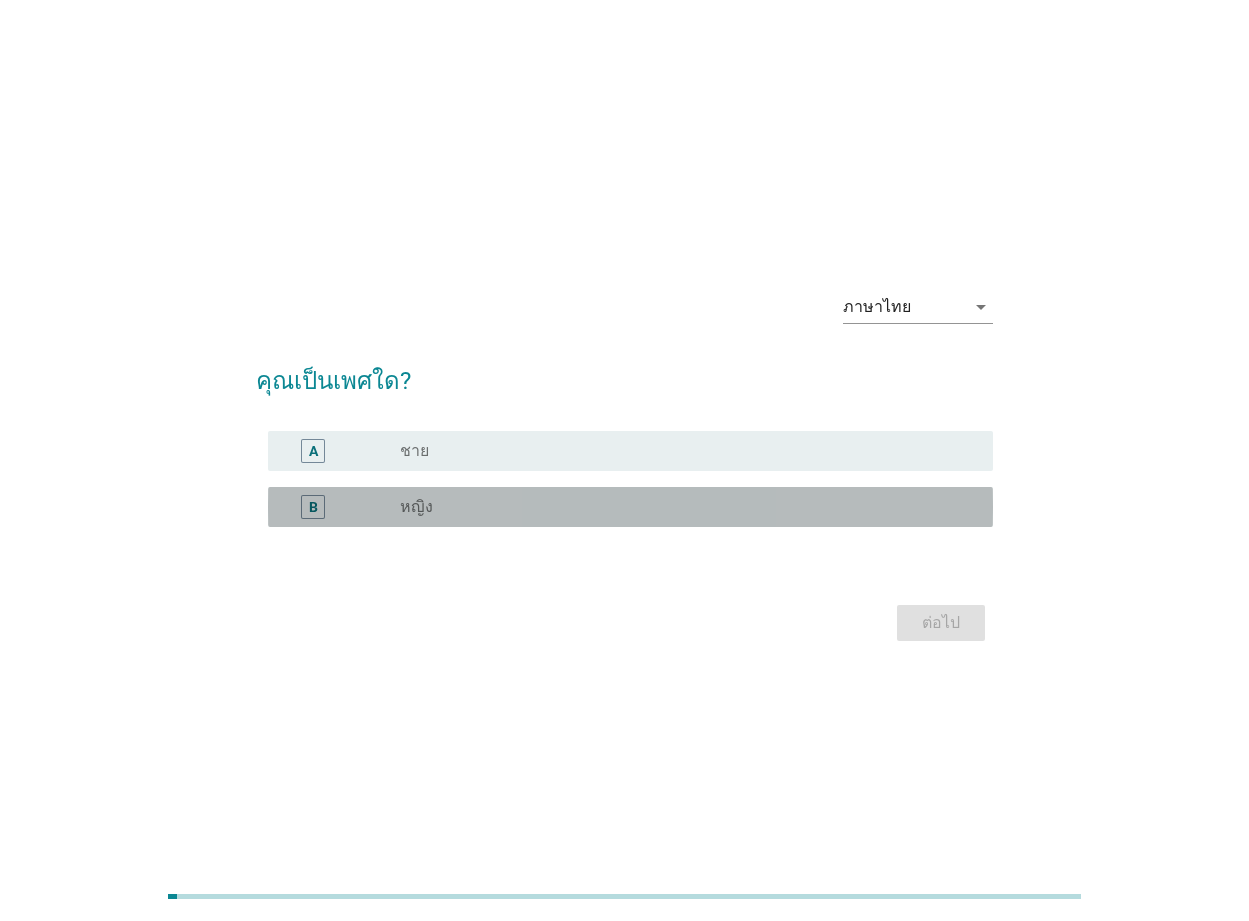 click on "B     radio_button_unchecked หญิง" at bounding box center (630, 507) 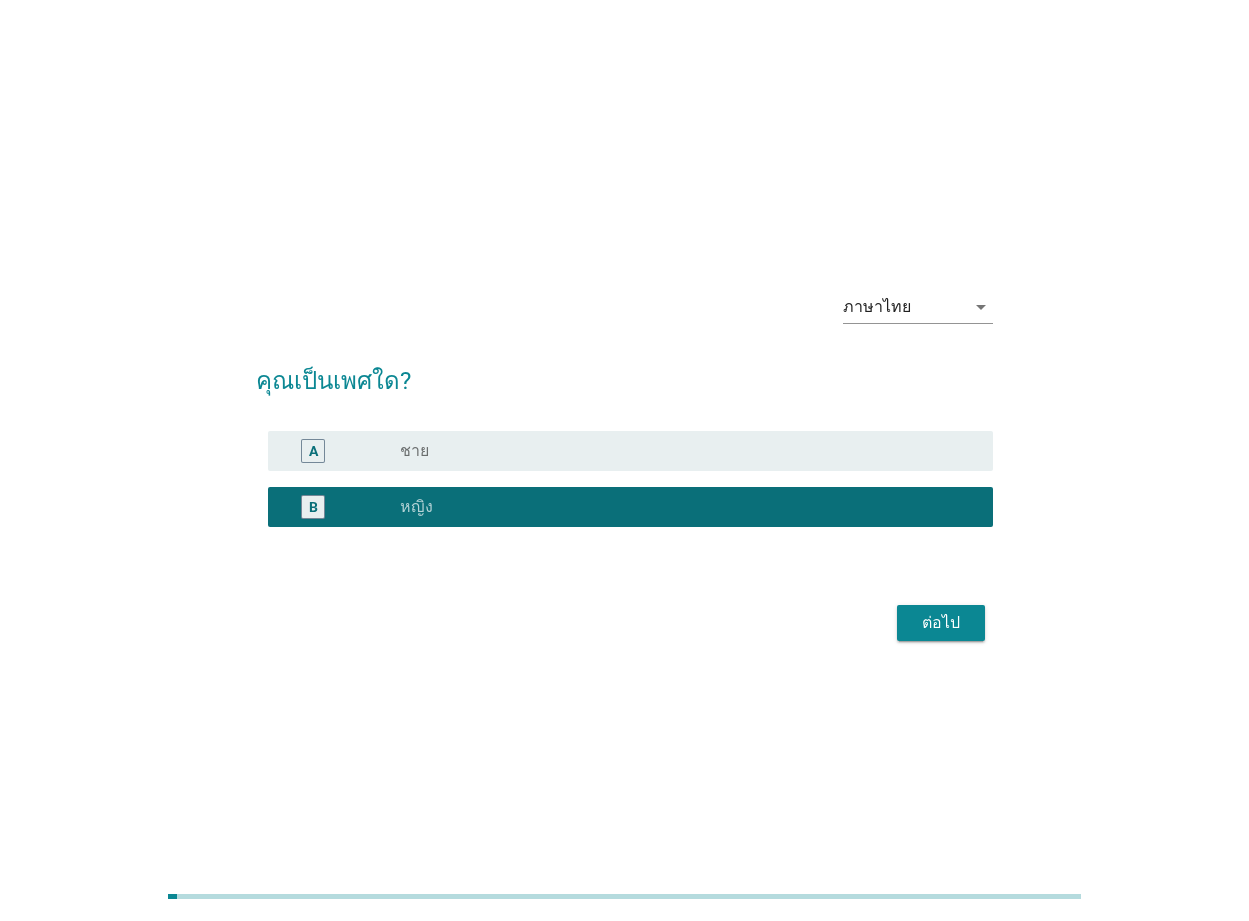 click on "ต่อไป" at bounding box center (941, 623) 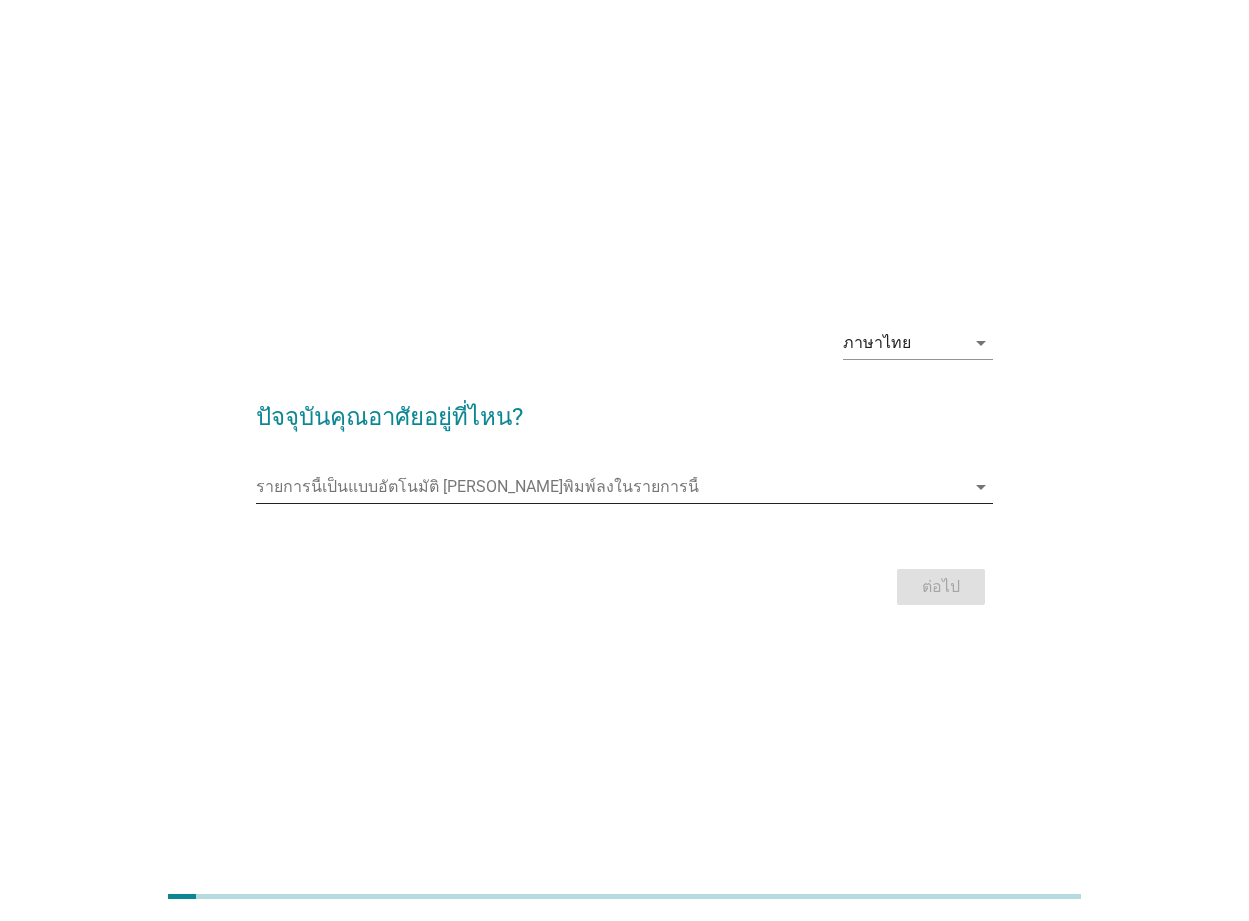 click on "arrow_drop_down" at bounding box center (981, 487) 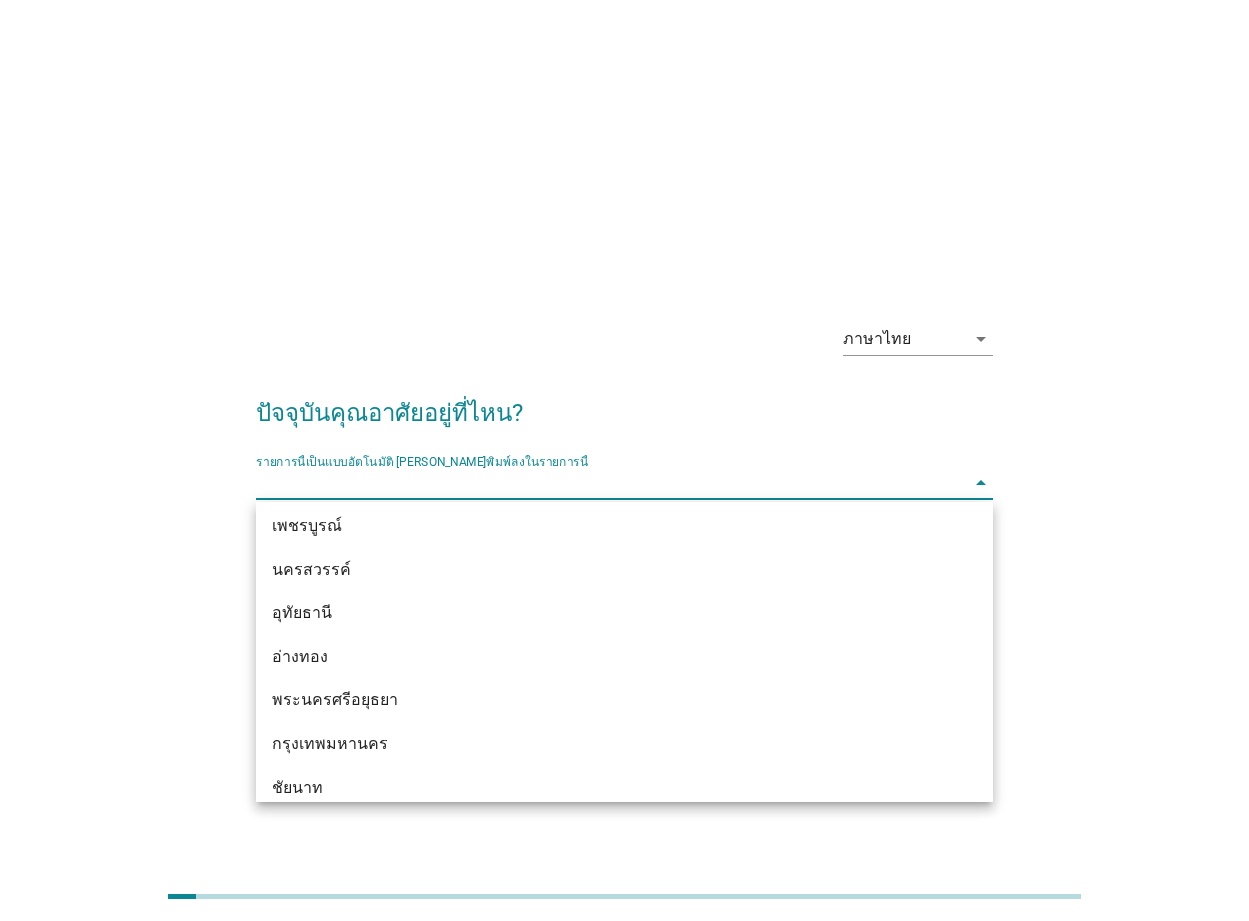 scroll, scrollTop: 1500, scrollLeft: 0, axis: vertical 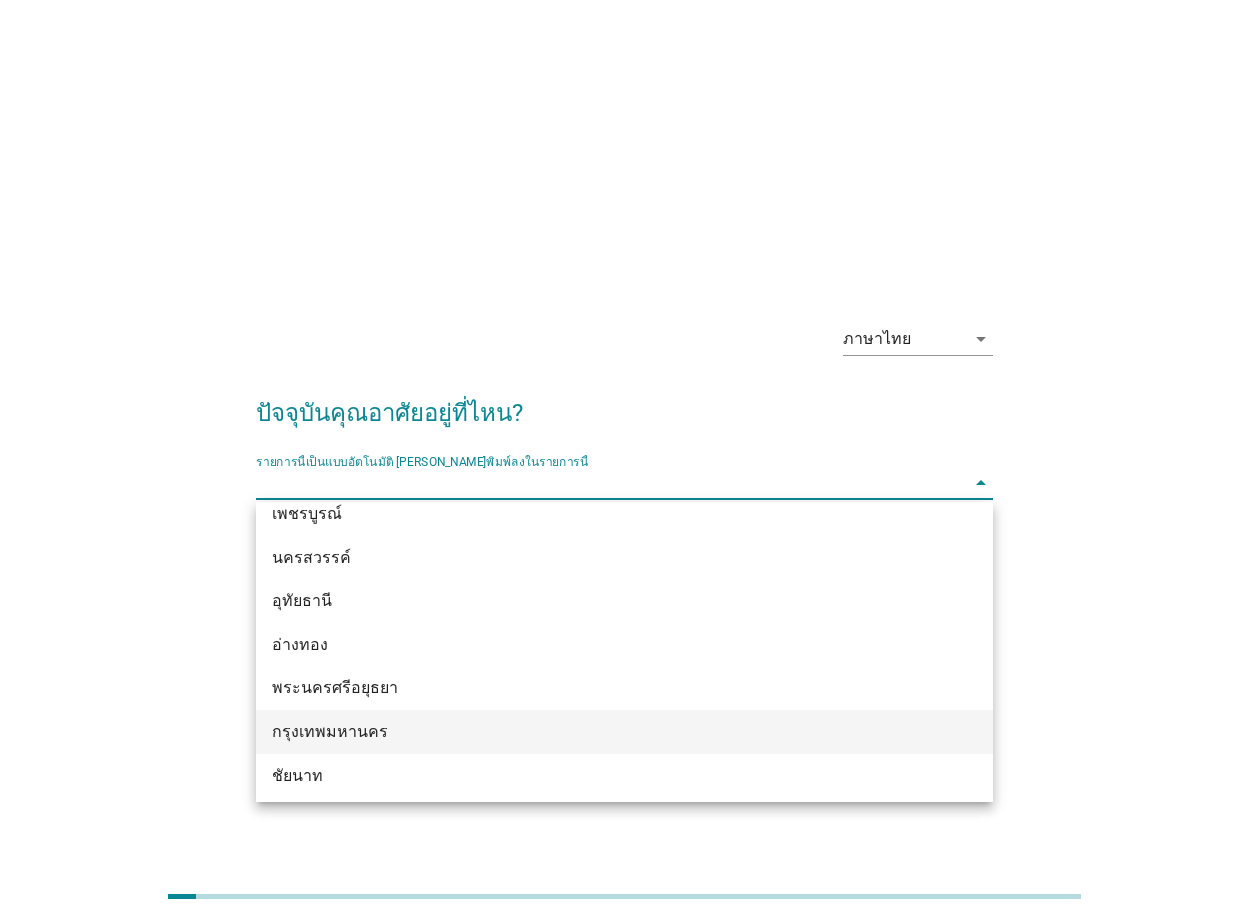 click on "กรุงเทพมหานคร" at bounding box center [595, 732] 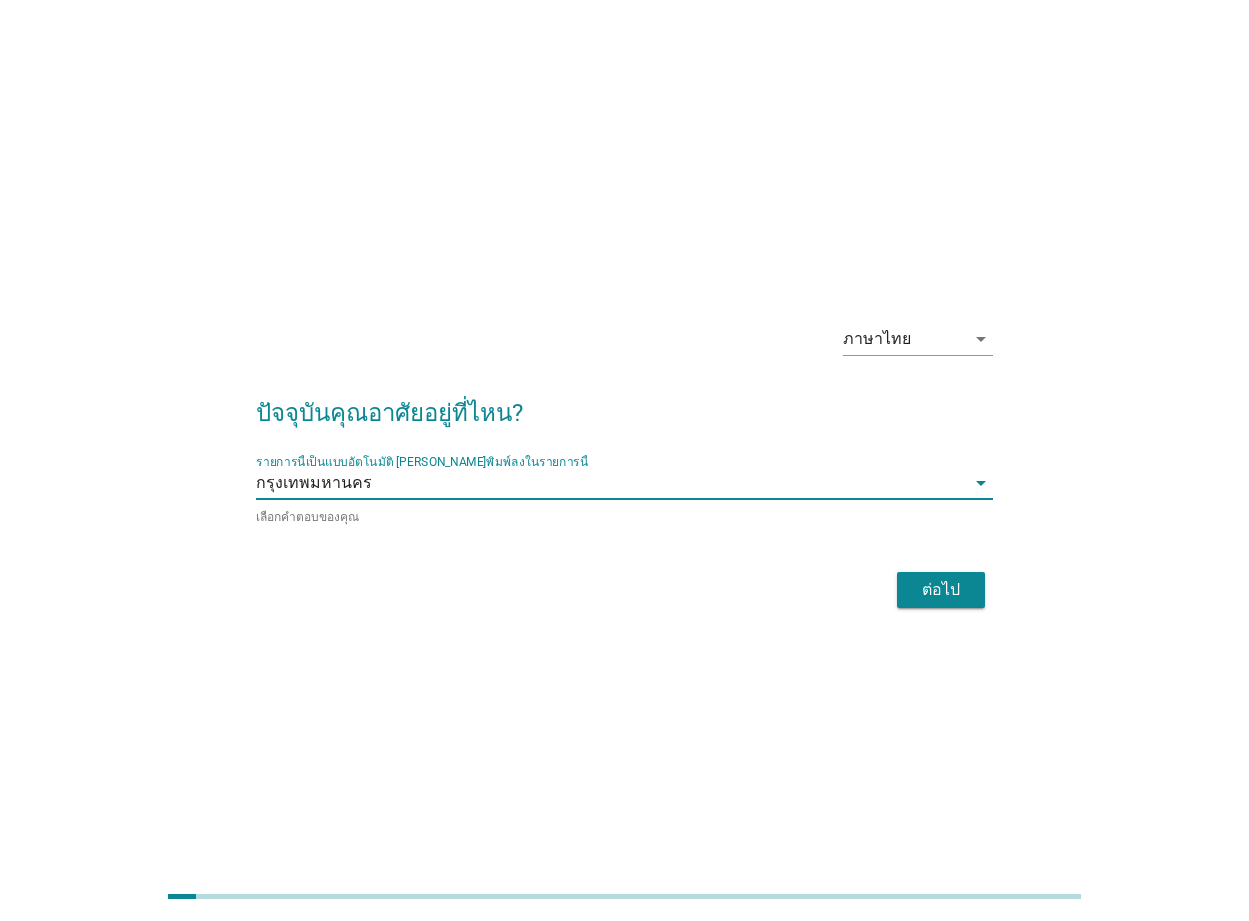 click on "ต่อไป" at bounding box center (941, 590) 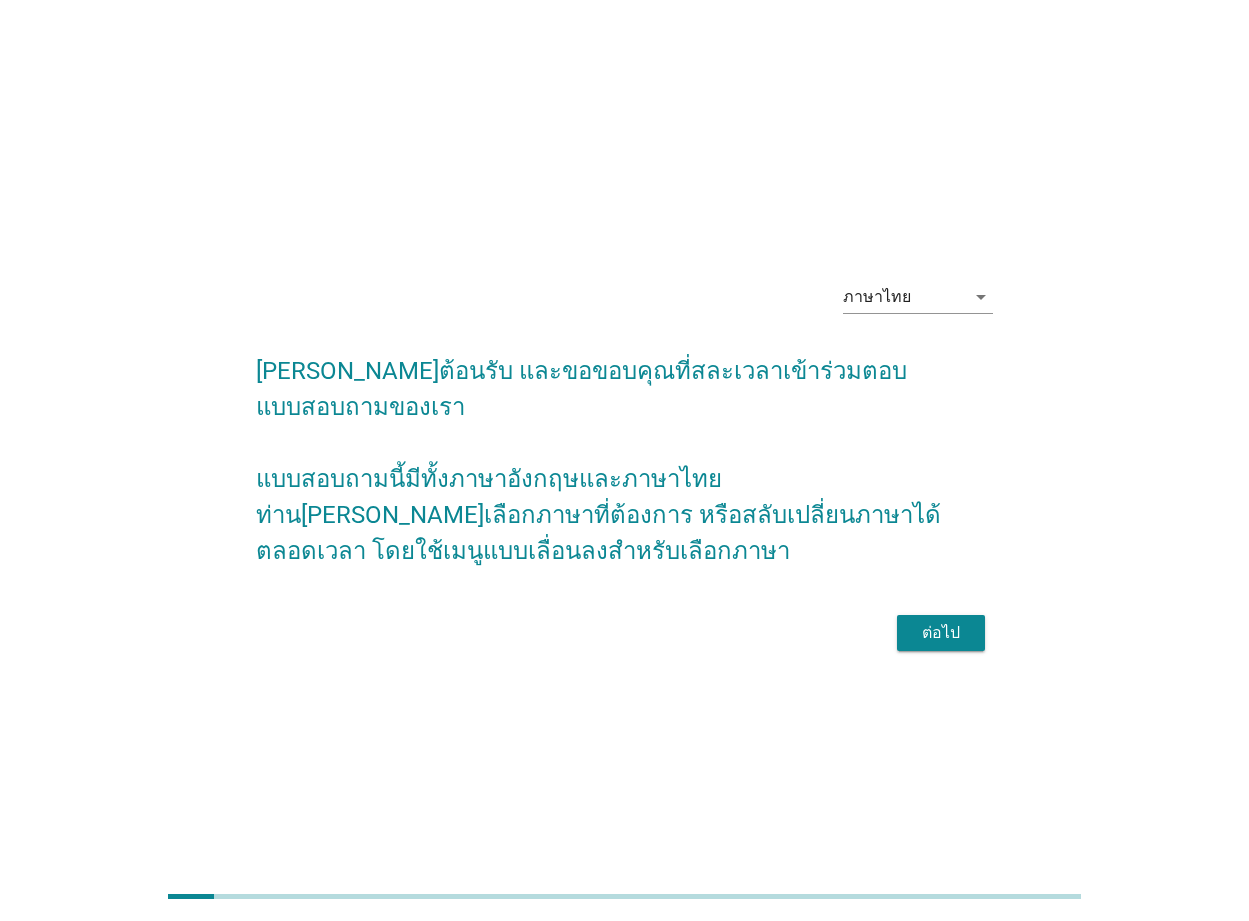 click on "ต่อไป" at bounding box center [941, 633] 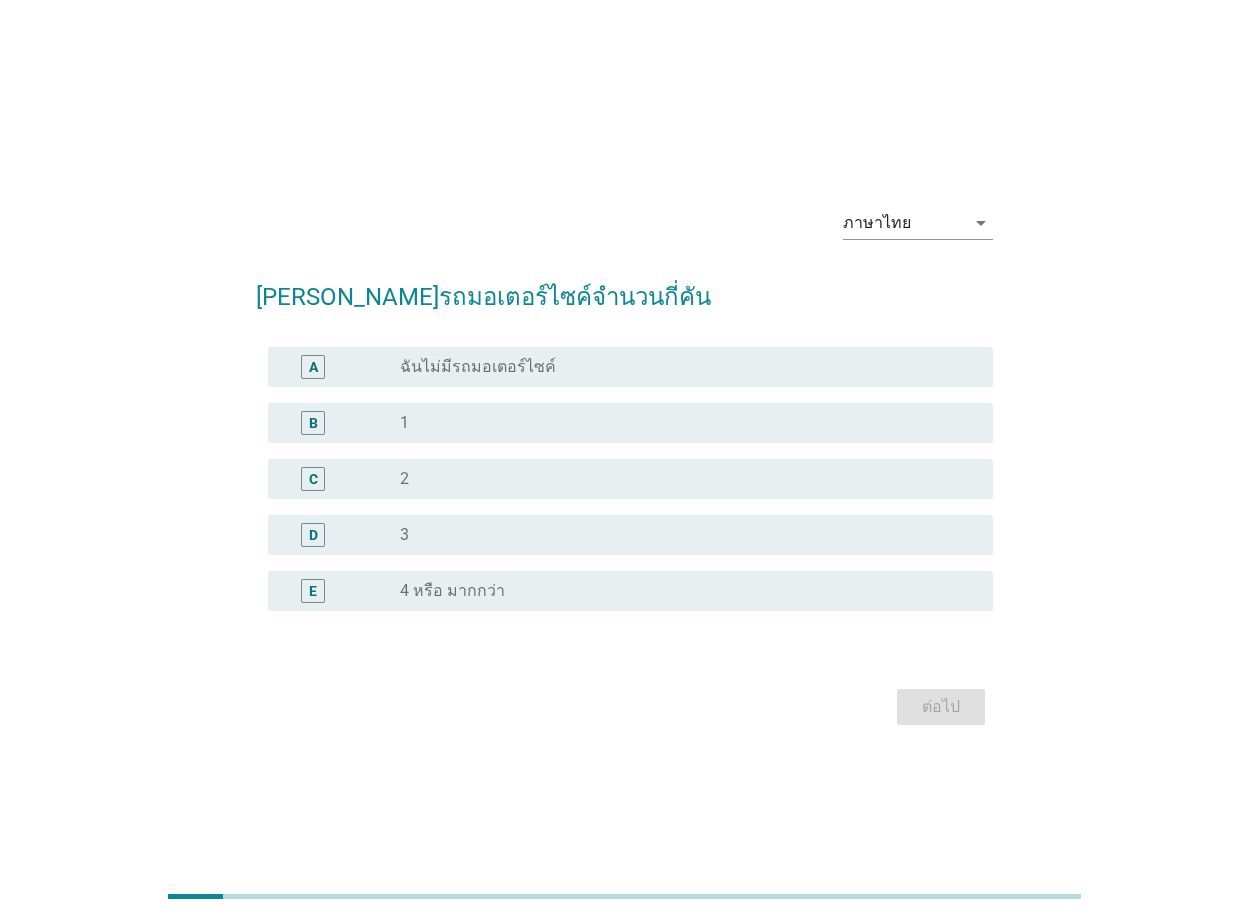 click on "radio_button_unchecked 1" at bounding box center [688, 423] 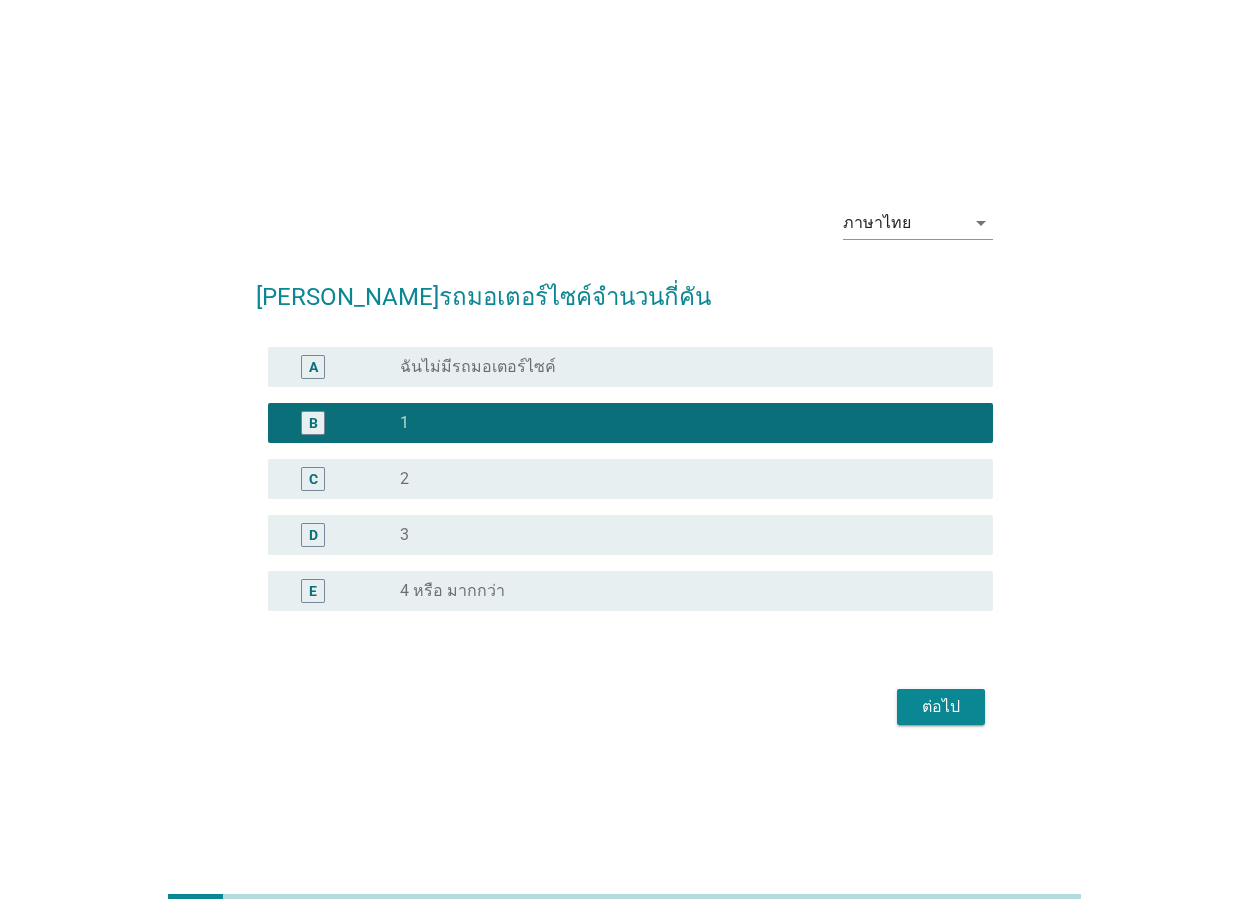 click on "ต่อไป" at bounding box center [941, 707] 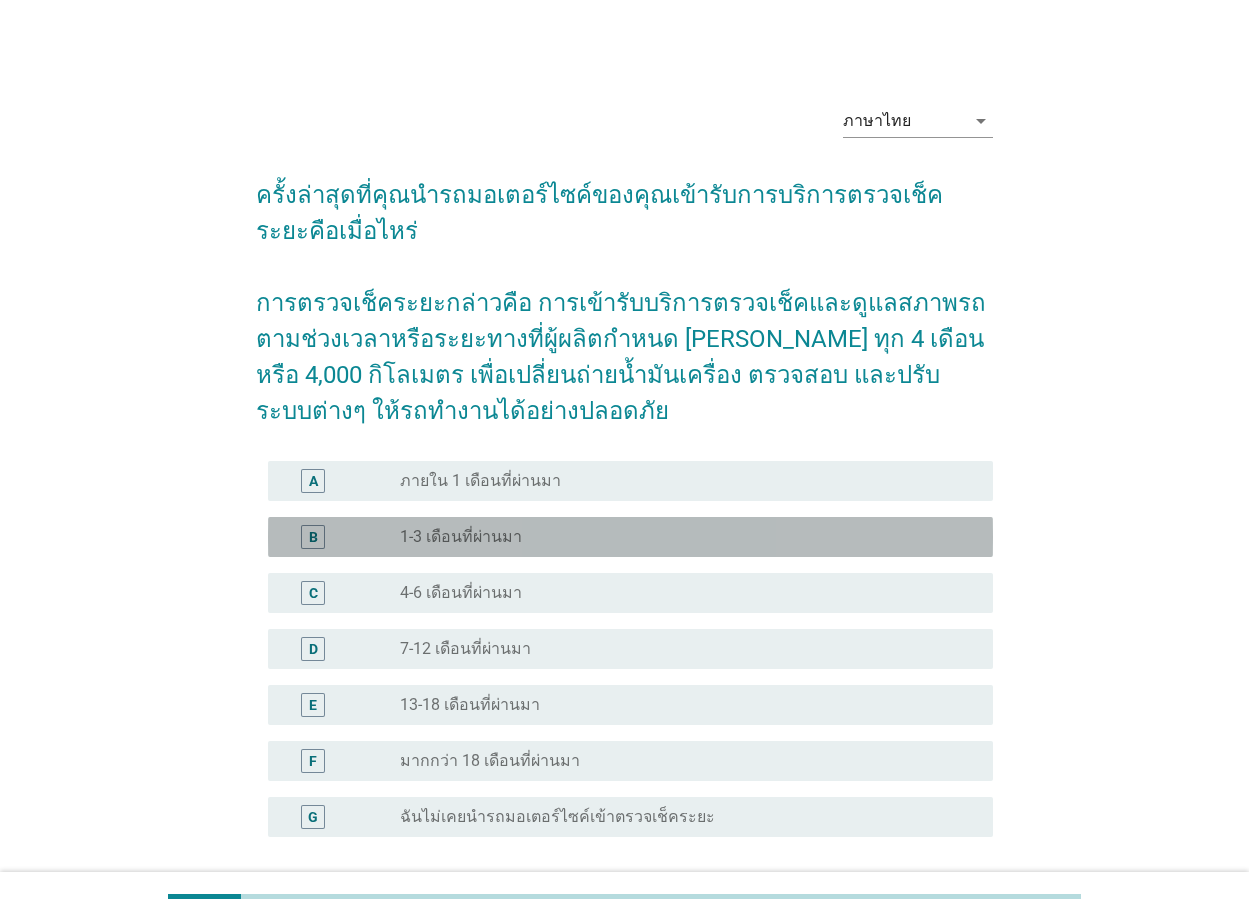 click on "radio_button_unchecked 1-3 เดือนที่ผ่านมา" at bounding box center [680, 537] 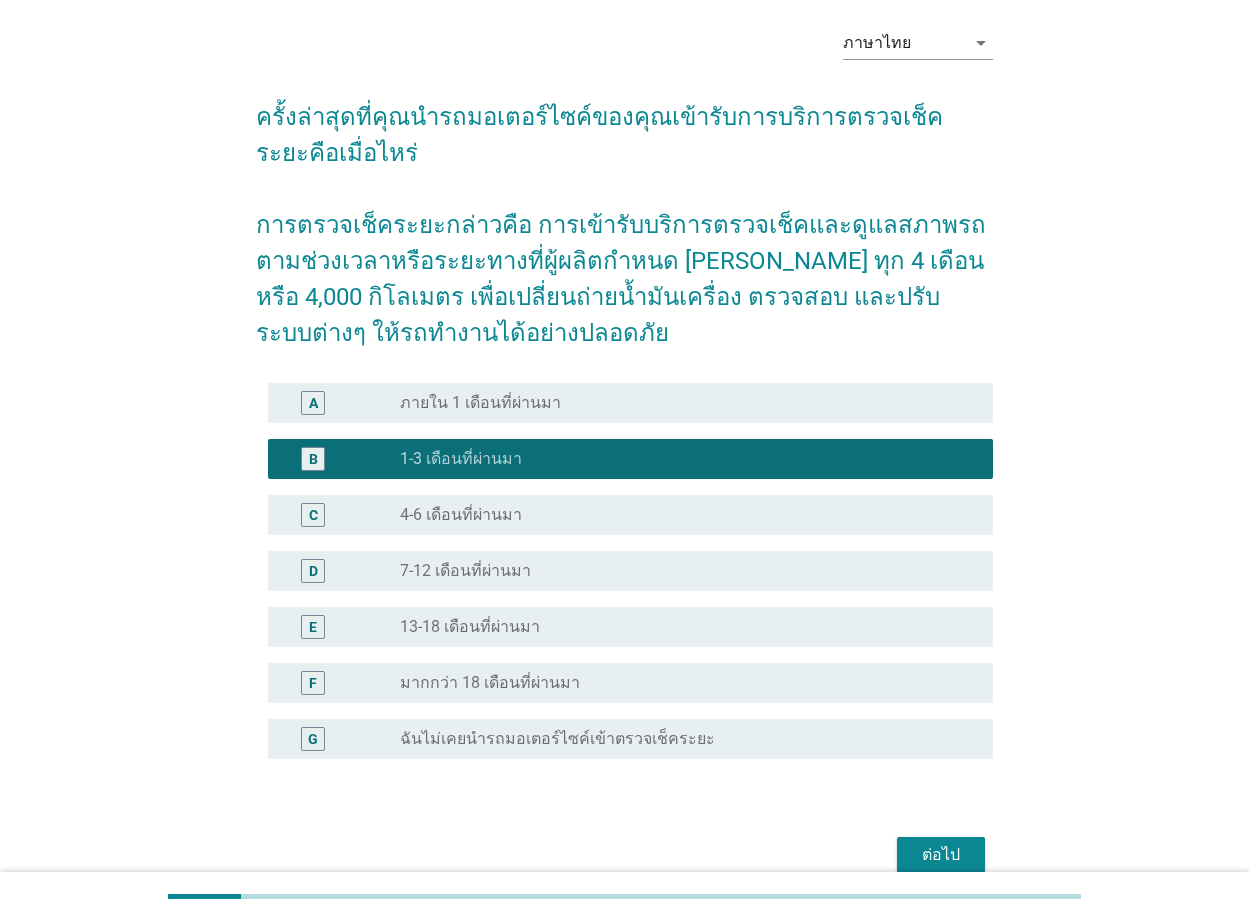 scroll, scrollTop: 173, scrollLeft: 0, axis: vertical 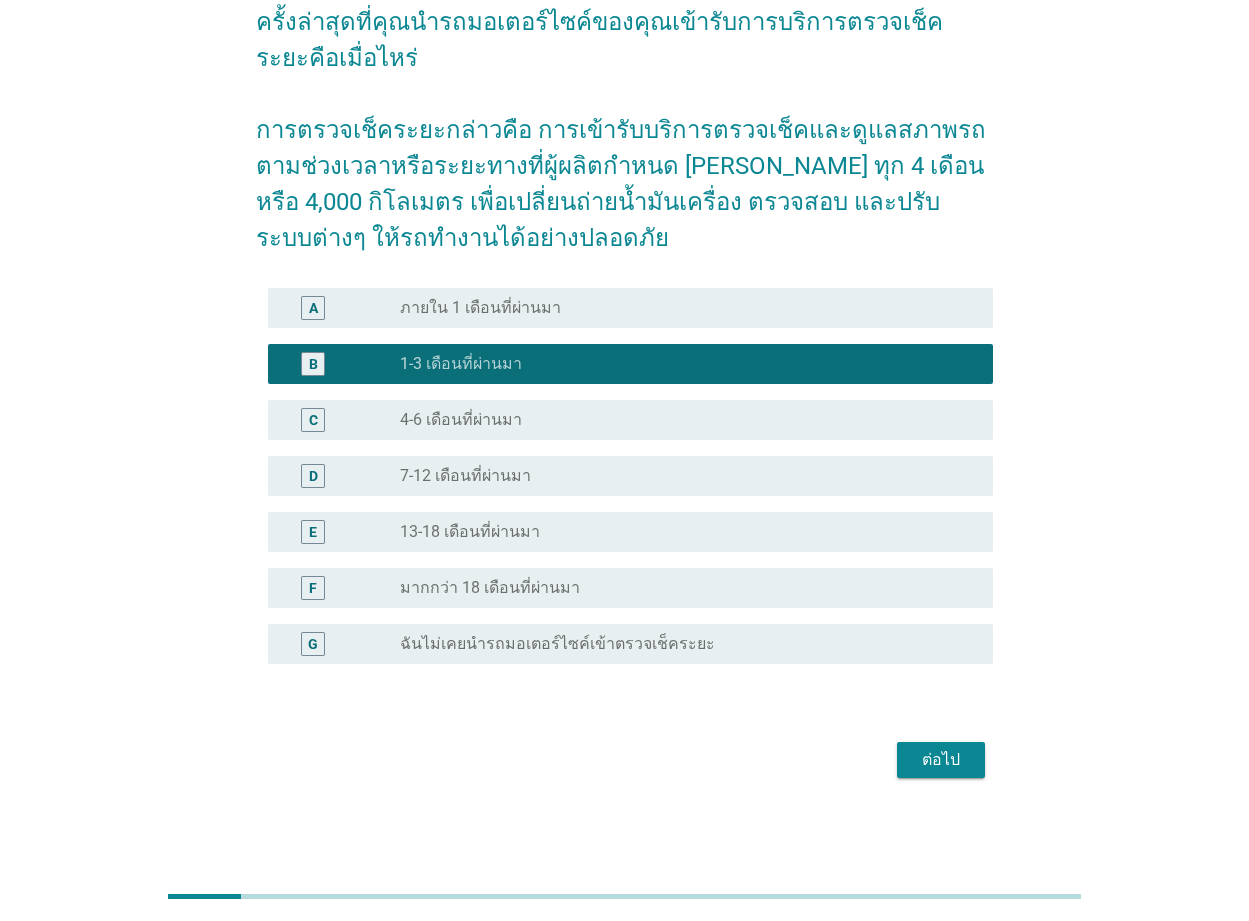 click on "ต่อไป" at bounding box center (941, 760) 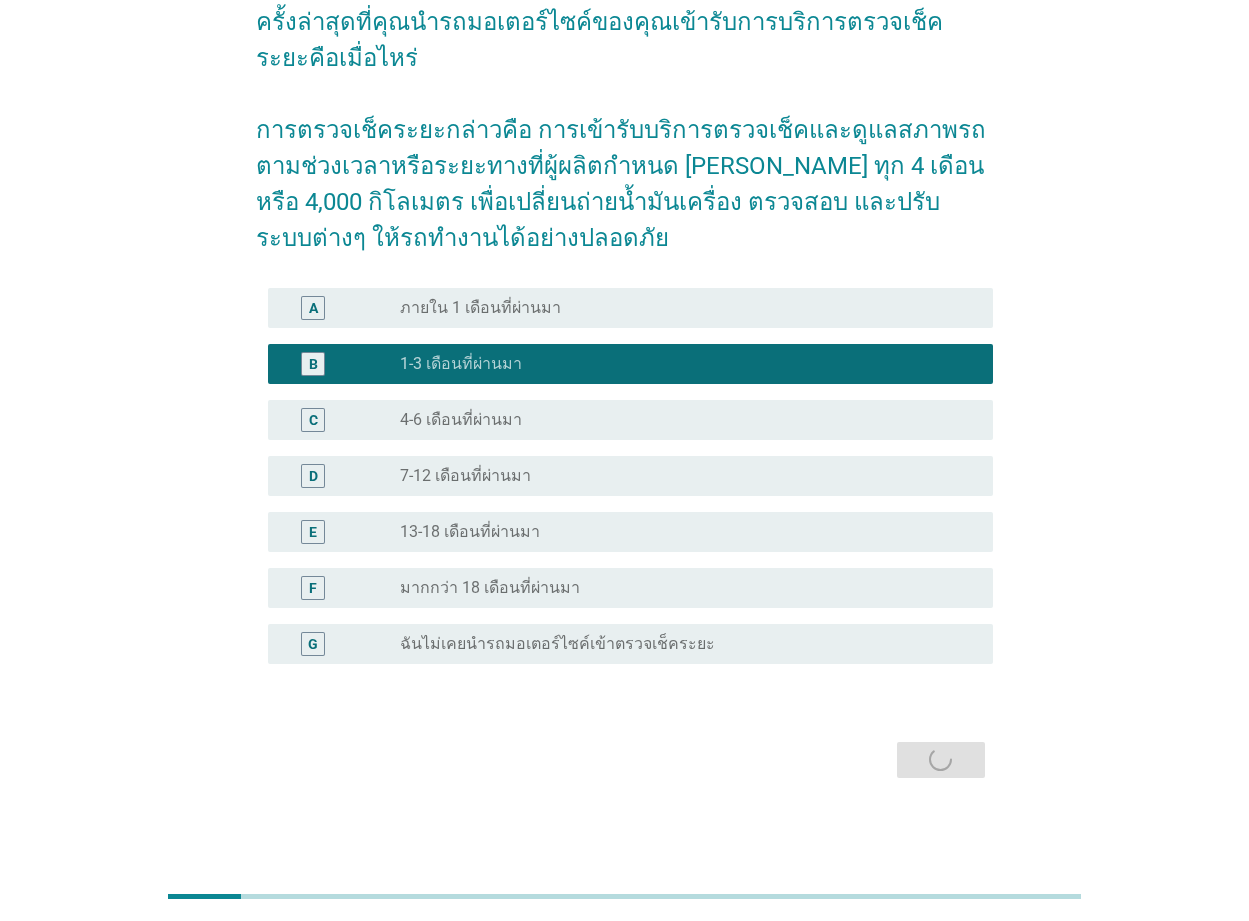 scroll, scrollTop: 0, scrollLeft: 0, axis: both 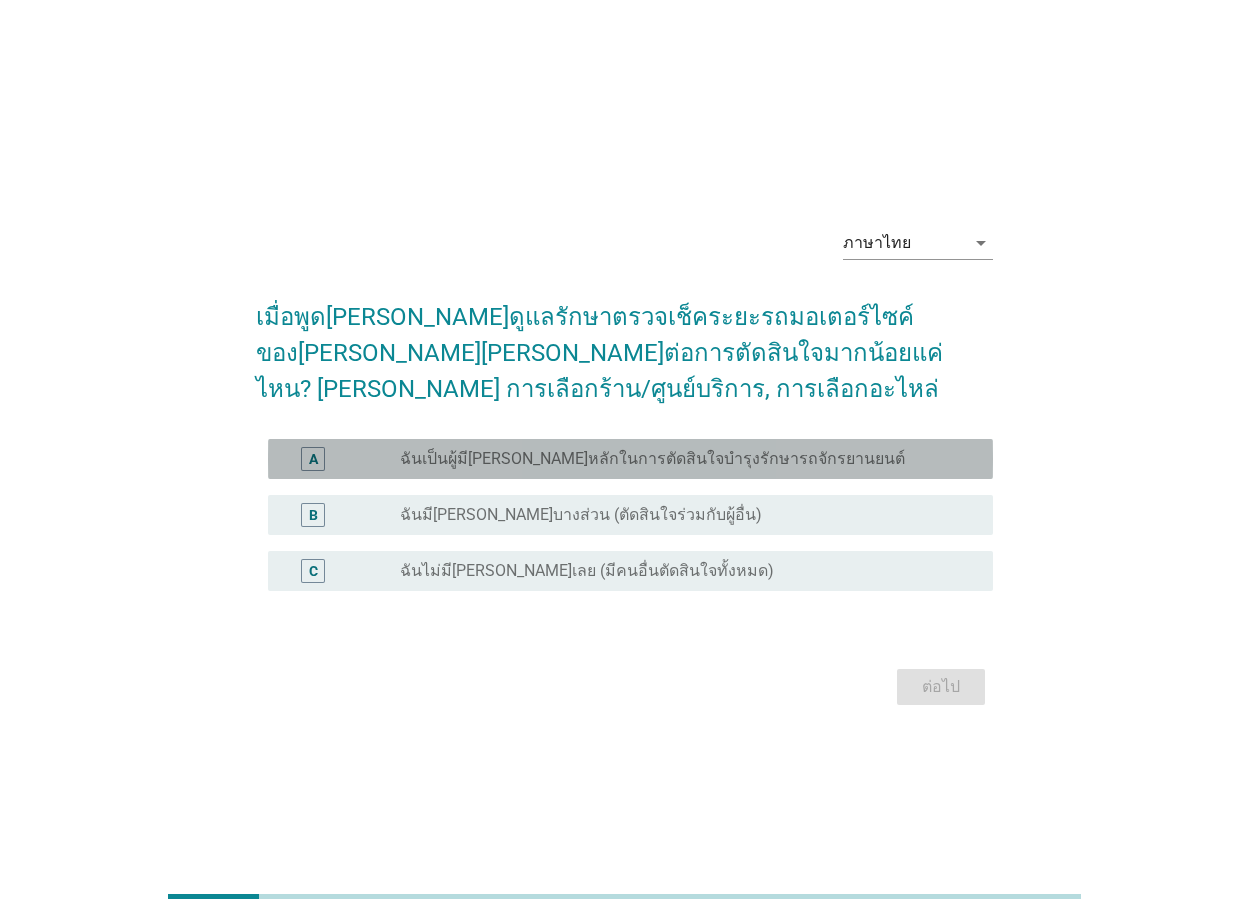 click on "ฉันเป็นผู้มี[PERSON_NAME]หลักในการตัดสินใจบำรุงรักษารถจักรยานยนต์" at bounding box center (652, 459) 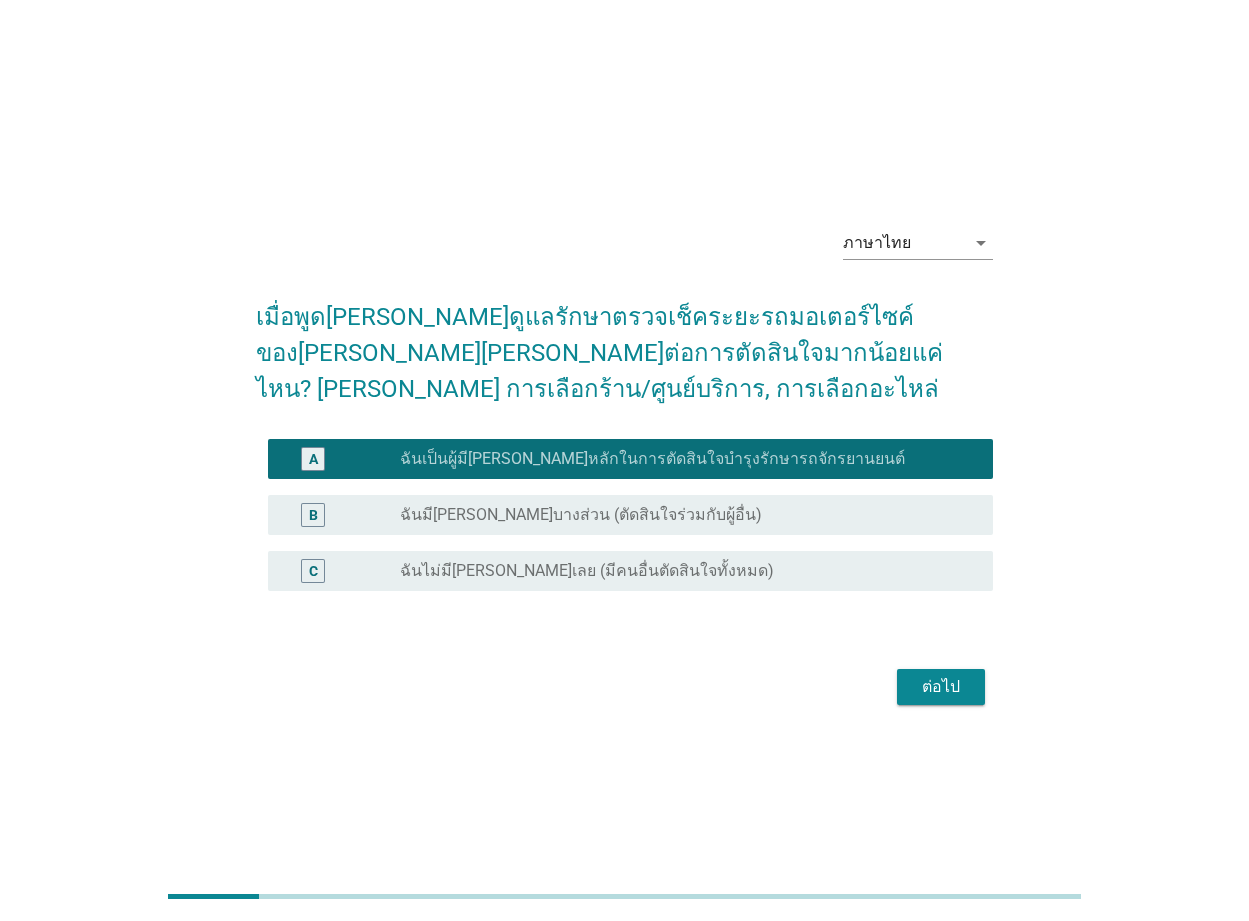 click on "ต่อไป" at bounding box center [941, 687] 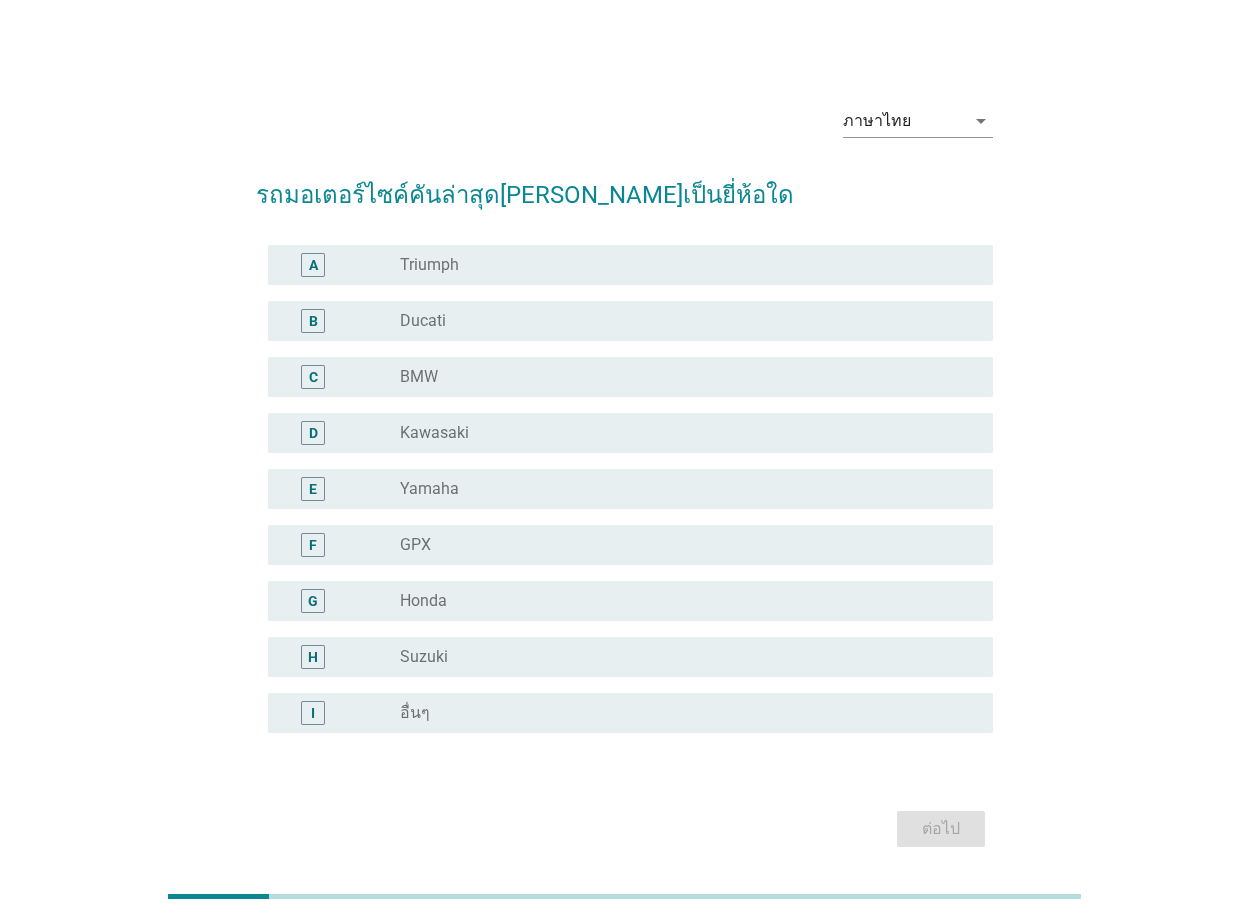 click on "radio_button_unchecked Yamaha" at bounding box center (680, 489) 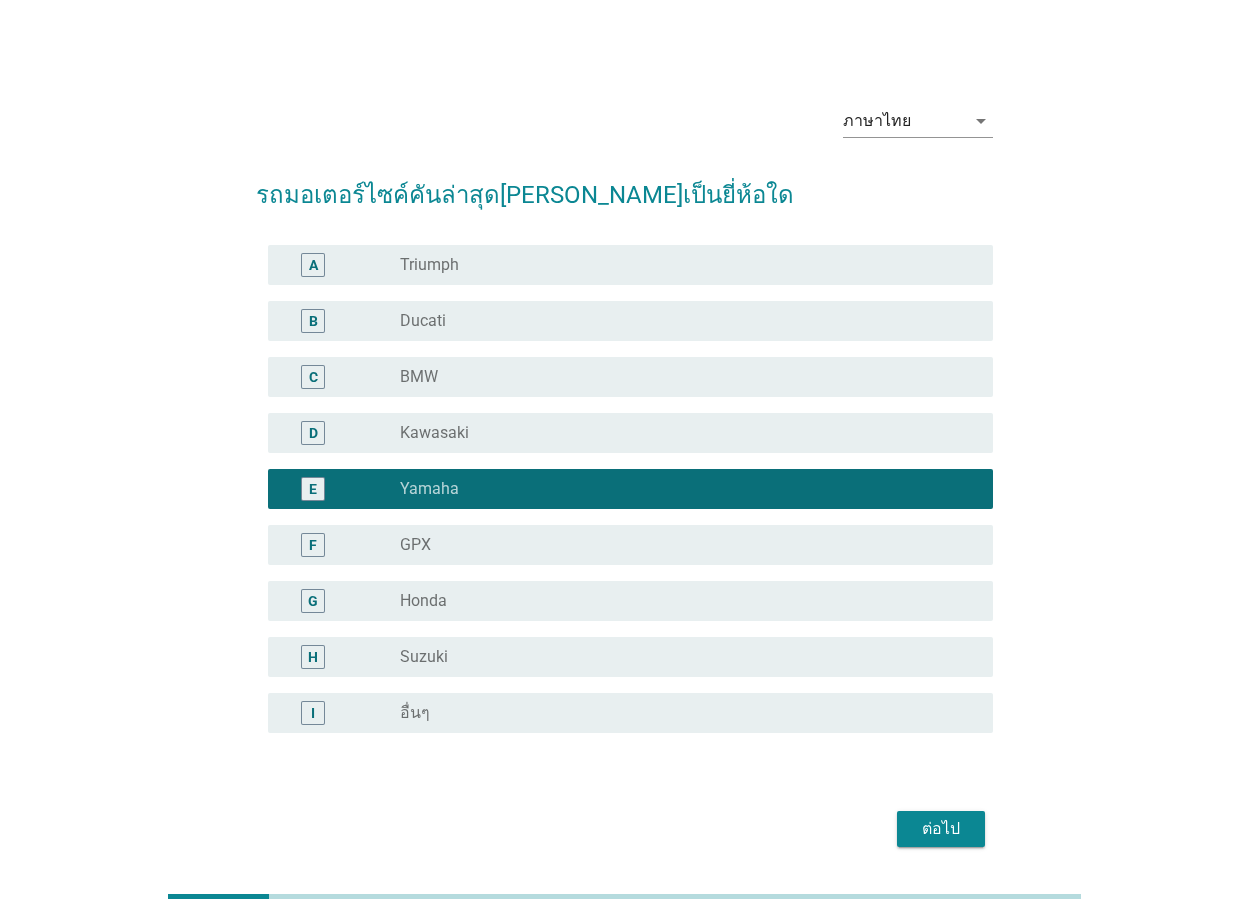click on "ต่อไป" at bounding box center (941, 829) 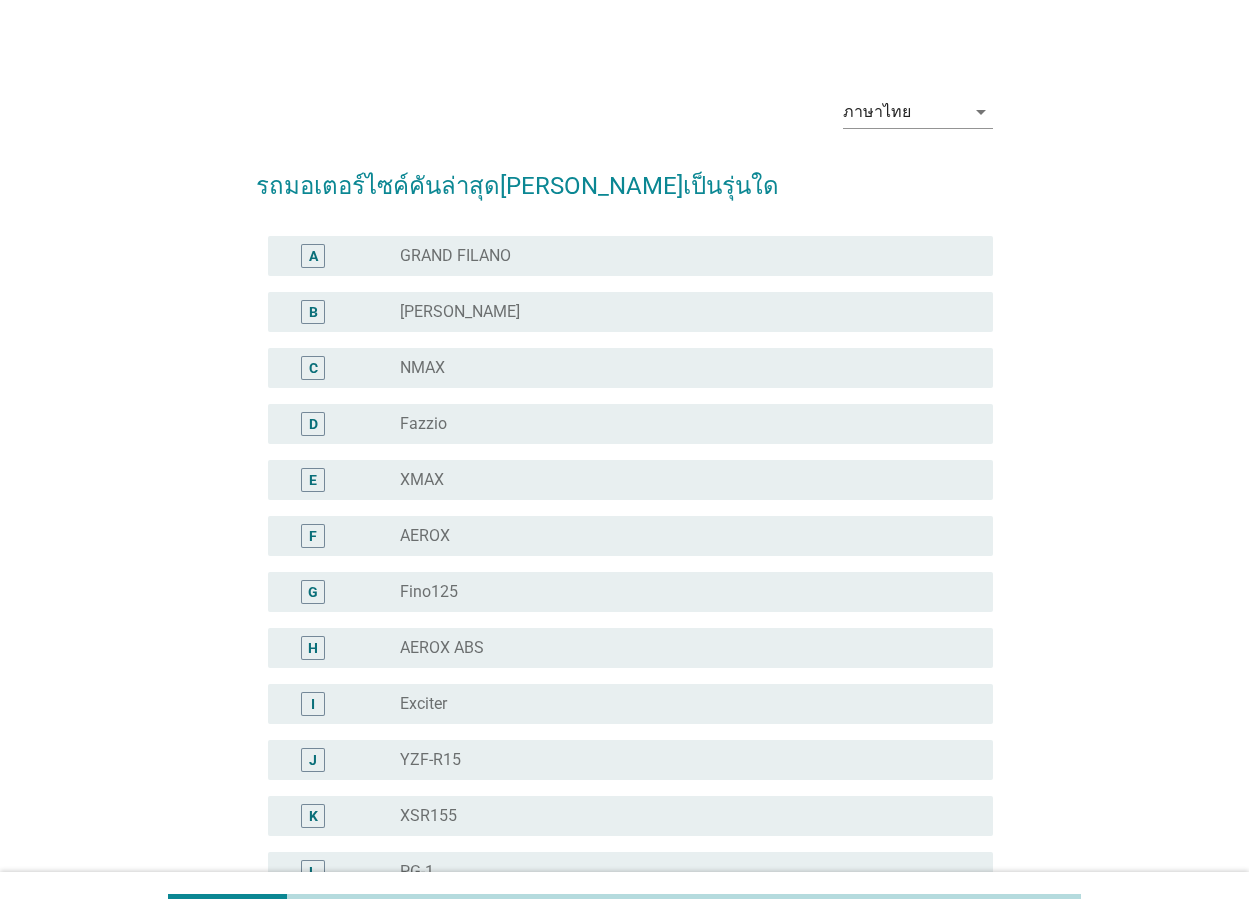 scroll, scrollTop: 0, scrollLeft: 0, axis: both 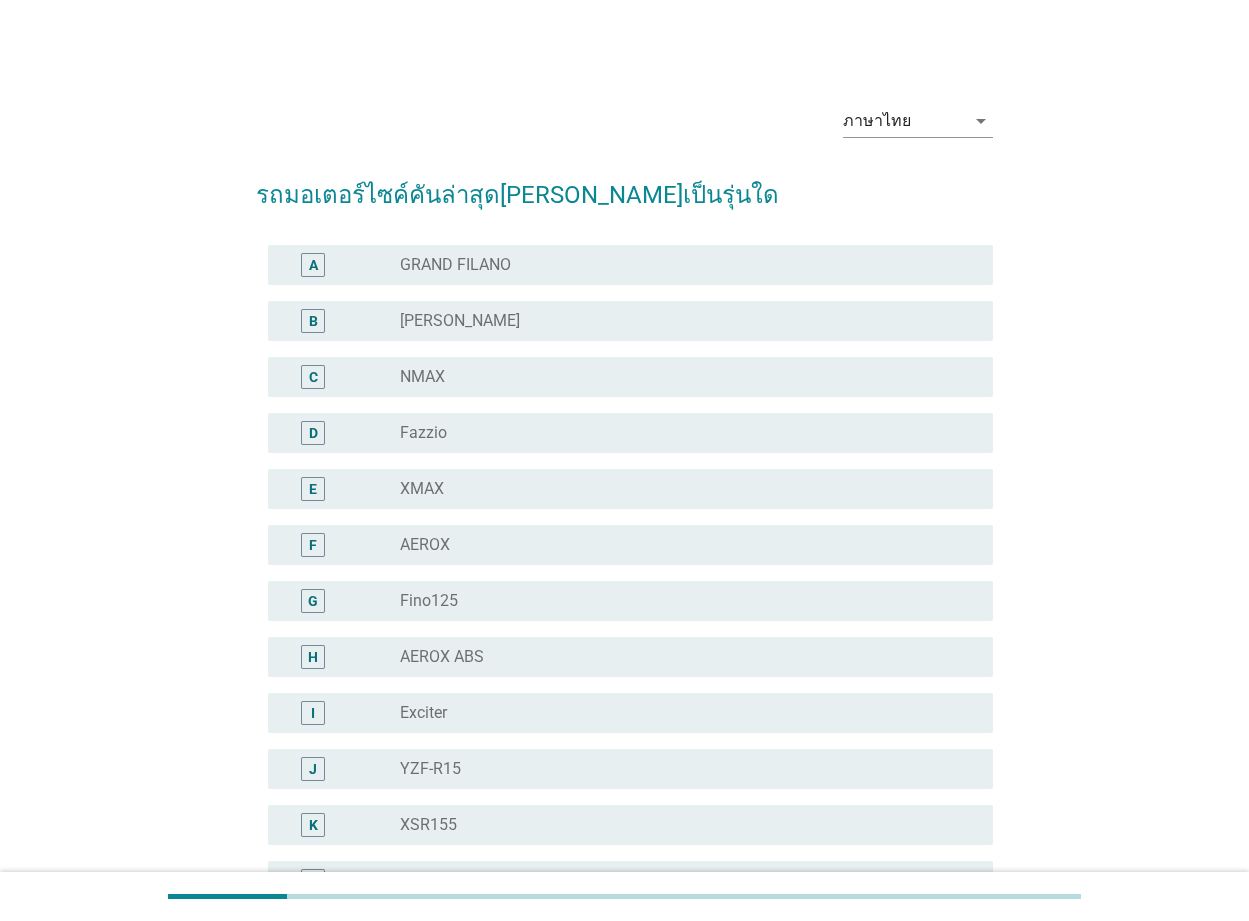 click on "radio_button_unchecked FINN" at bounding box center (680, 321) 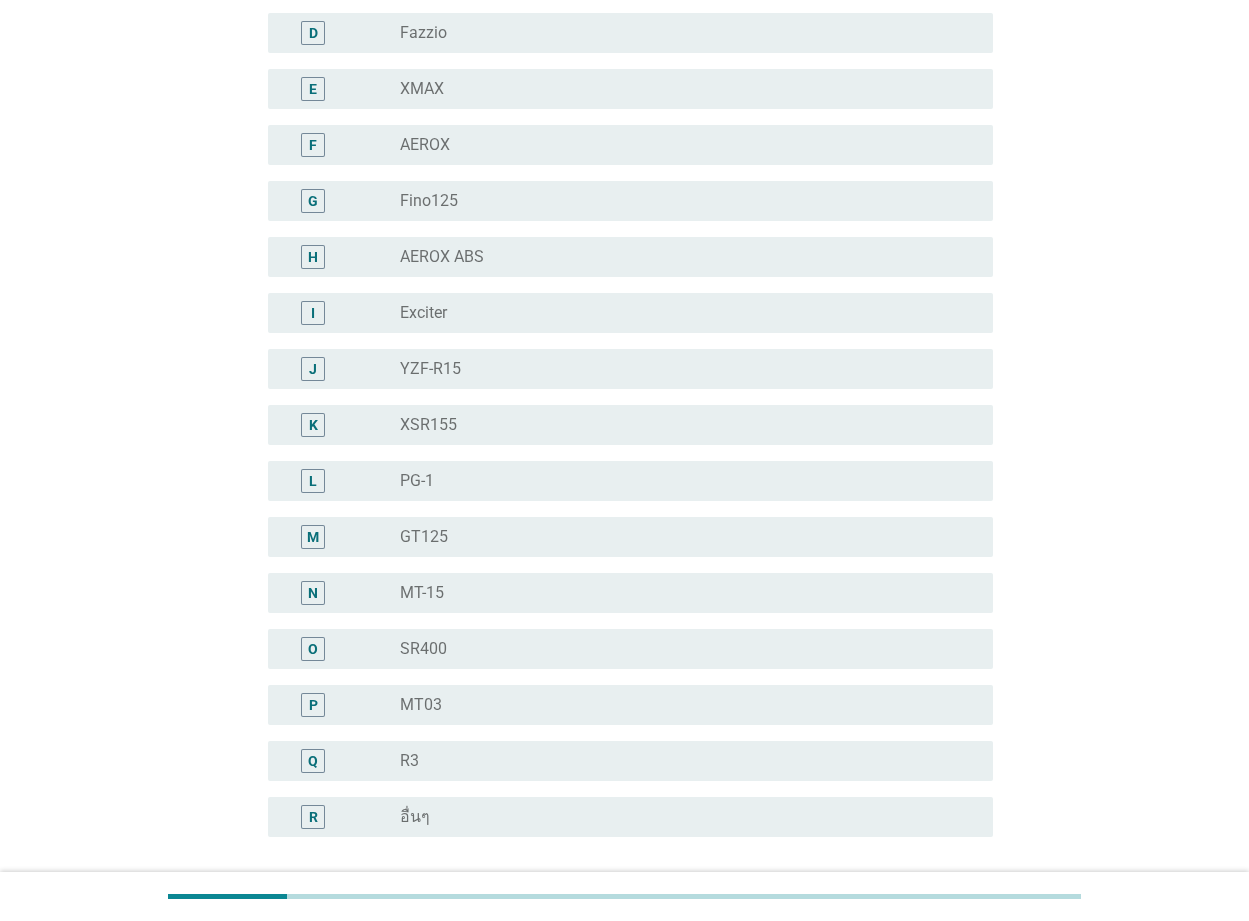 scroll, scrollTop: 573, scrollLeft: 0, axis: vertical 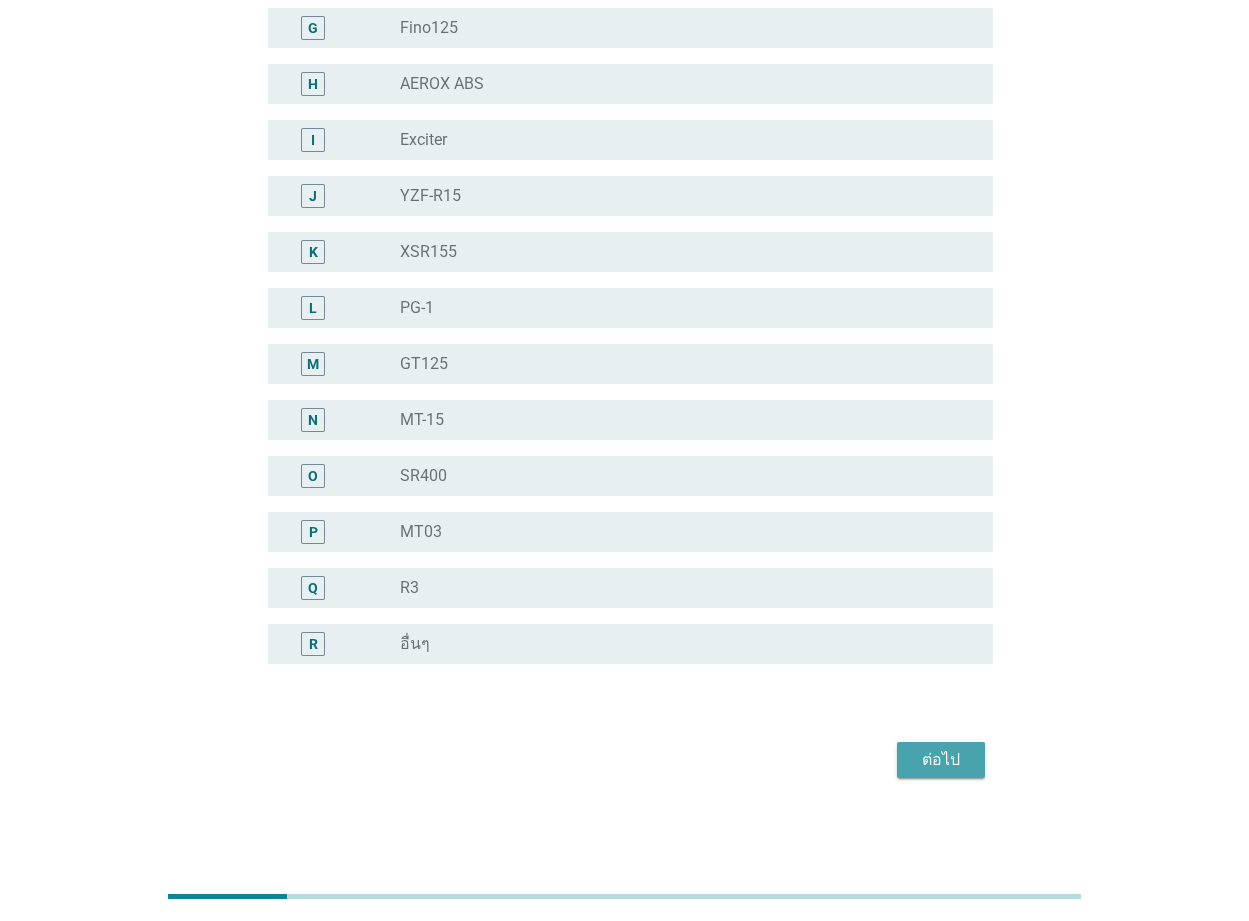 click on "ต่อไป" at bounding box center [941, 760] 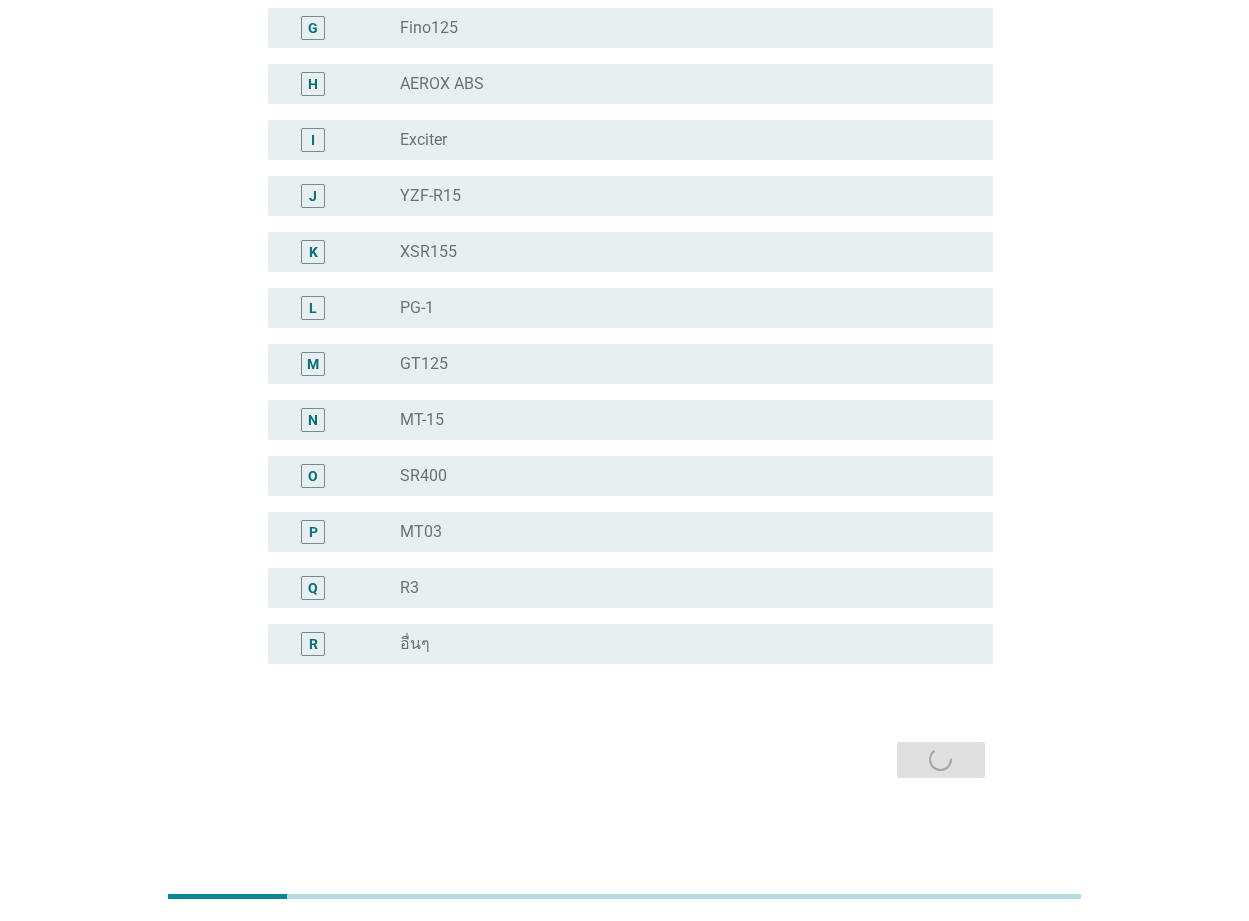 scroll, scrollTop: 0, scrollLeft: 0, axis: both 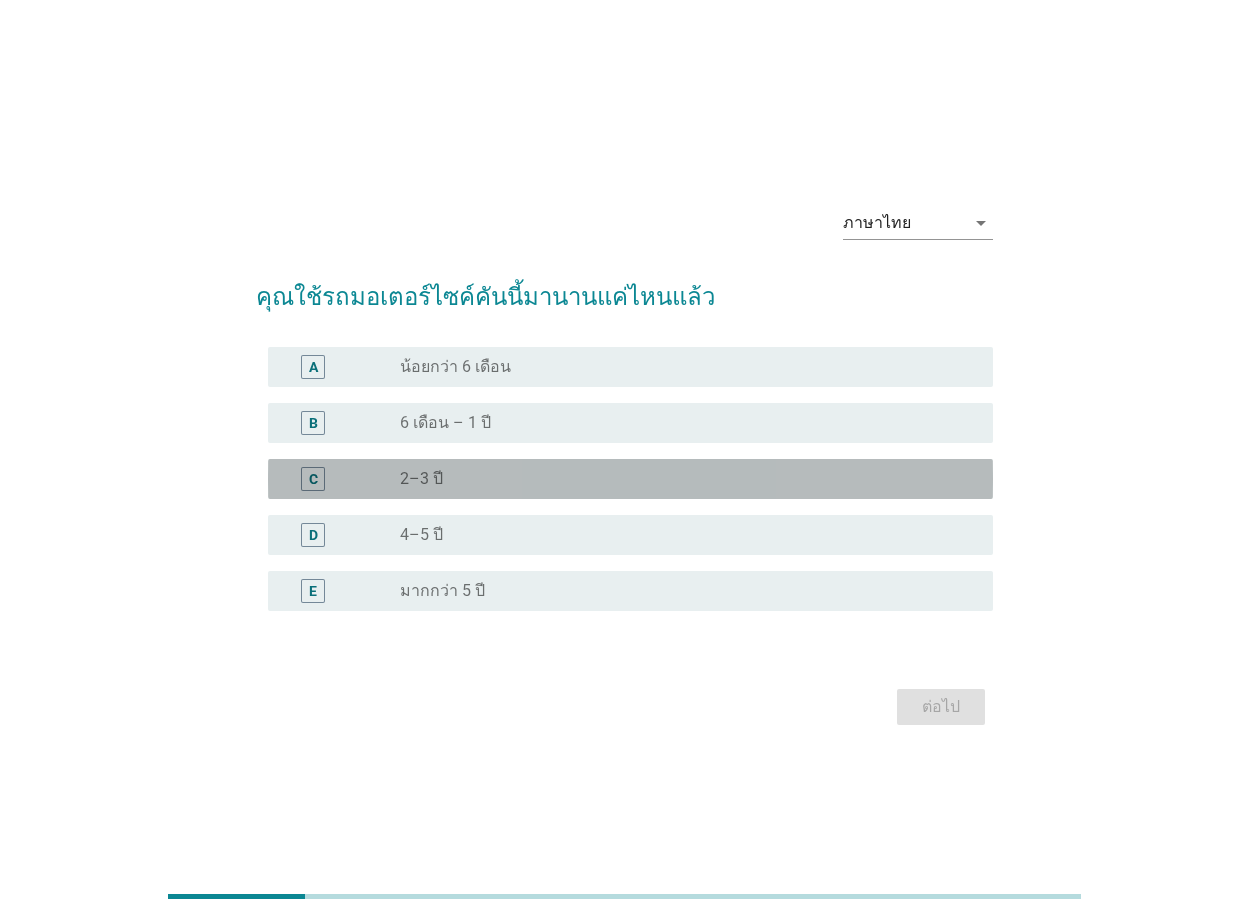 click on "radio_button_unchecked 2–3 ปี" at bounding box center [680, 479] 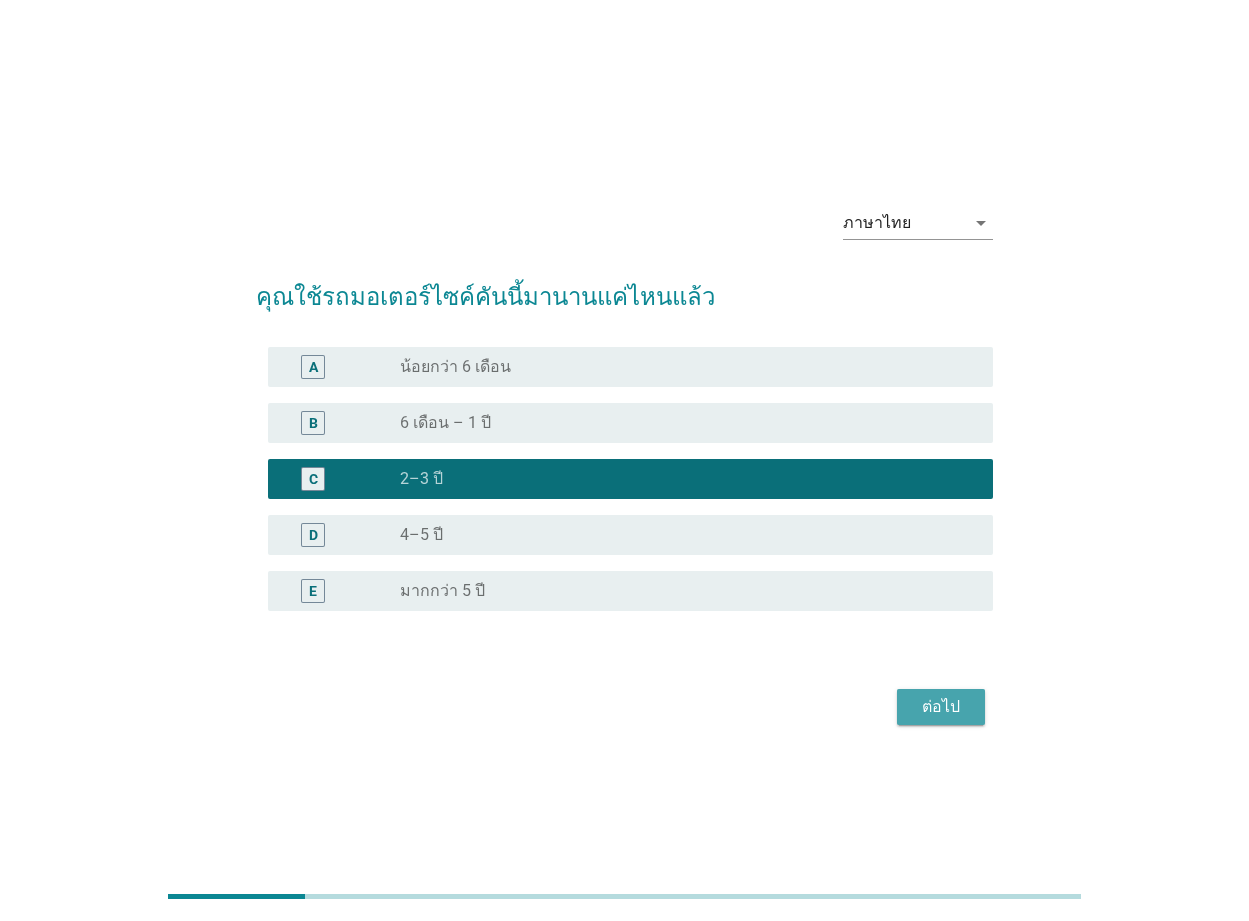 click on "ต่อไป" at bounding box center [941, 707] 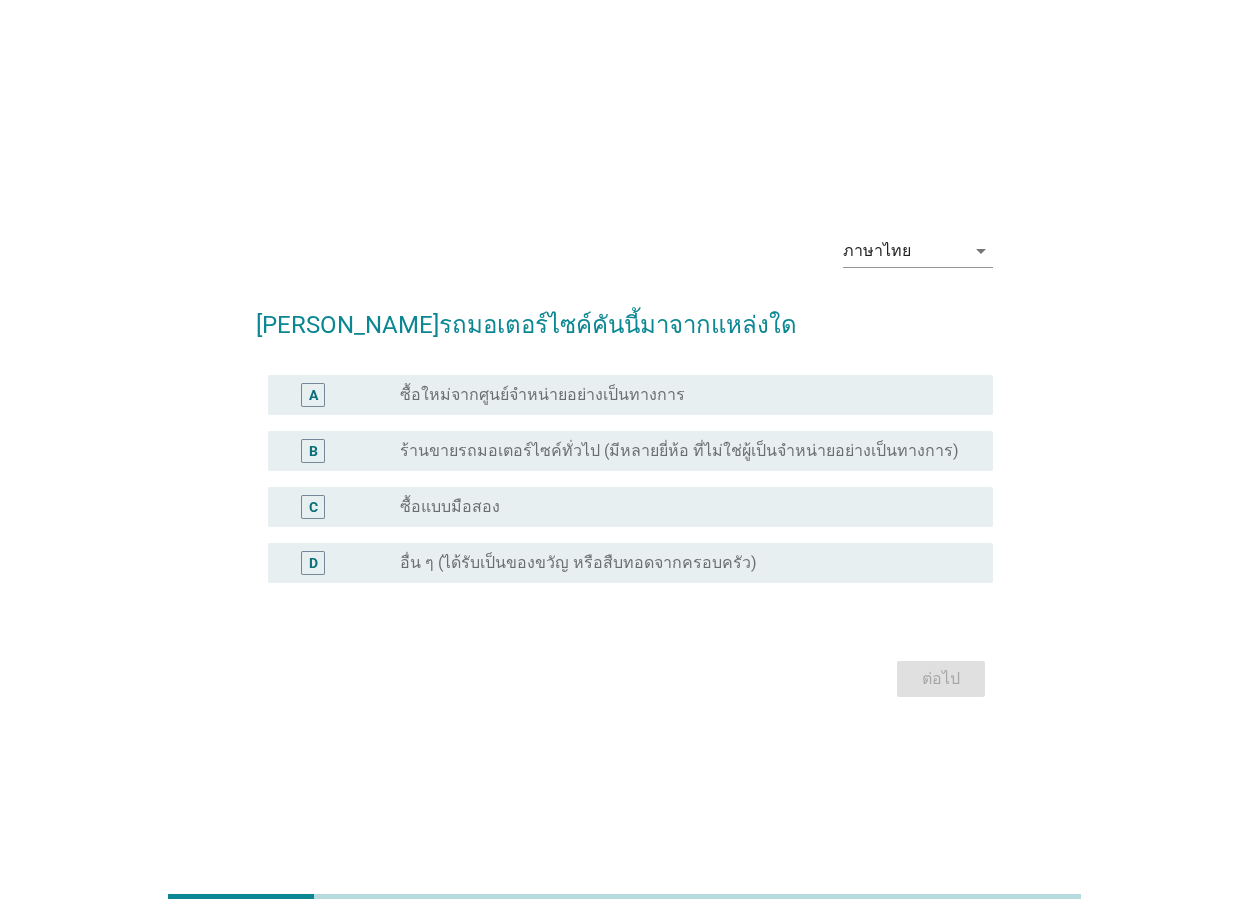 click on "radio_button_unchecked ซื้อใหม่จากศูนย์จำหน่ายอย่างเป็นทางการ" at bounding box center [680, 395] 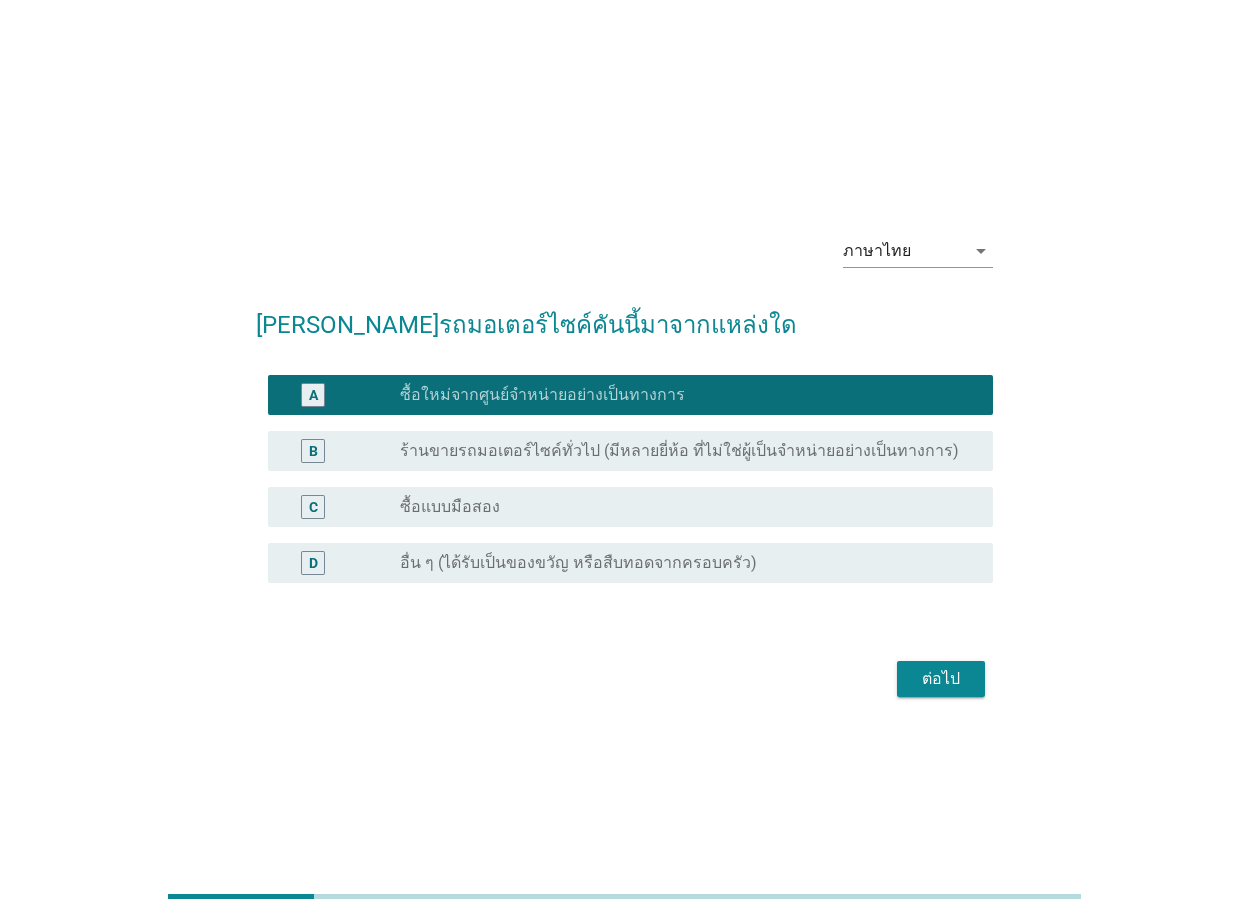 click on "ต่อไป" at bounding box center (941, 679) 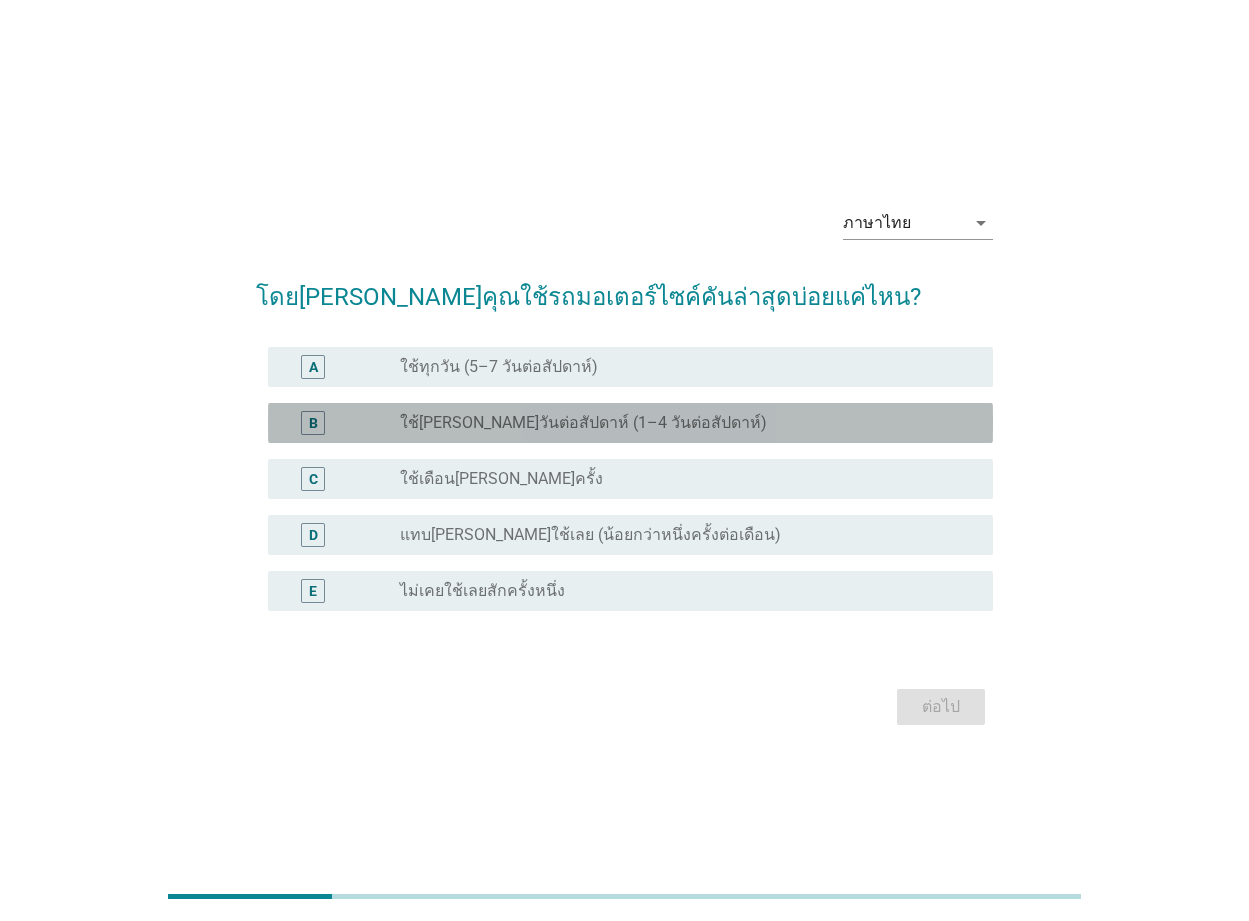 click on "ใช้[PERSON_NAME]วันต่อสัปดาห์ (1–4 วันต่อสัปดาห์)" at bounding box center [583, 423] 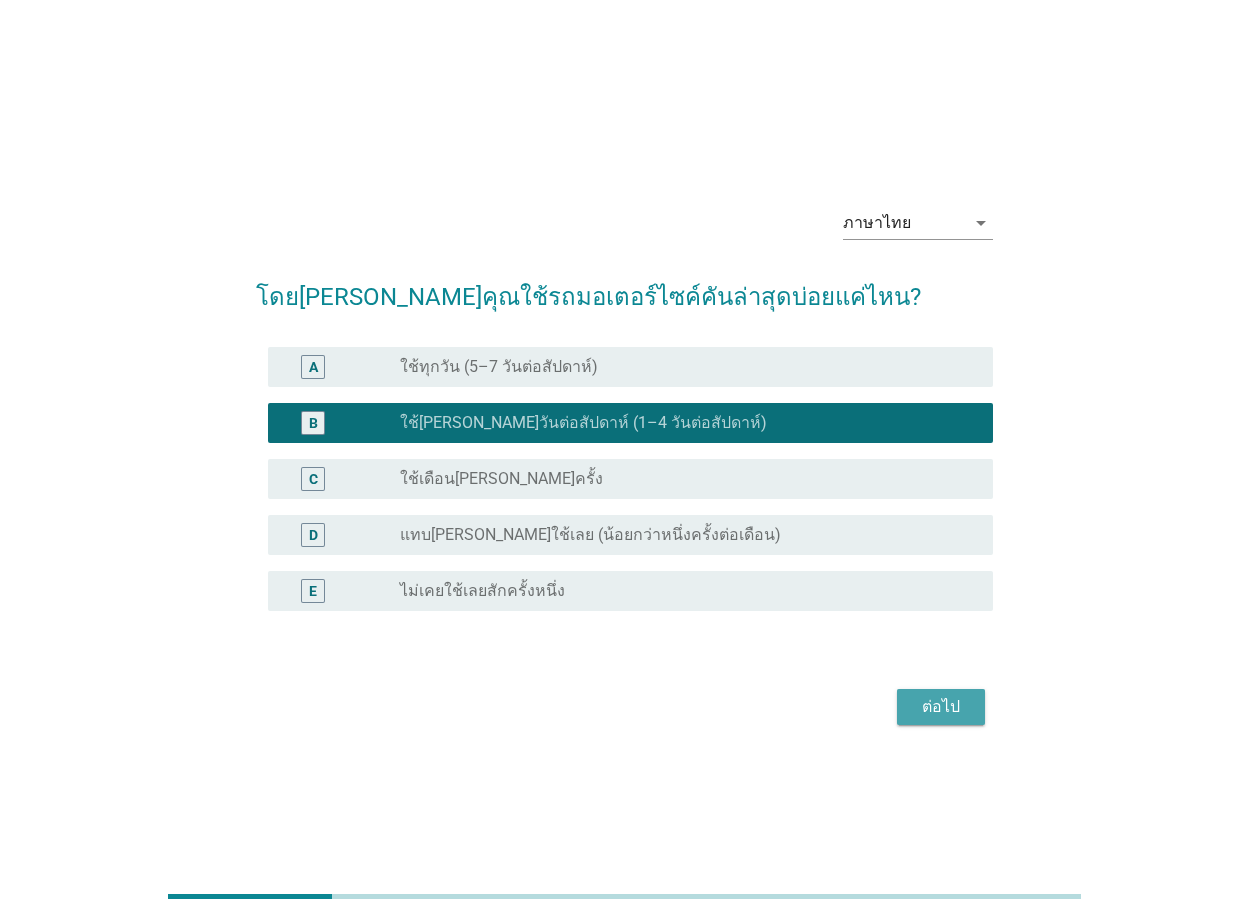 click on "ต่อไป" at bounding box center (941, 707) 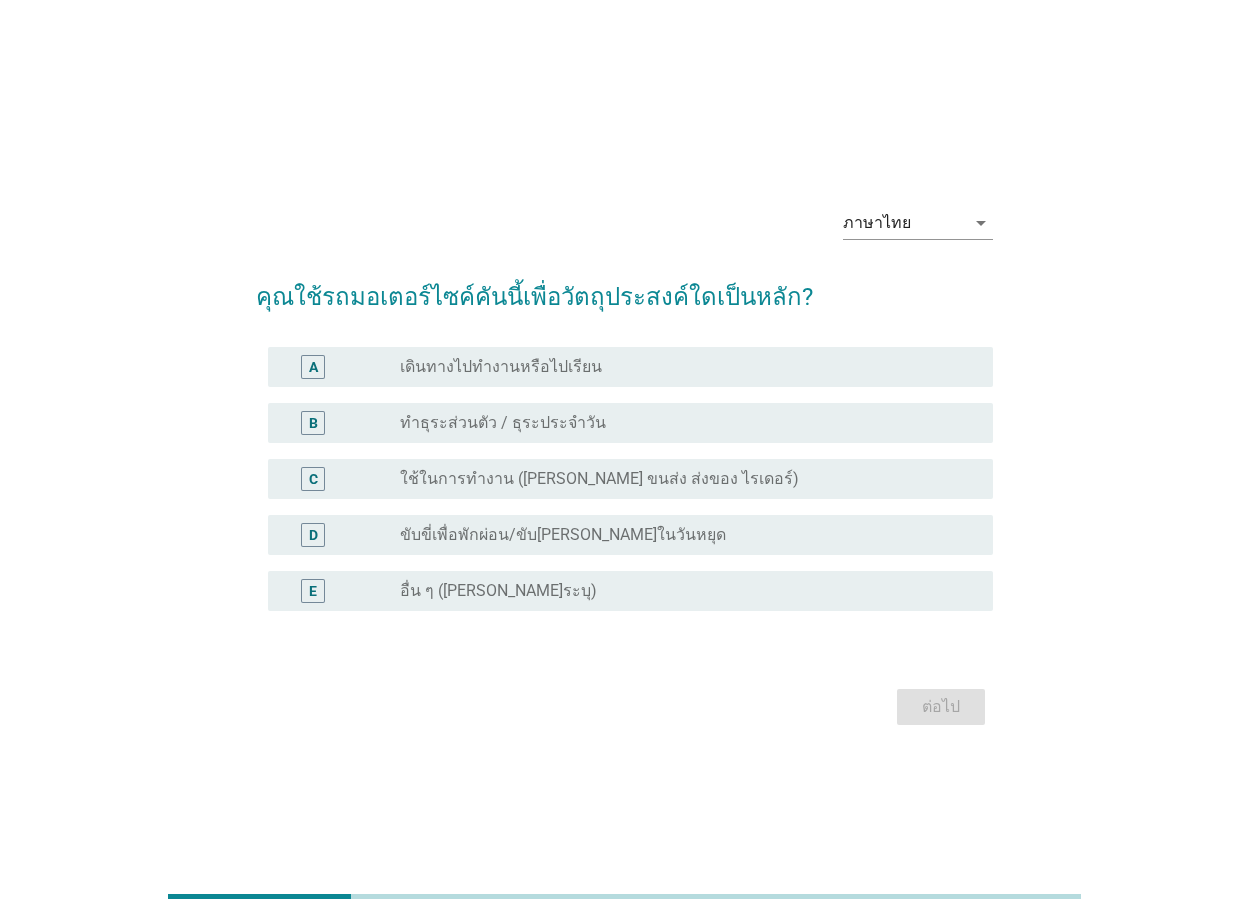click on "radio_button_unchecked ทำธุระส่วนตัว / ธุระประจำวัน" at bounding box center [680, 423] 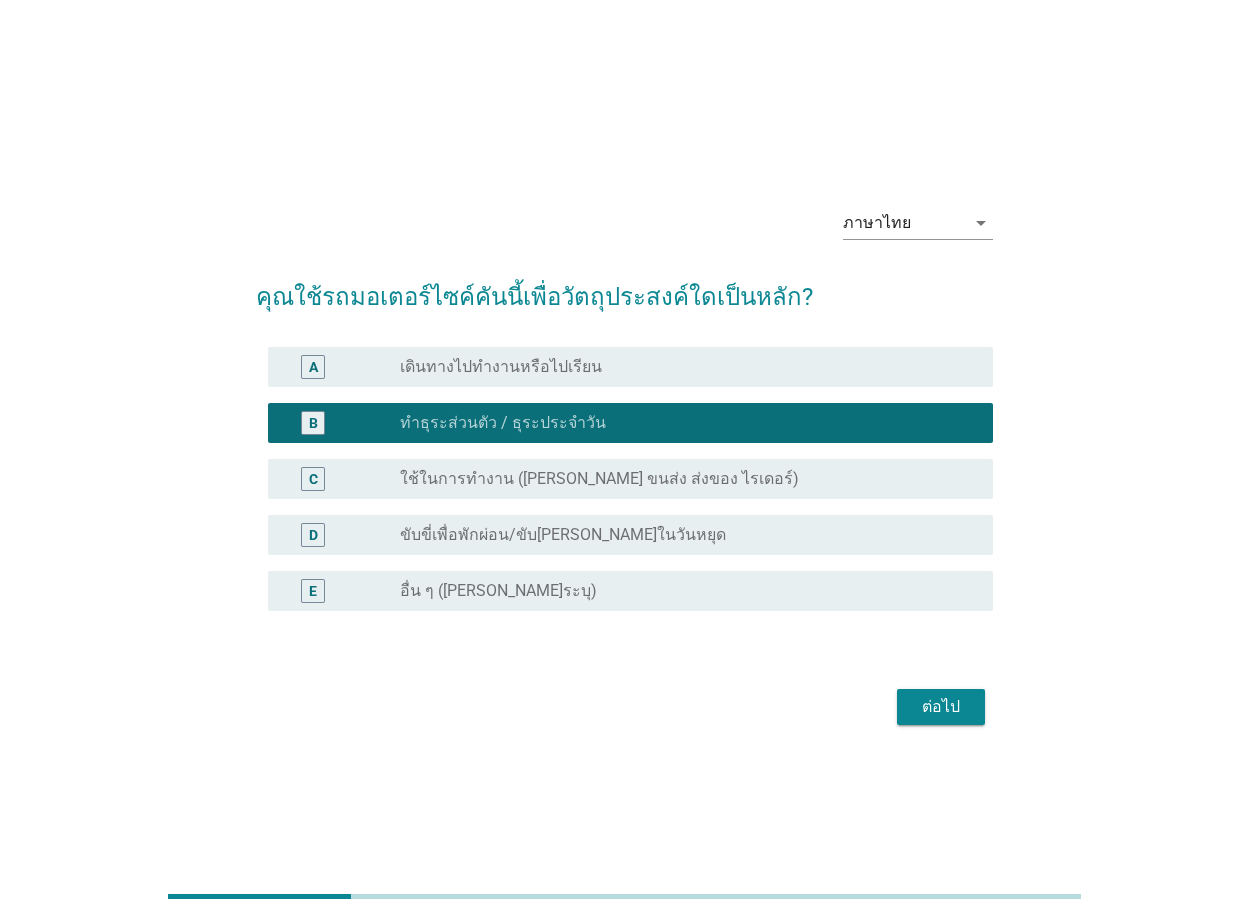 click on "ต่อไป" at bounding box center (941, 707) 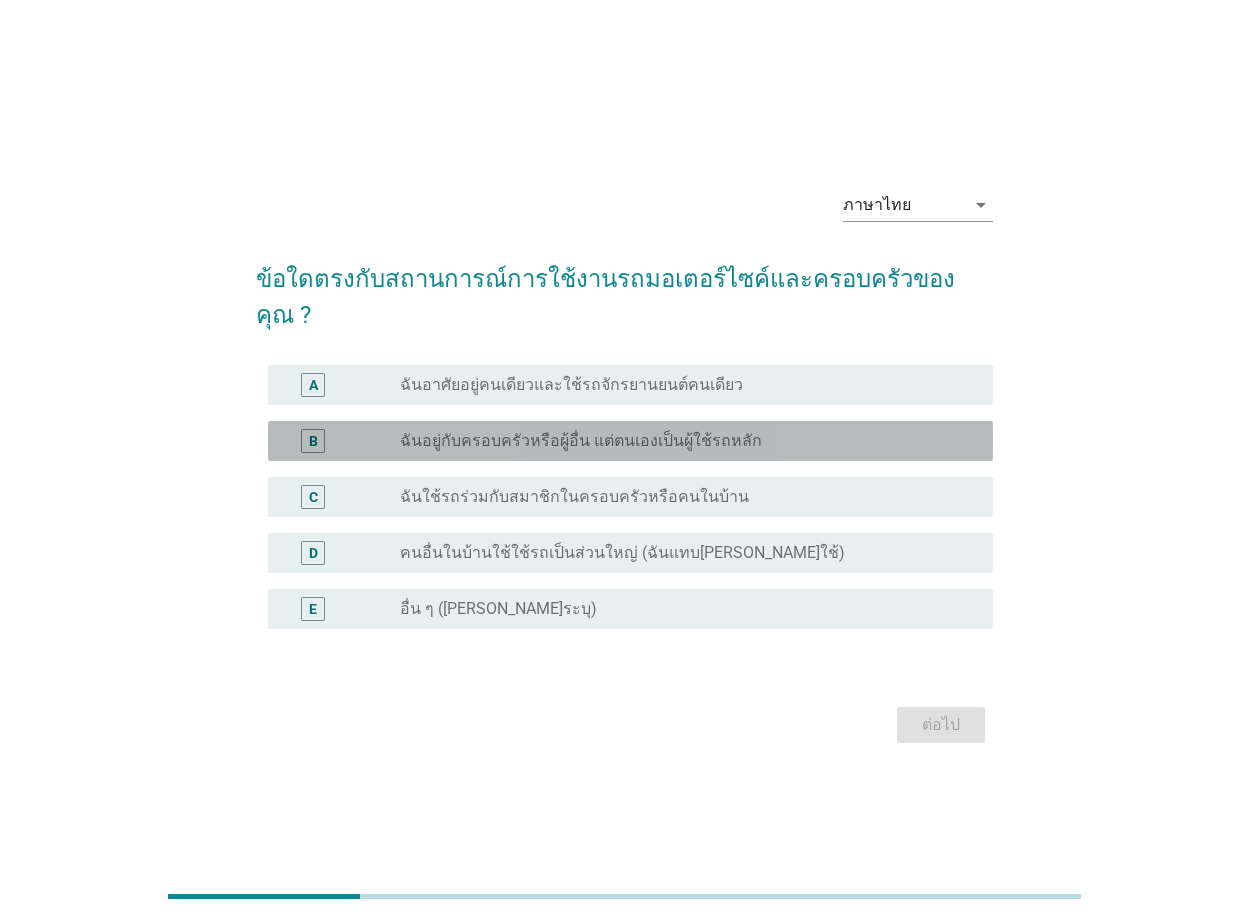 click on "radio_button_unchecked ฉันอยู่กับครอบครัวหรือผู้อื่น แต่ตนเองเป็นผู้ใช้รถหลัก" at bounding box center [680, 441] 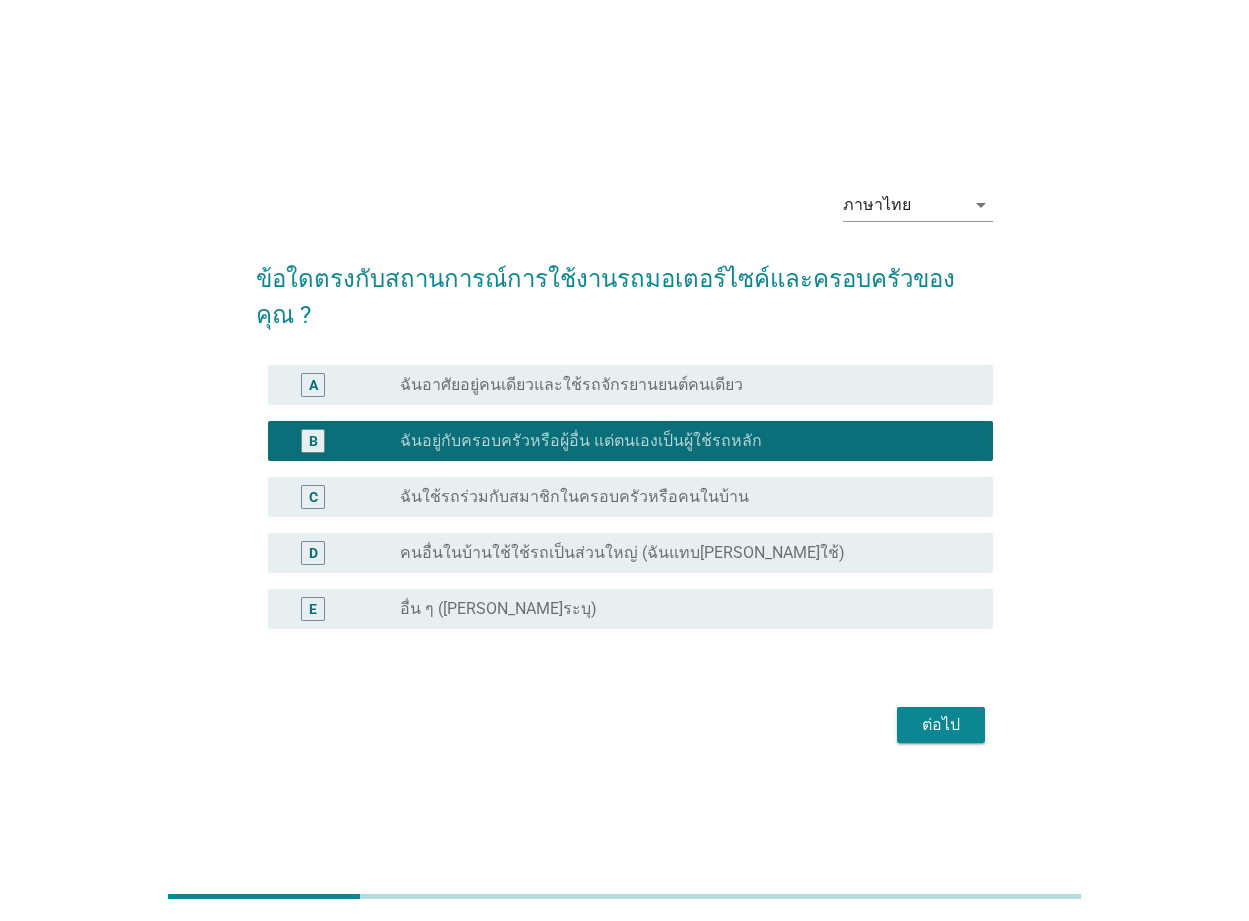 click on "ต่อไป" at bounding box center [941, 725] 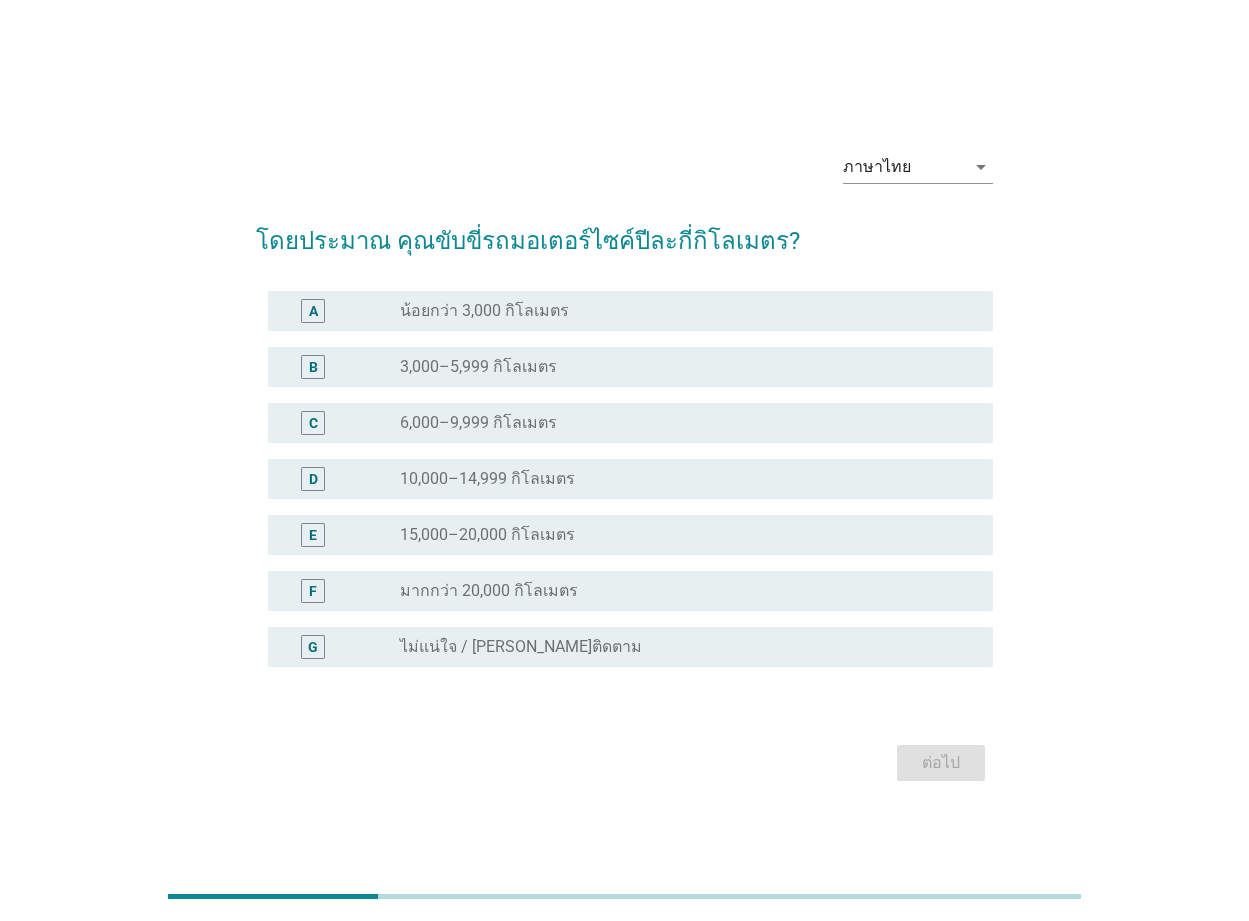 click on "radio_button_unchecked น้อยกว่า 3,000 กิโลเมตร" at bounding box center [680, 311] 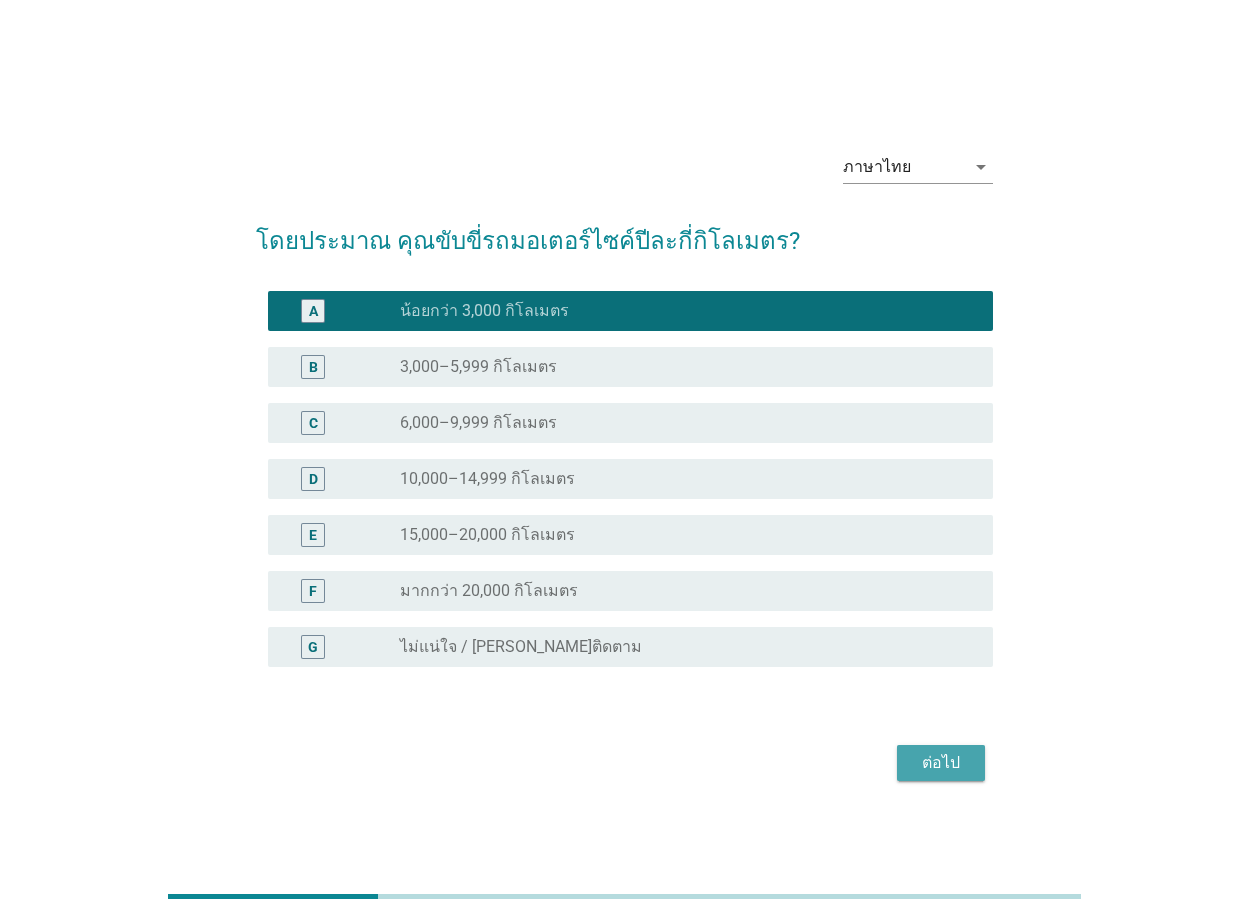 click on "ต่อไป" at bounding box center [941, 763] 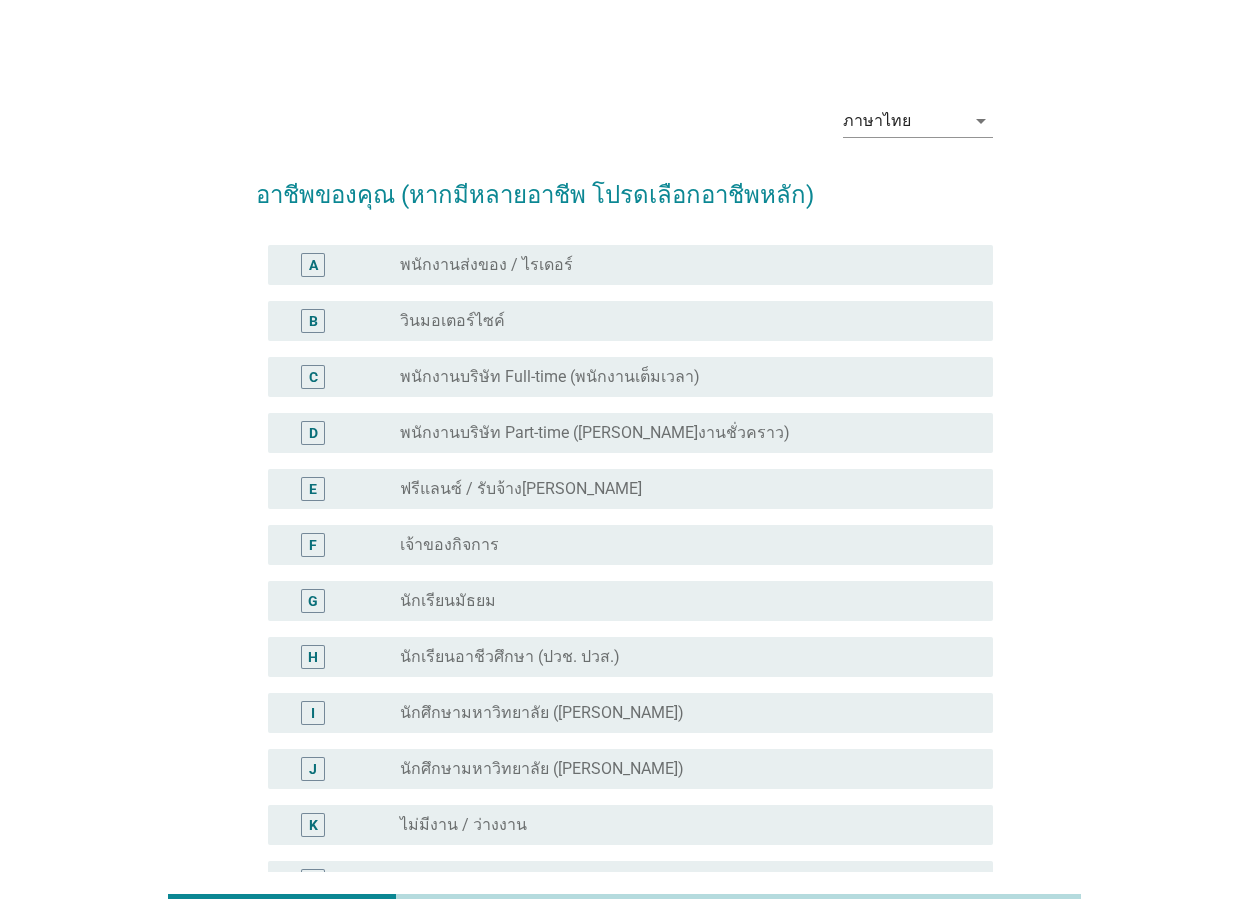 click on "C     radio_button_unchecked พนักงานบริษัท Full-time (พนักงานเต็มเวลา)" at bounding box center (630, 377) 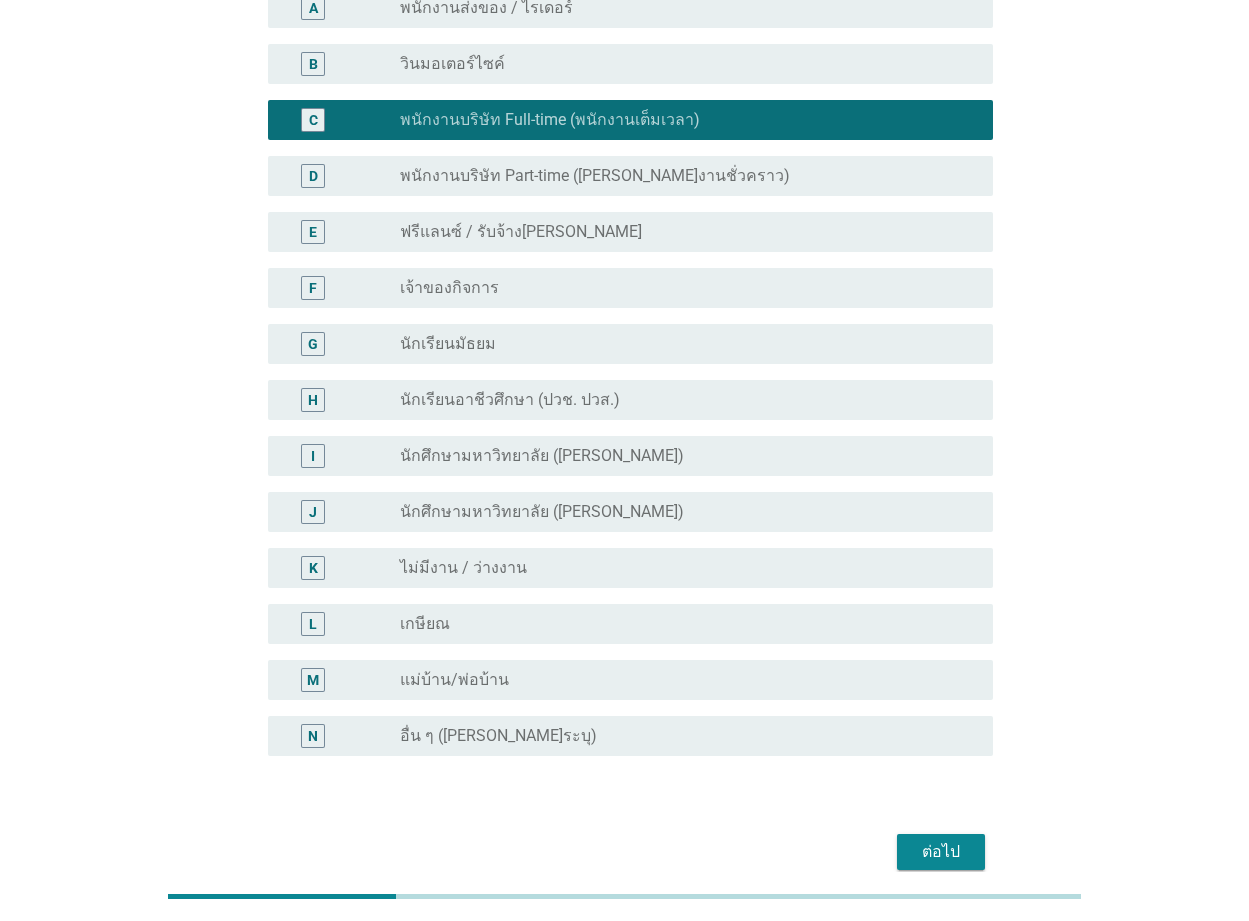 scroll, scrollTop: 300, scrollLeft: 0, axis: vertical 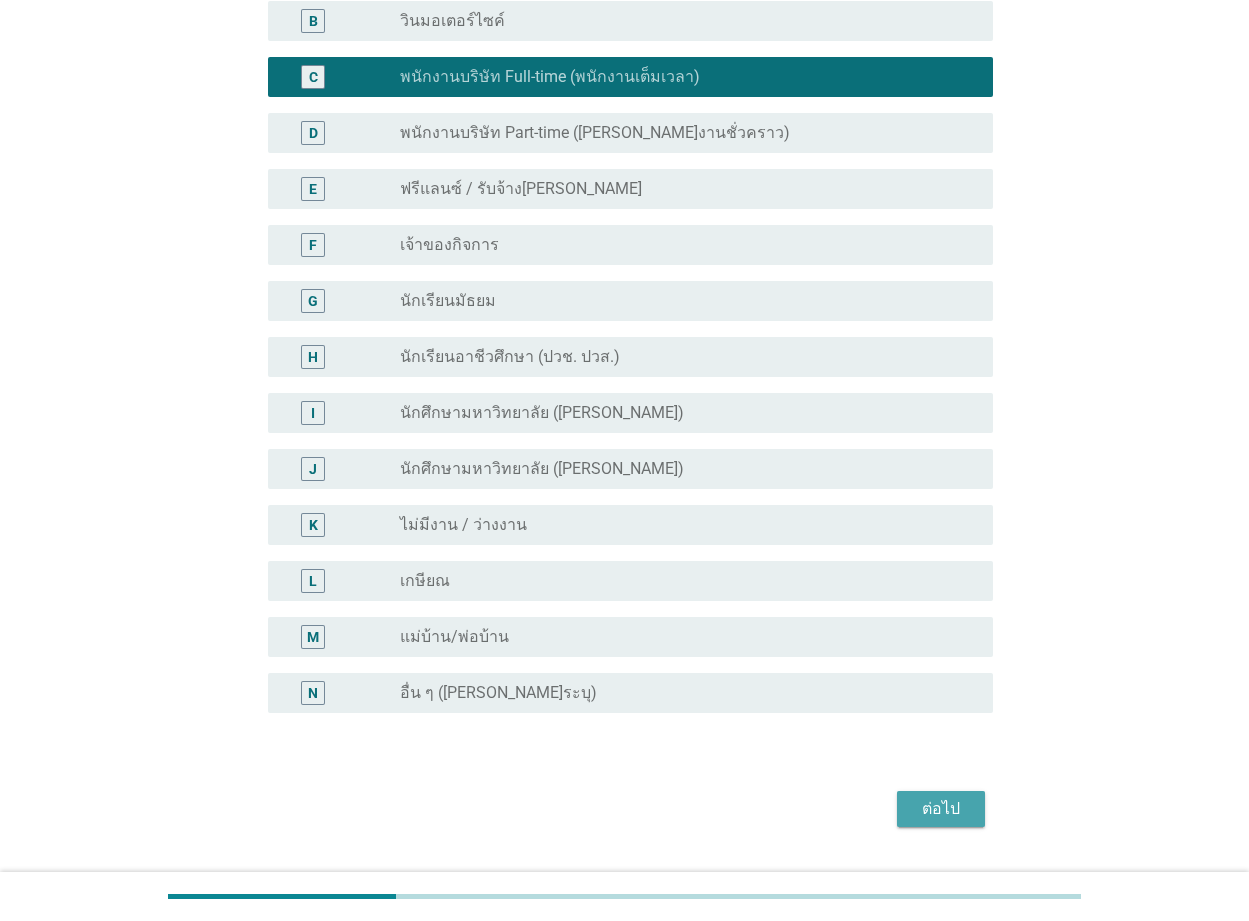 click on "ต่อไป" at bounding box center (941, 809) 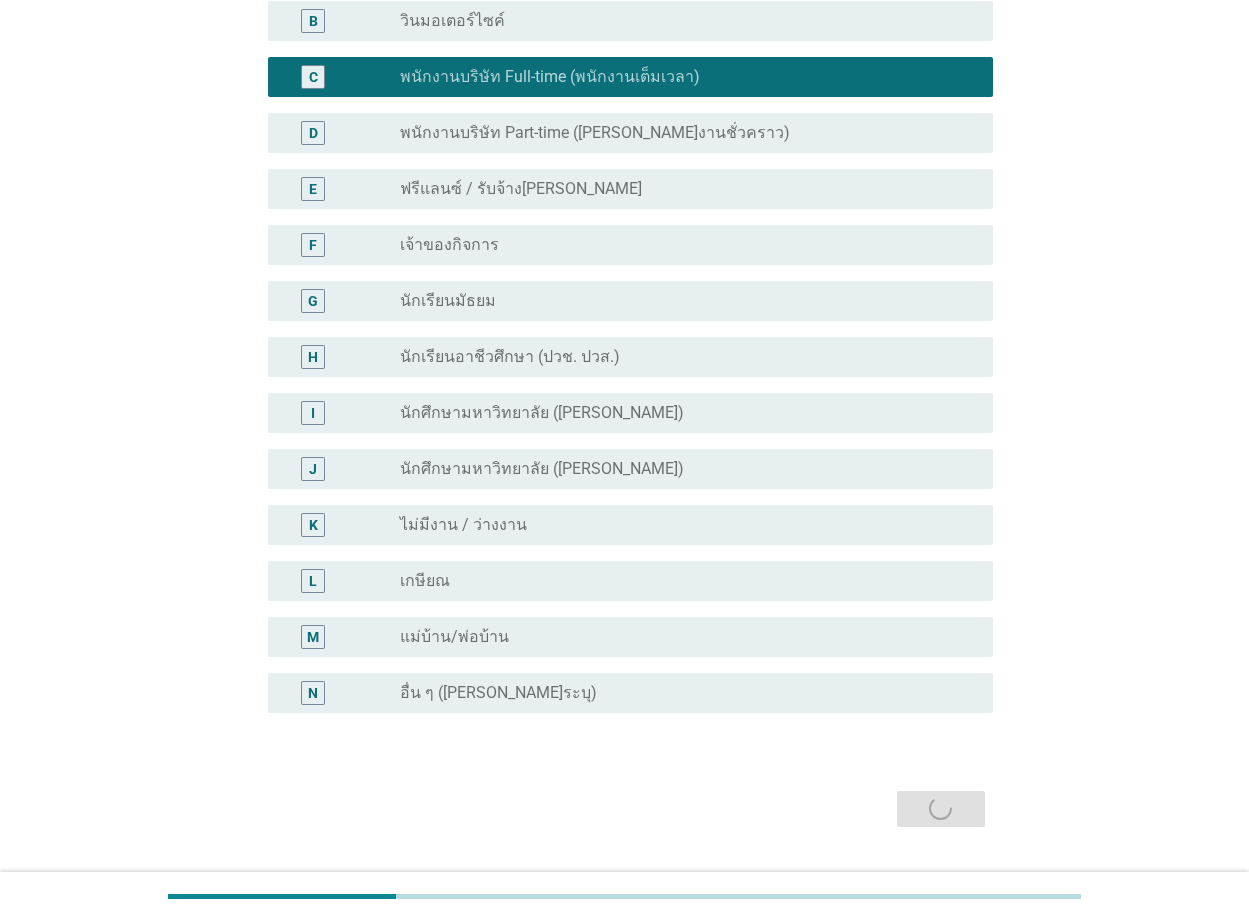 scroll, scrollTop: 0, scrollLeft: 0, axis: both 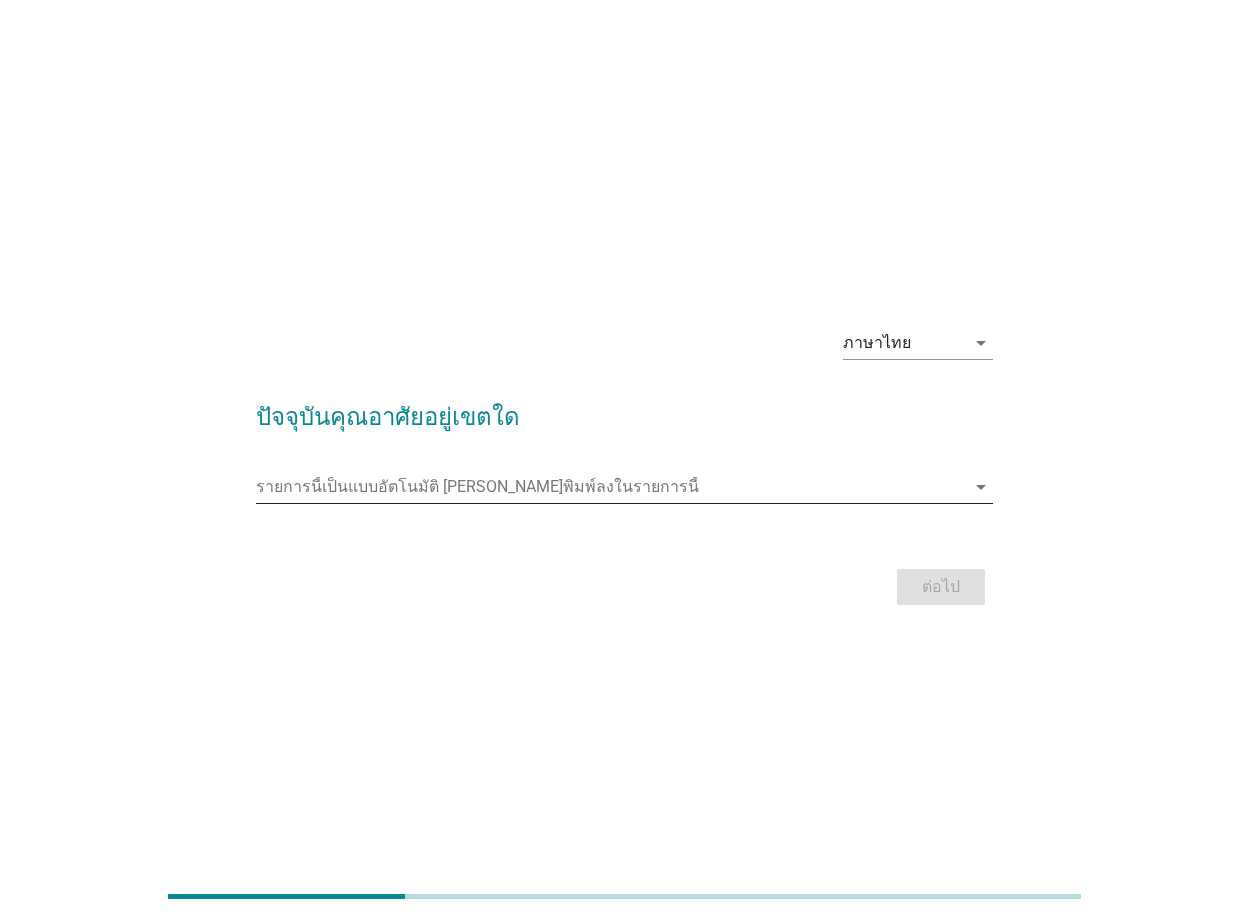 click at bounding box center (610, 487) 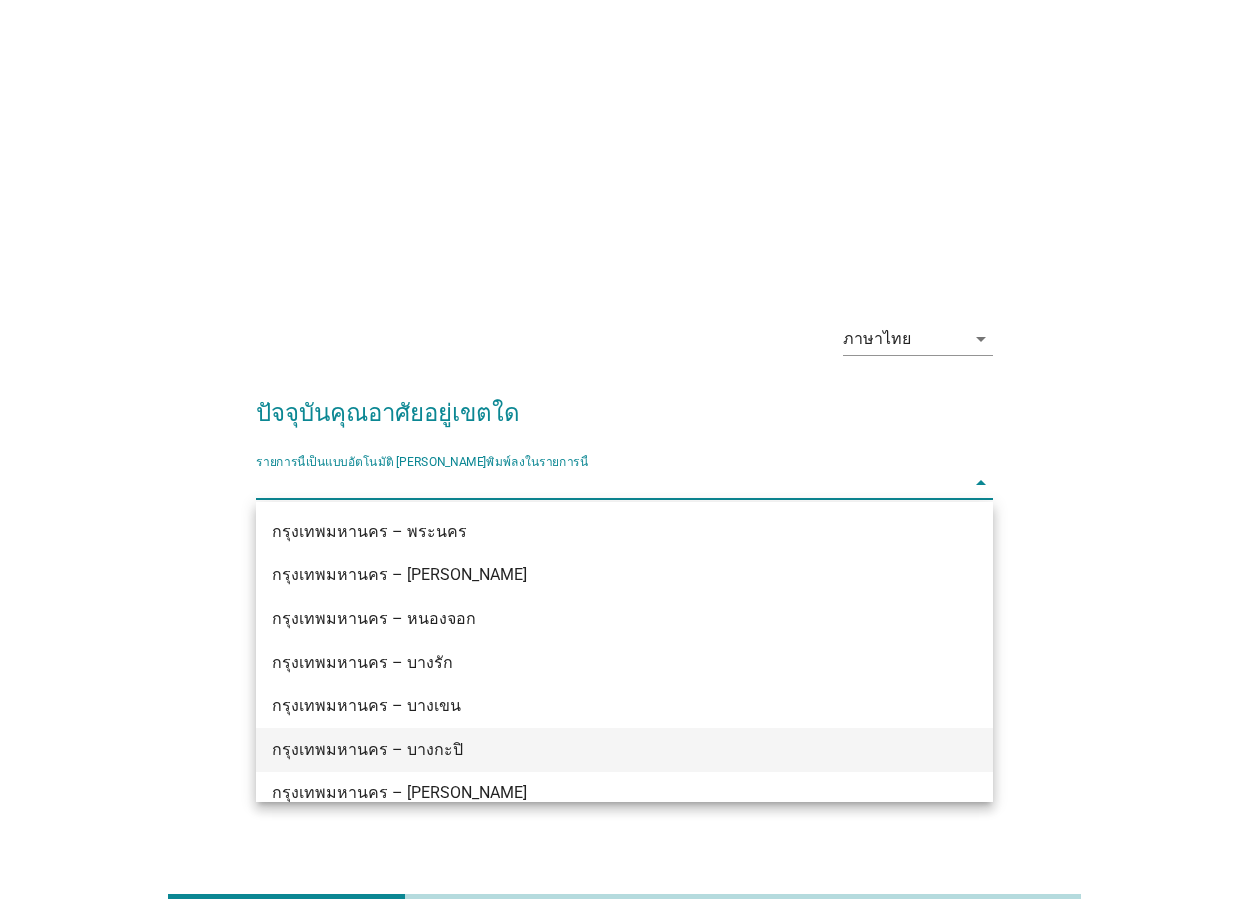 click on "กรุงเทพมหานคร – บางกะปิ" at bounding box center [595, 750] 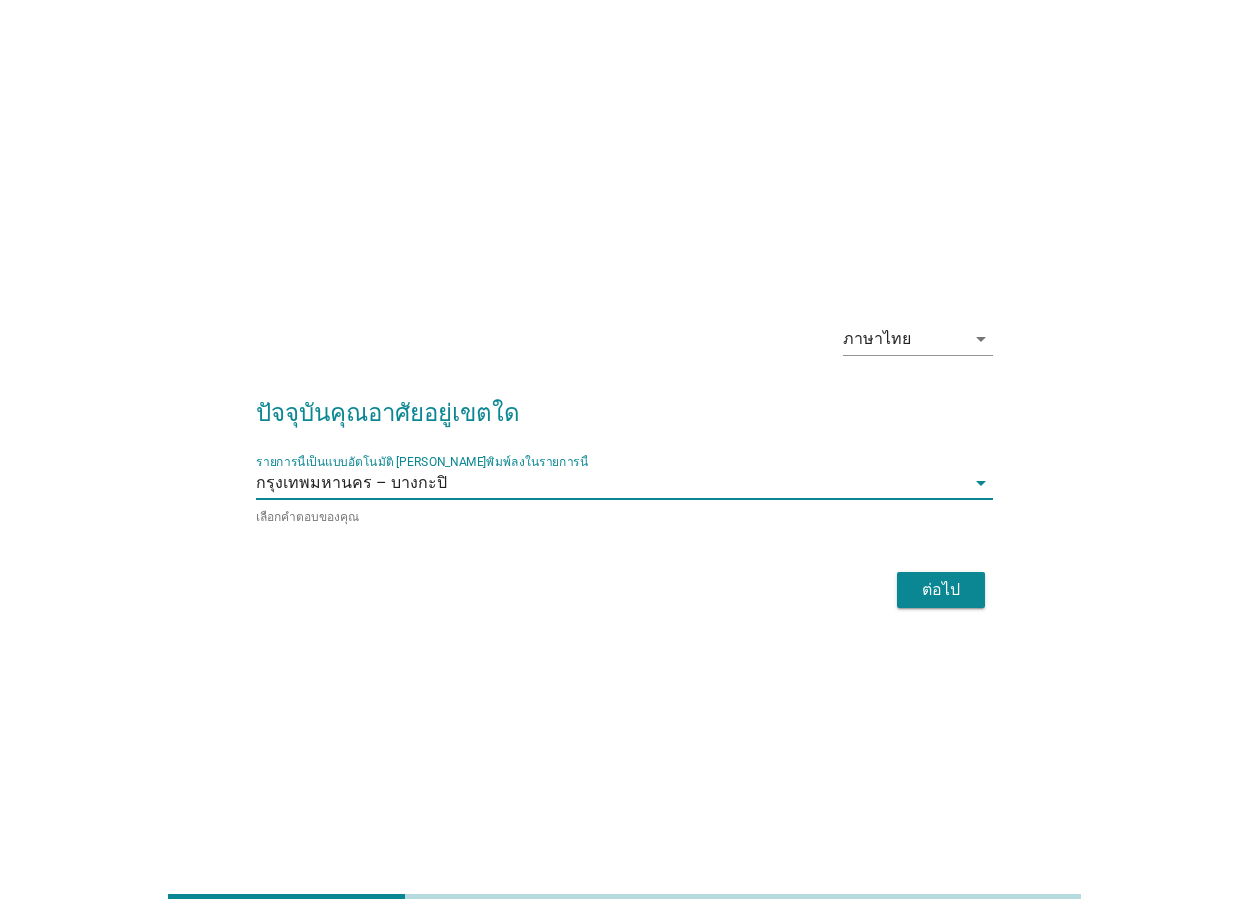 click on "ต่อไป" at bounding box center (941, 590) 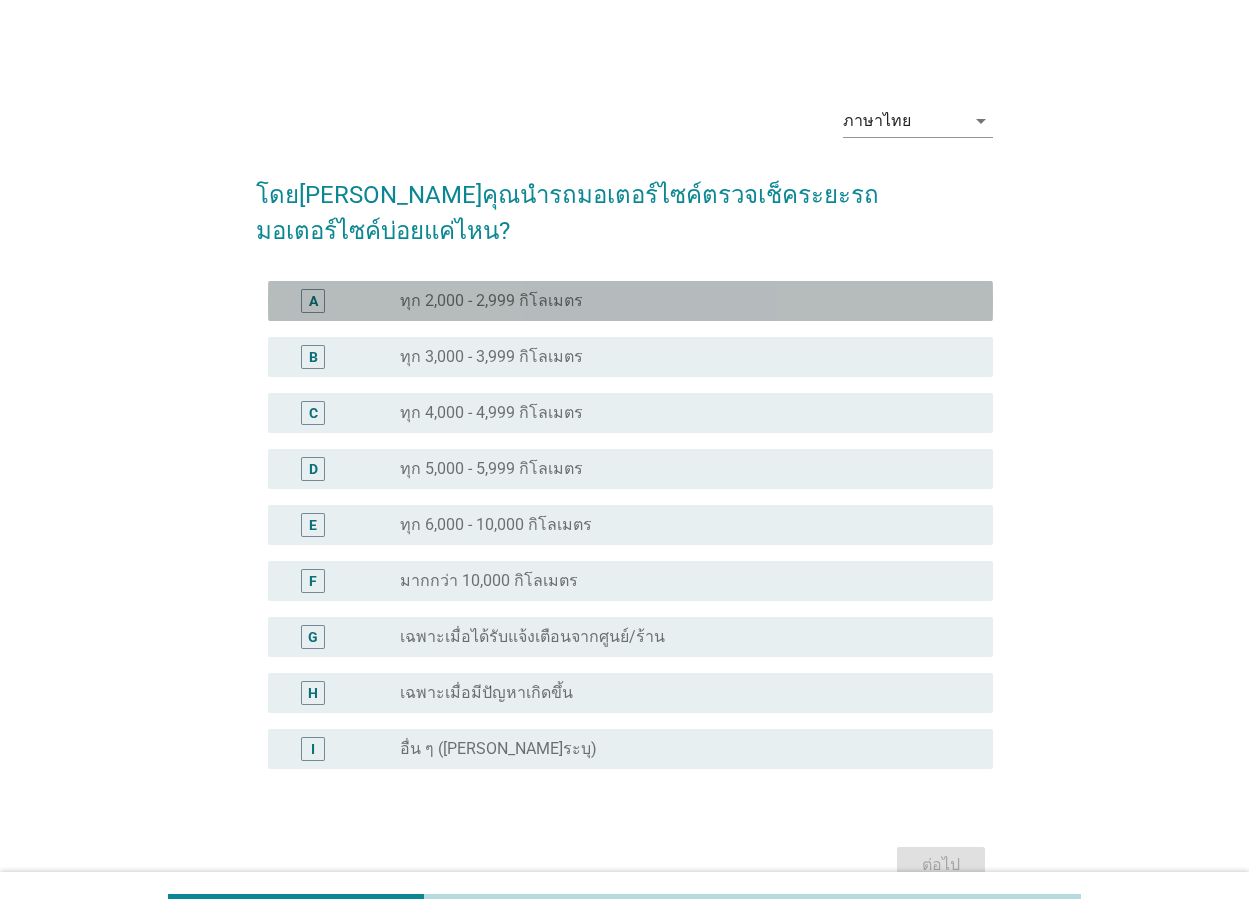 click on "radio_button_unchecked ทุก 2,000 - 2,999 กิโลเมตร" at bounding box center (688, 301) 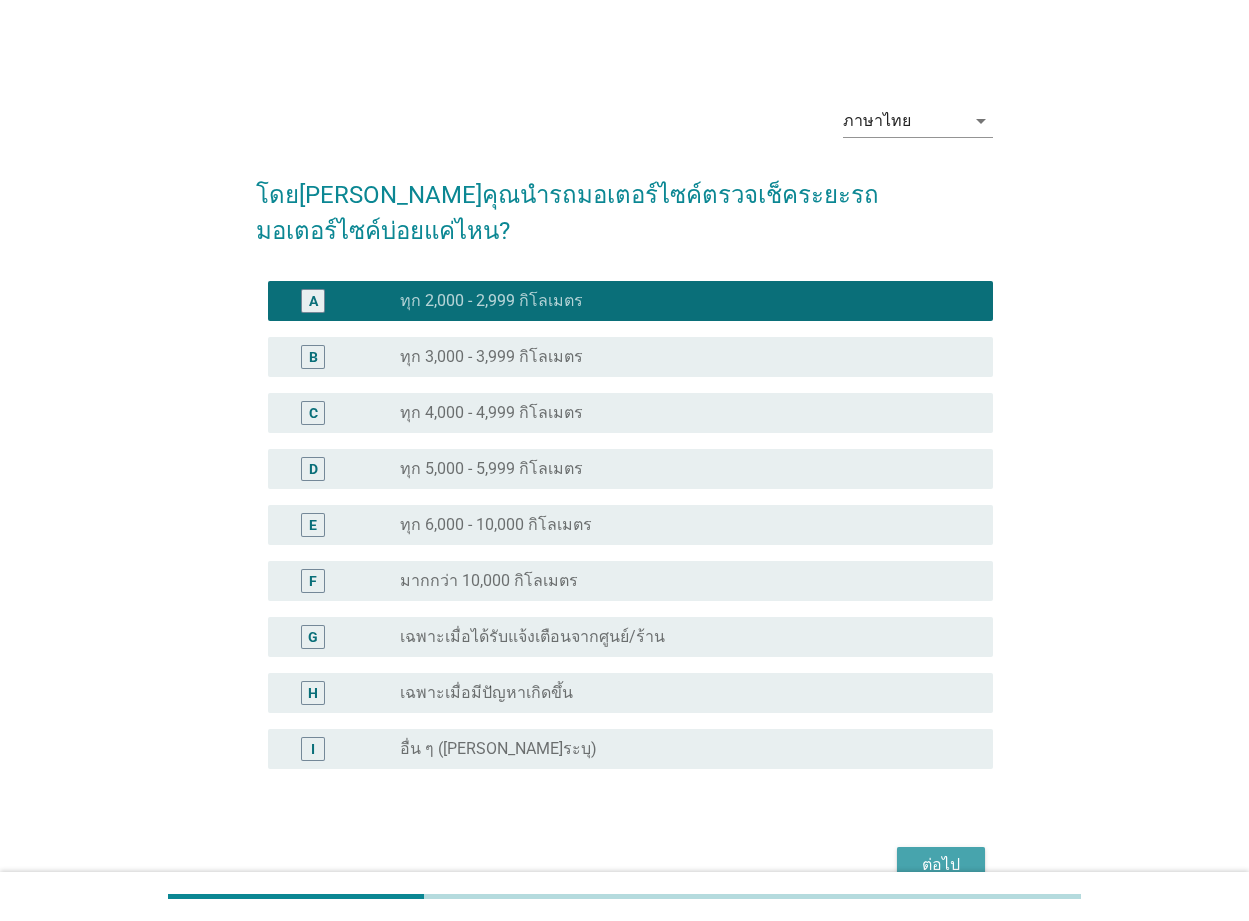 click on "ต่อไป" at bounding box center [941, 865] 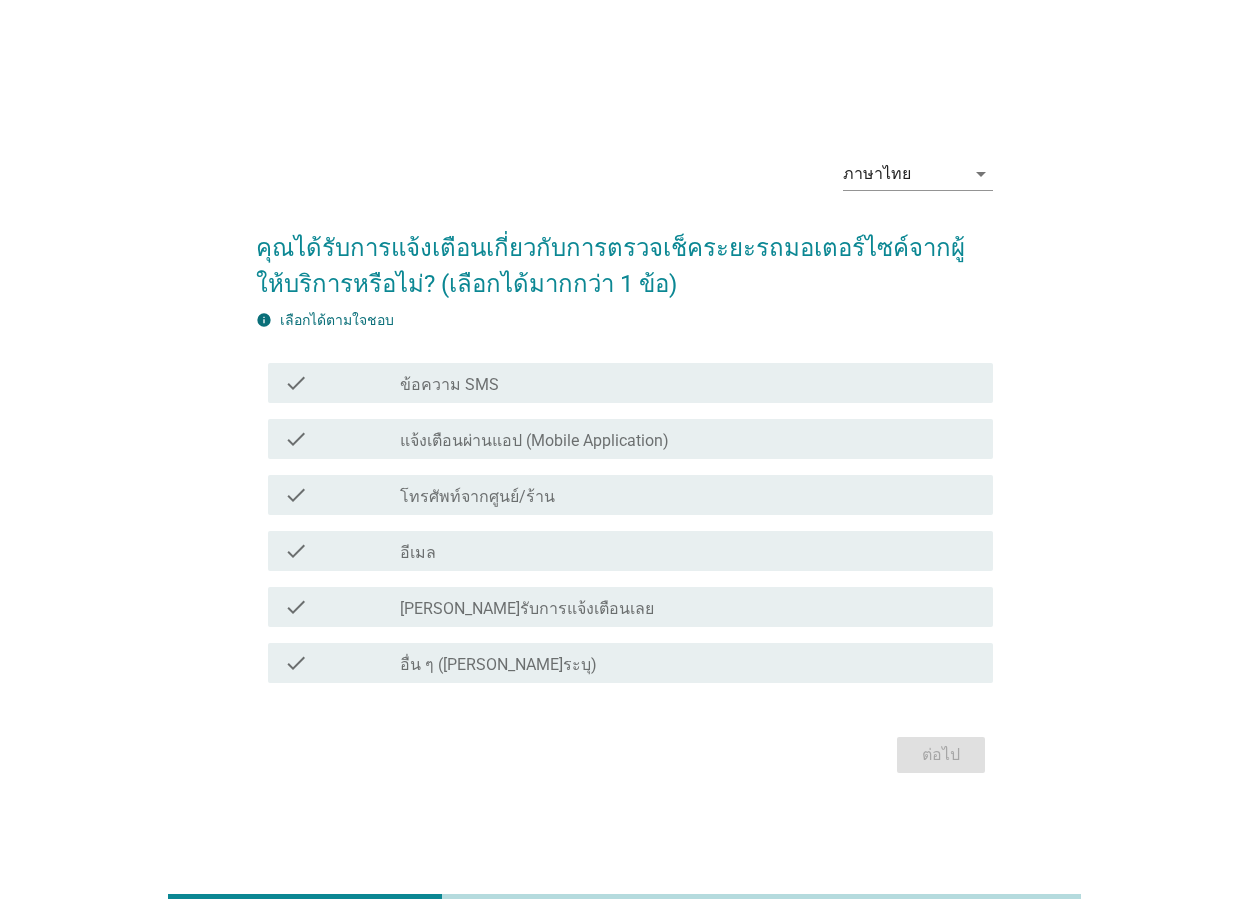 click on "check_box_outline_blank [PERSON_NAME]รับการแจ้งเตือนเลย" at bounding box center (688, 607) 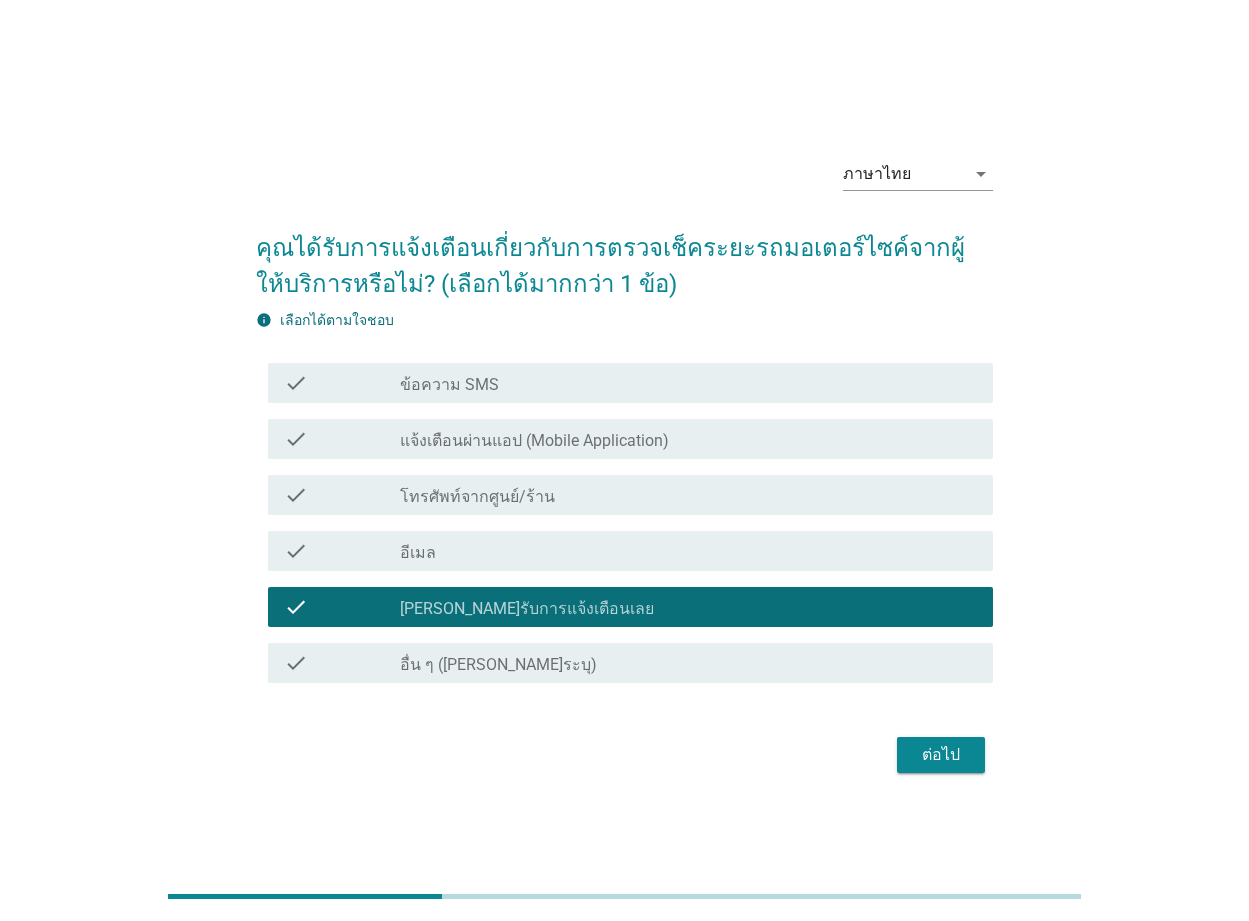 click on "ต่อไป" at bounding box center [941, 755] 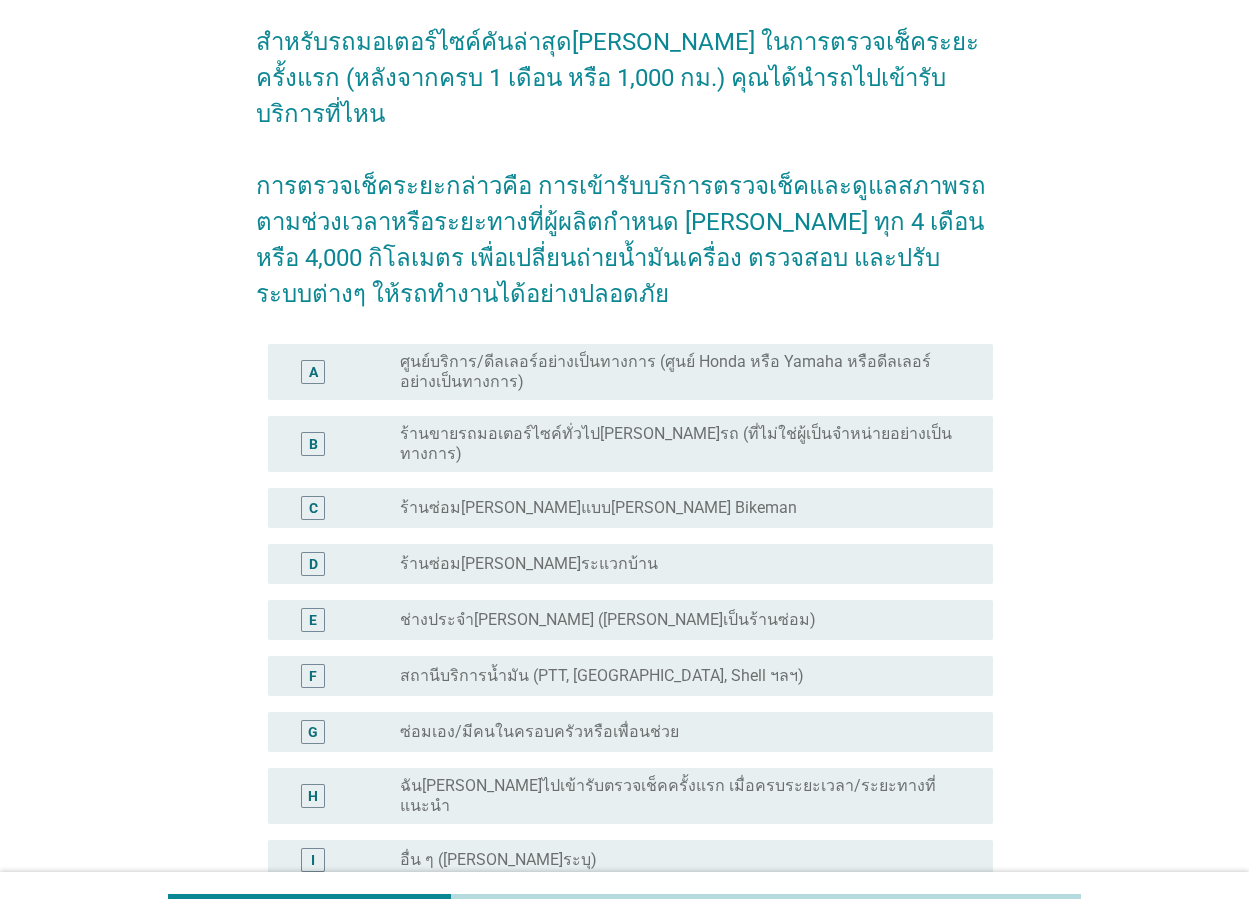 scroll, scrollTop: 200, scrollLeft: 0, axis: vertical 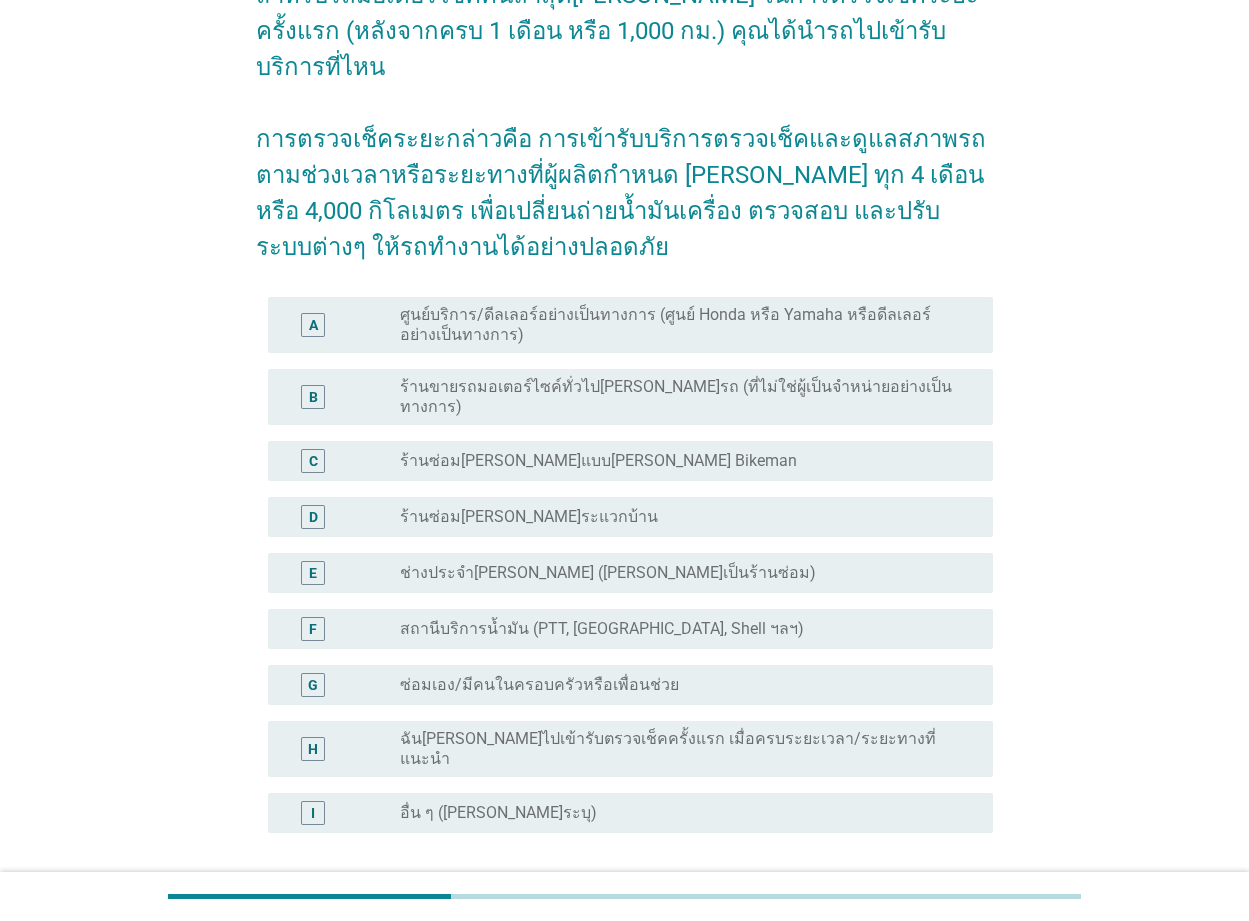 click on "ร้านซ่อม[PERSON_NAME]แบบ[PERSON_NAME] Bikeman" at bounding box center [598, 461] 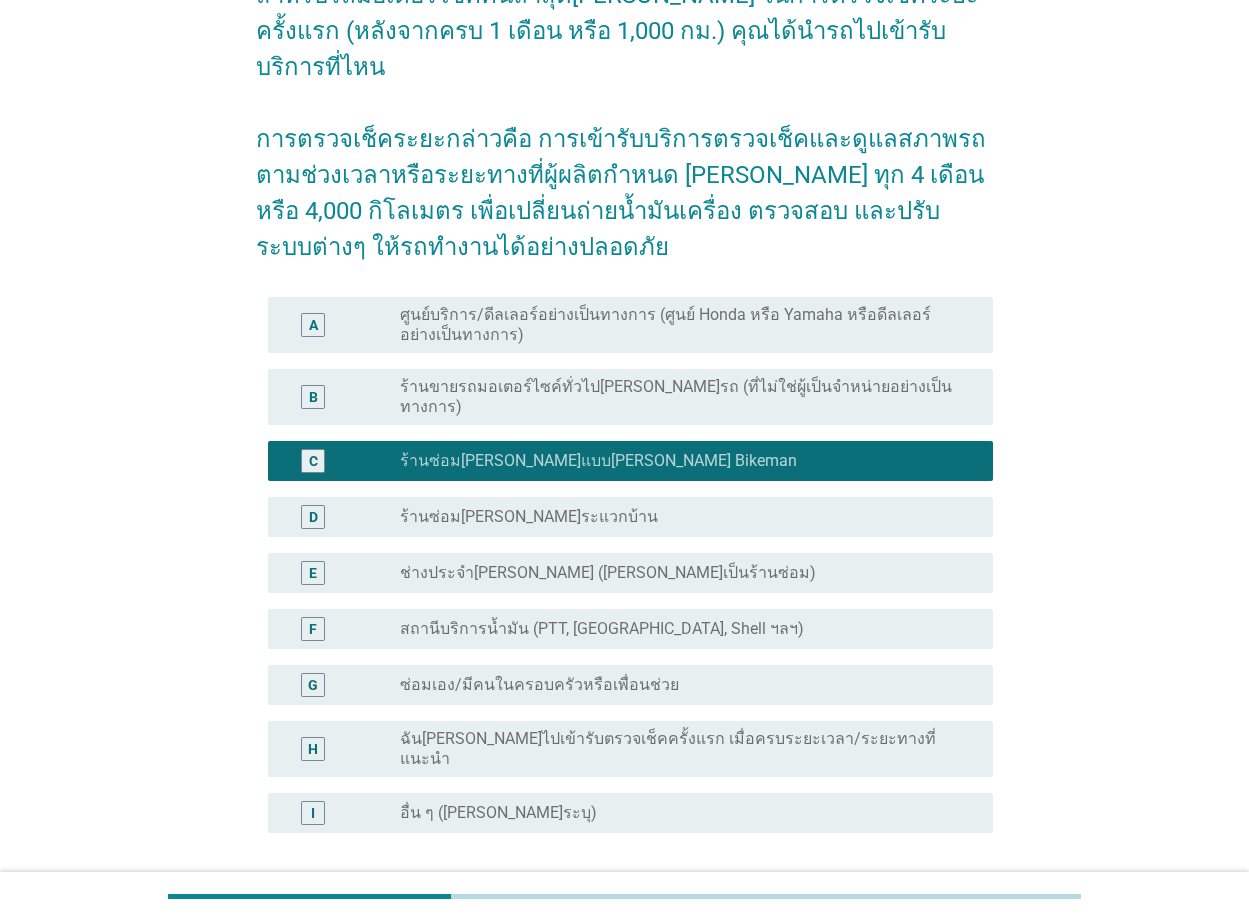 click on "ต่อไป" at bounding box center [941, 929] 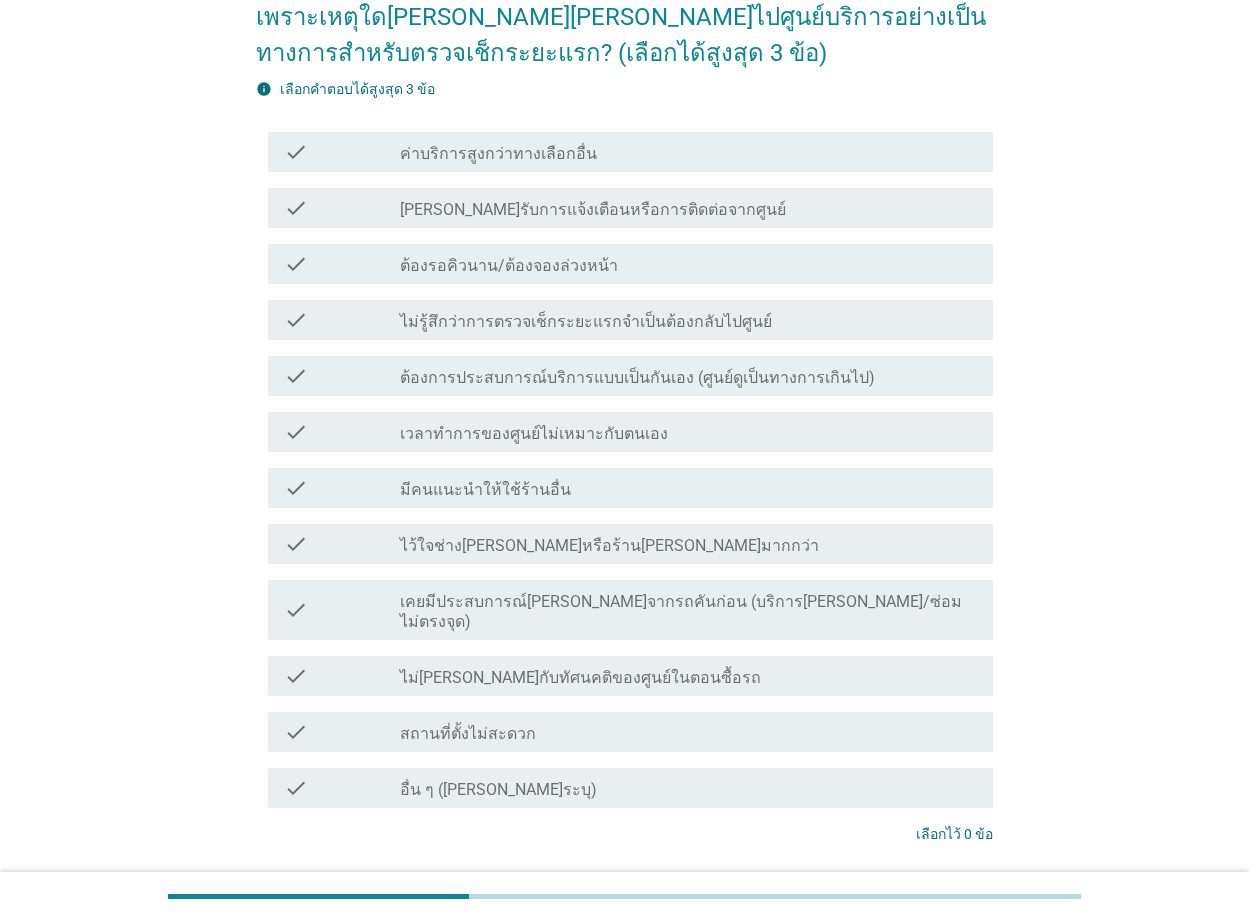 scroll, scrollTop: 200, scrollLeft: 0, axis: vertical 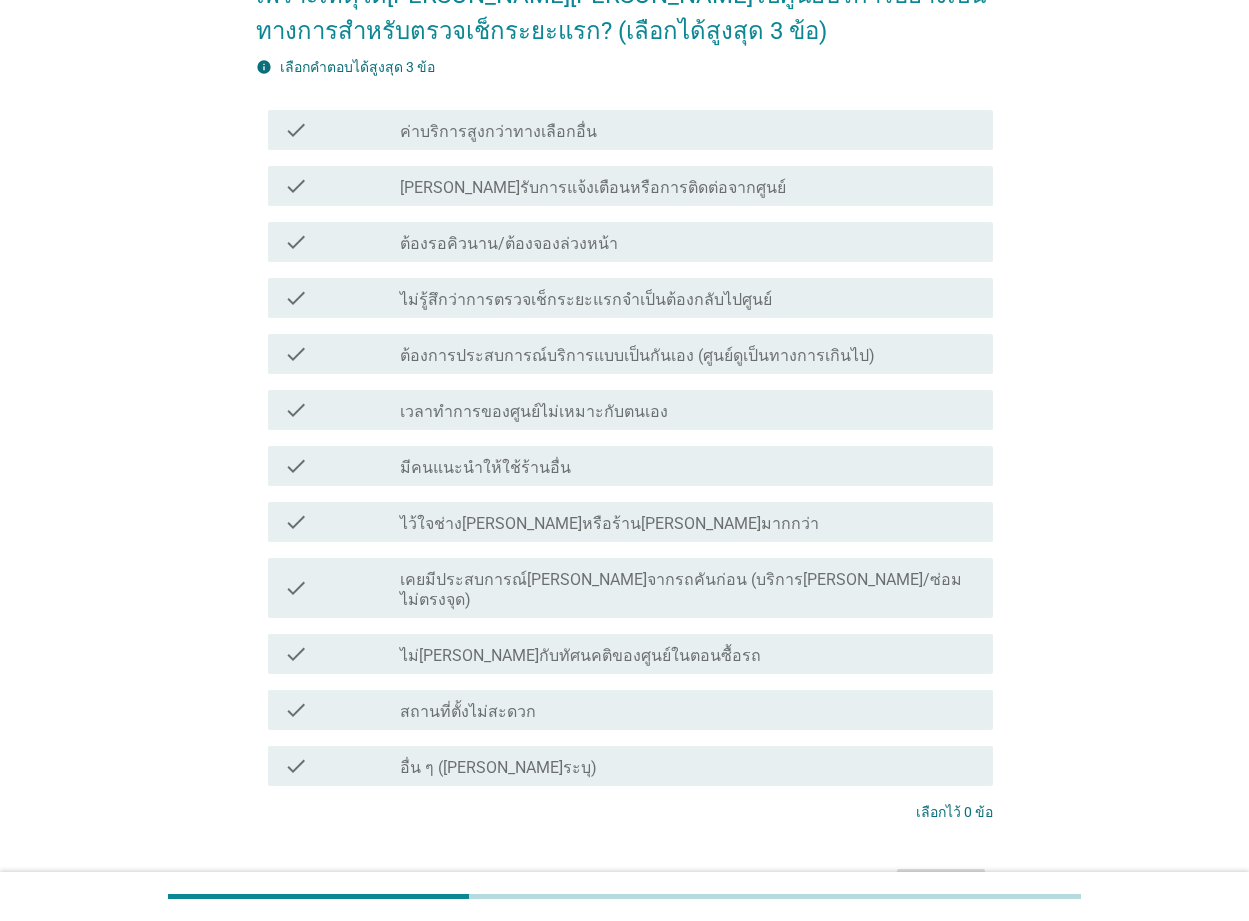click on "สถานที่ตั้งไม่สะดวก" at bounding box center (468, 712) 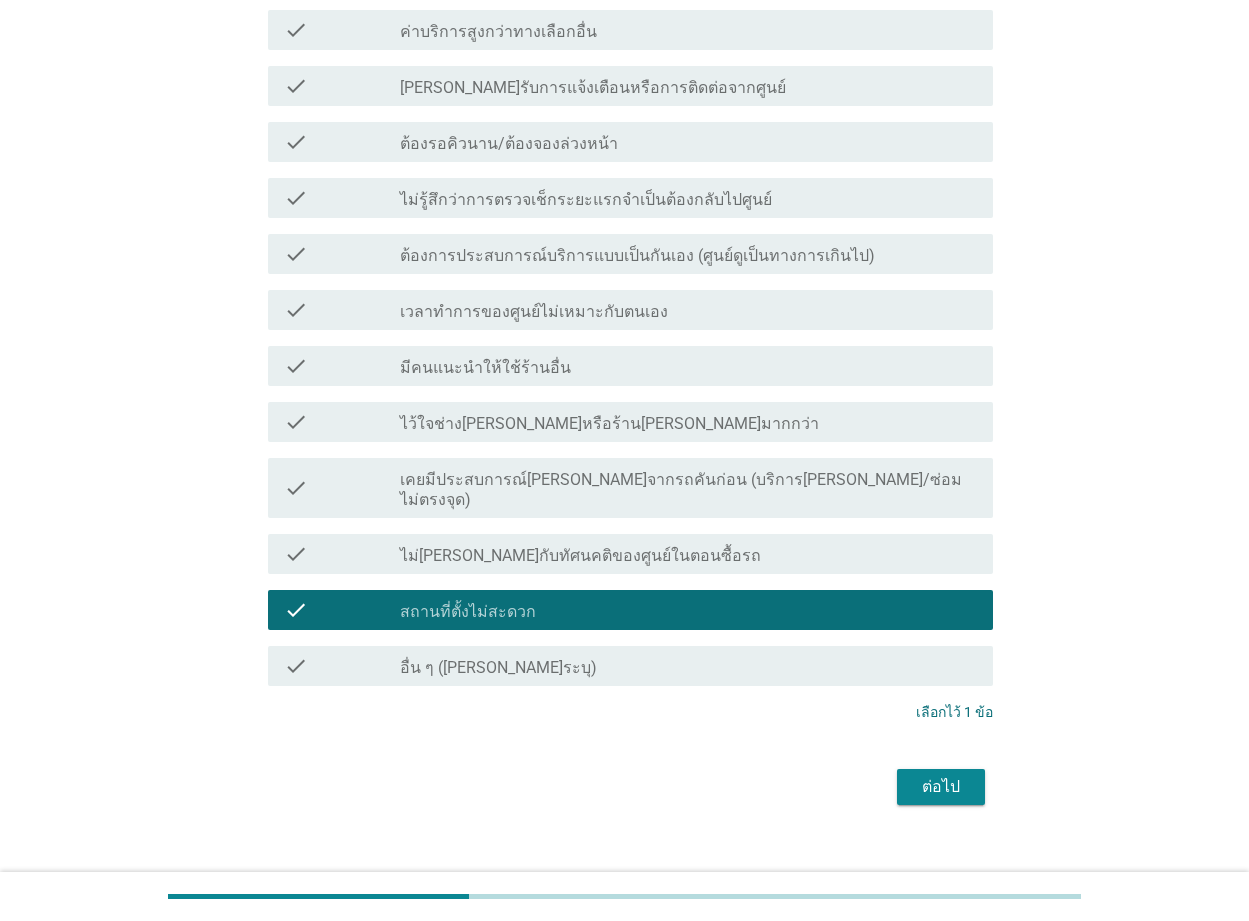 scroll, scrollTop: 307, scrollLeft: 0, axis: vertical 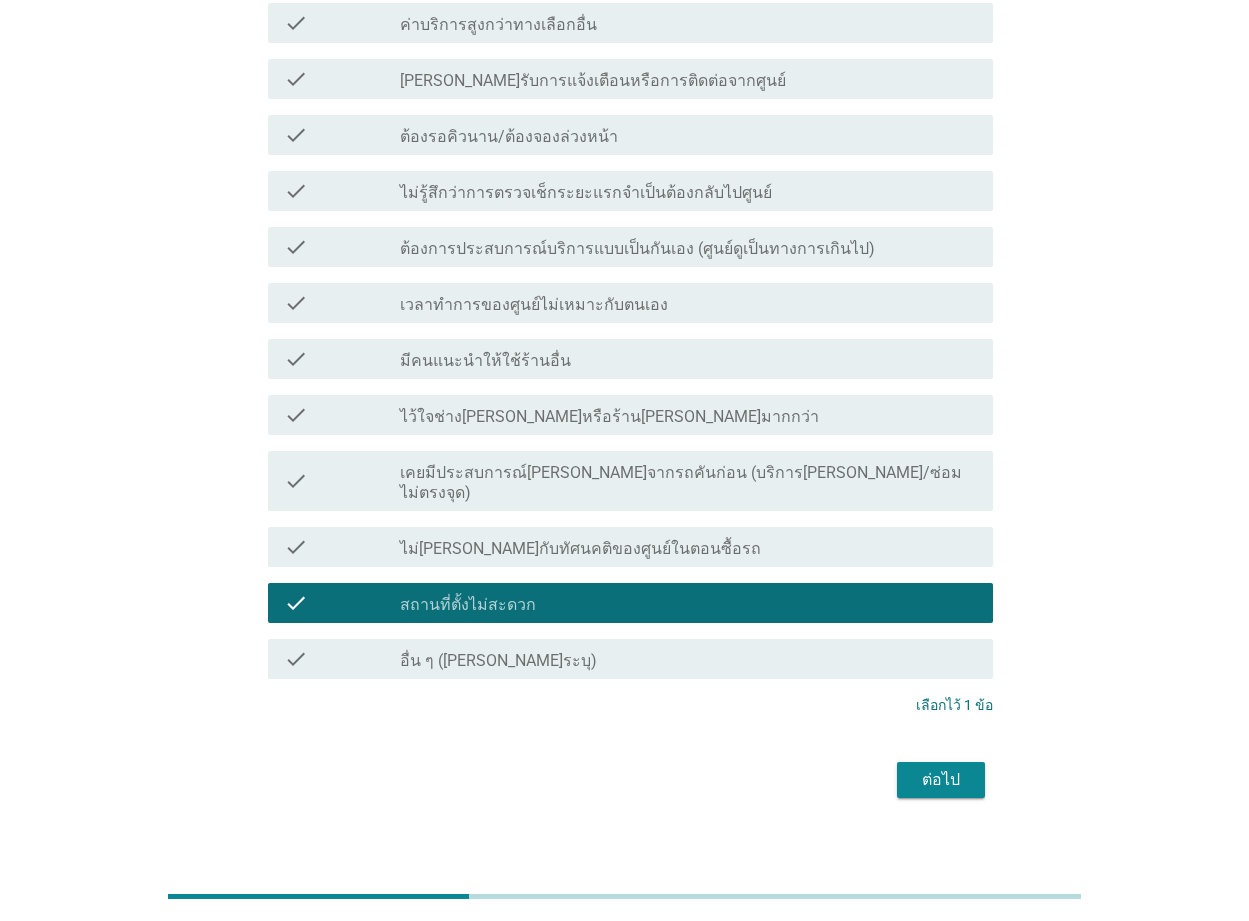 click on "ต่อไป" at bounding box center (941, 780) 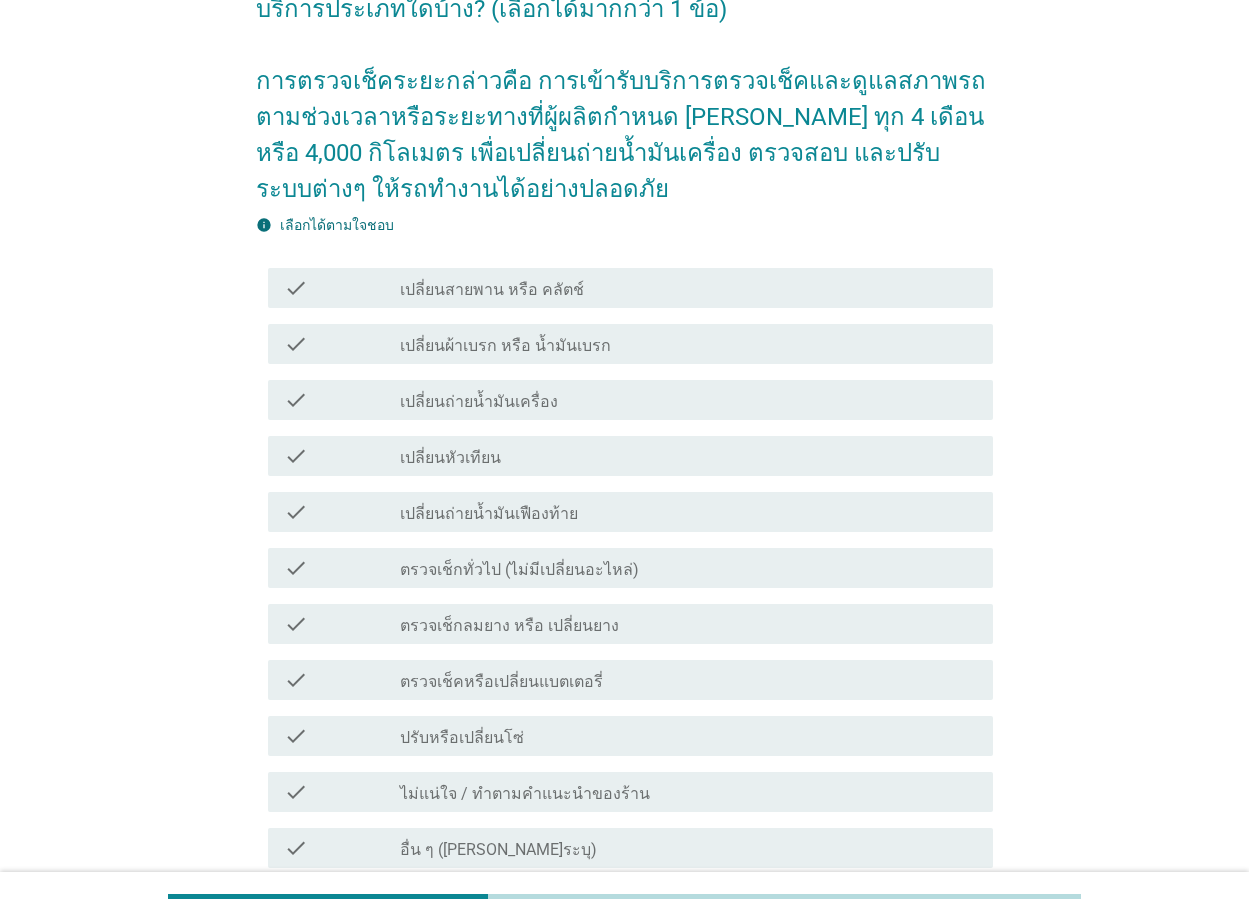 scroll, scrollTop: 300, scrollLeft: 0, axis: vertical 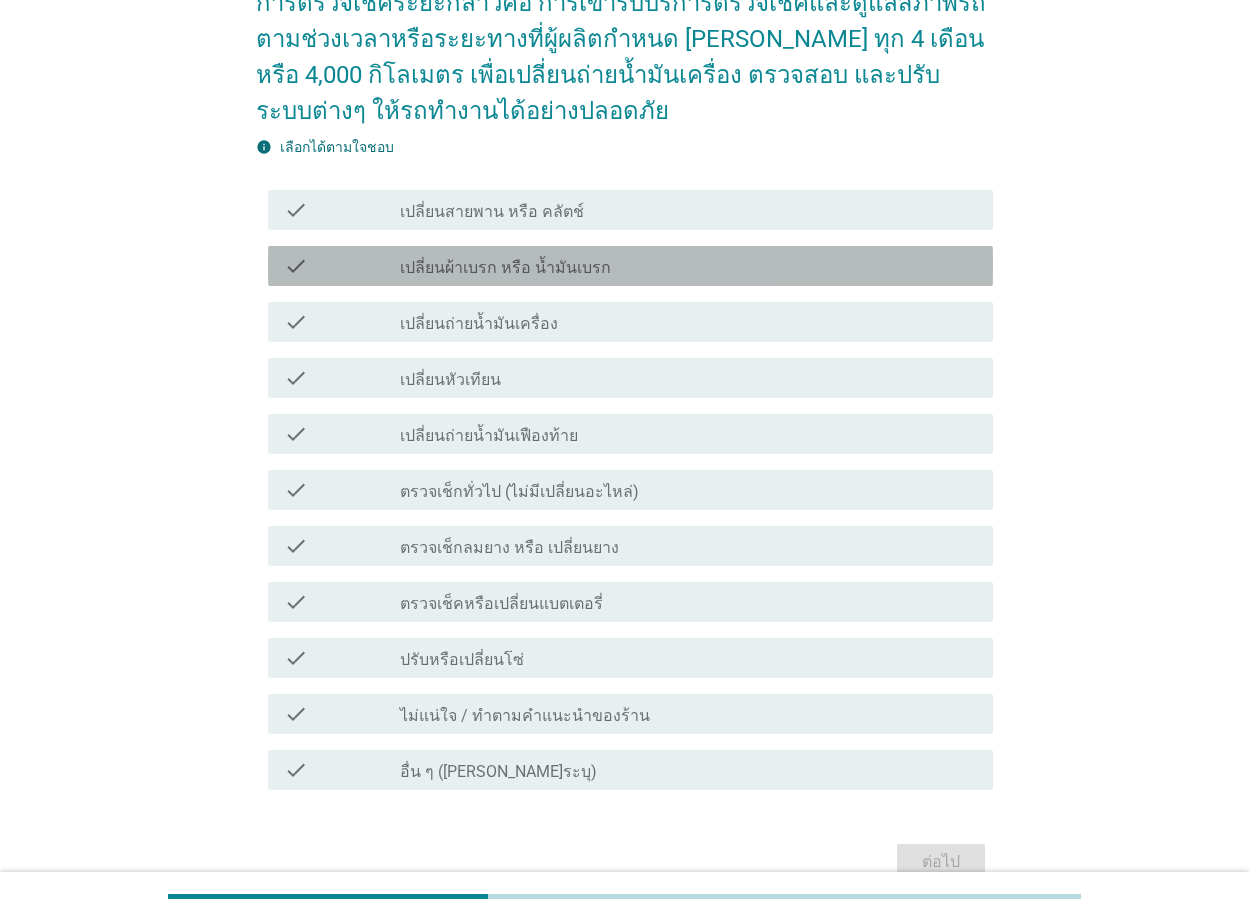 click on "เปลี่ยนผ้าเบรก หรือ น้ำมันเบรก" at bounding box center [505, 268] 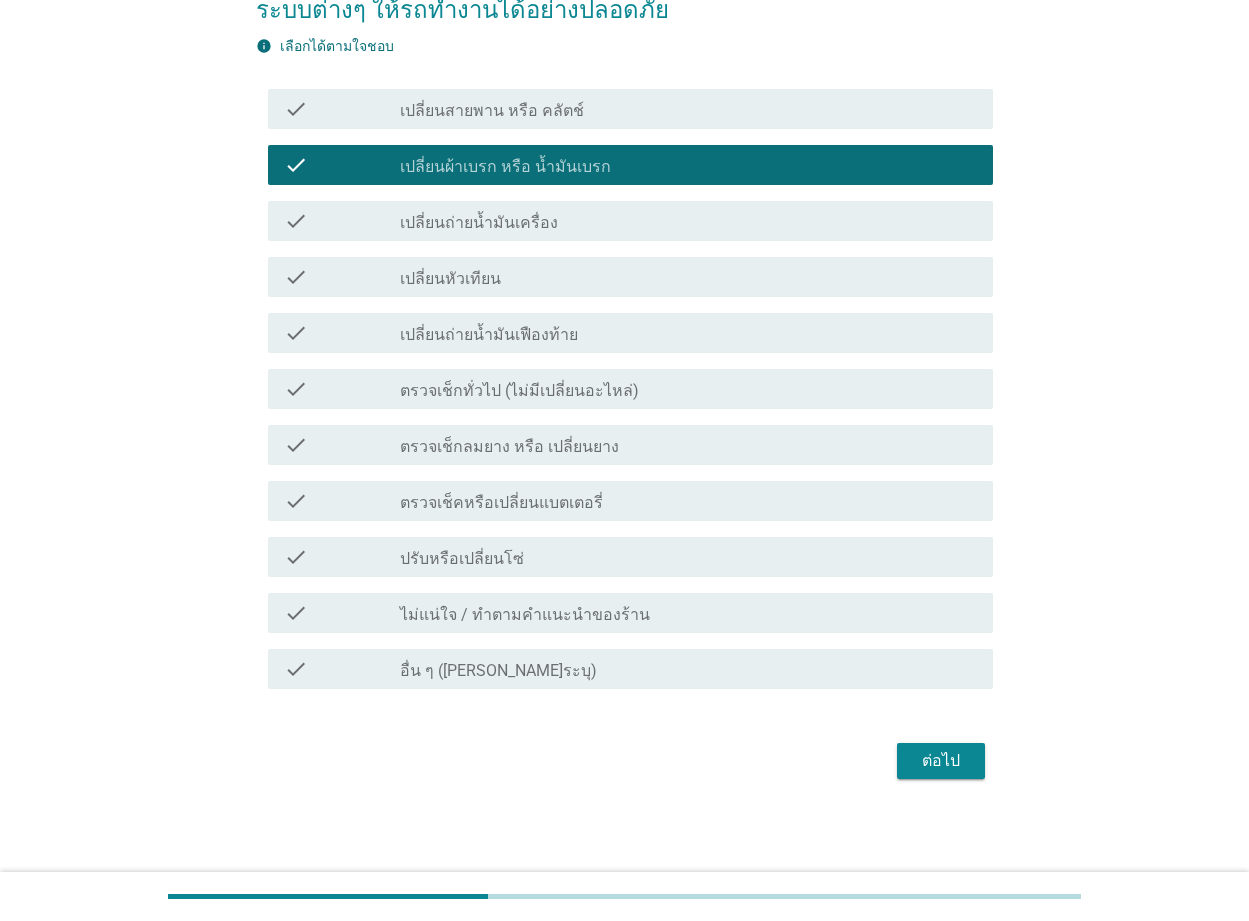 scroll, scrollTop: 402, scrollLeft: 0, axis: vertical 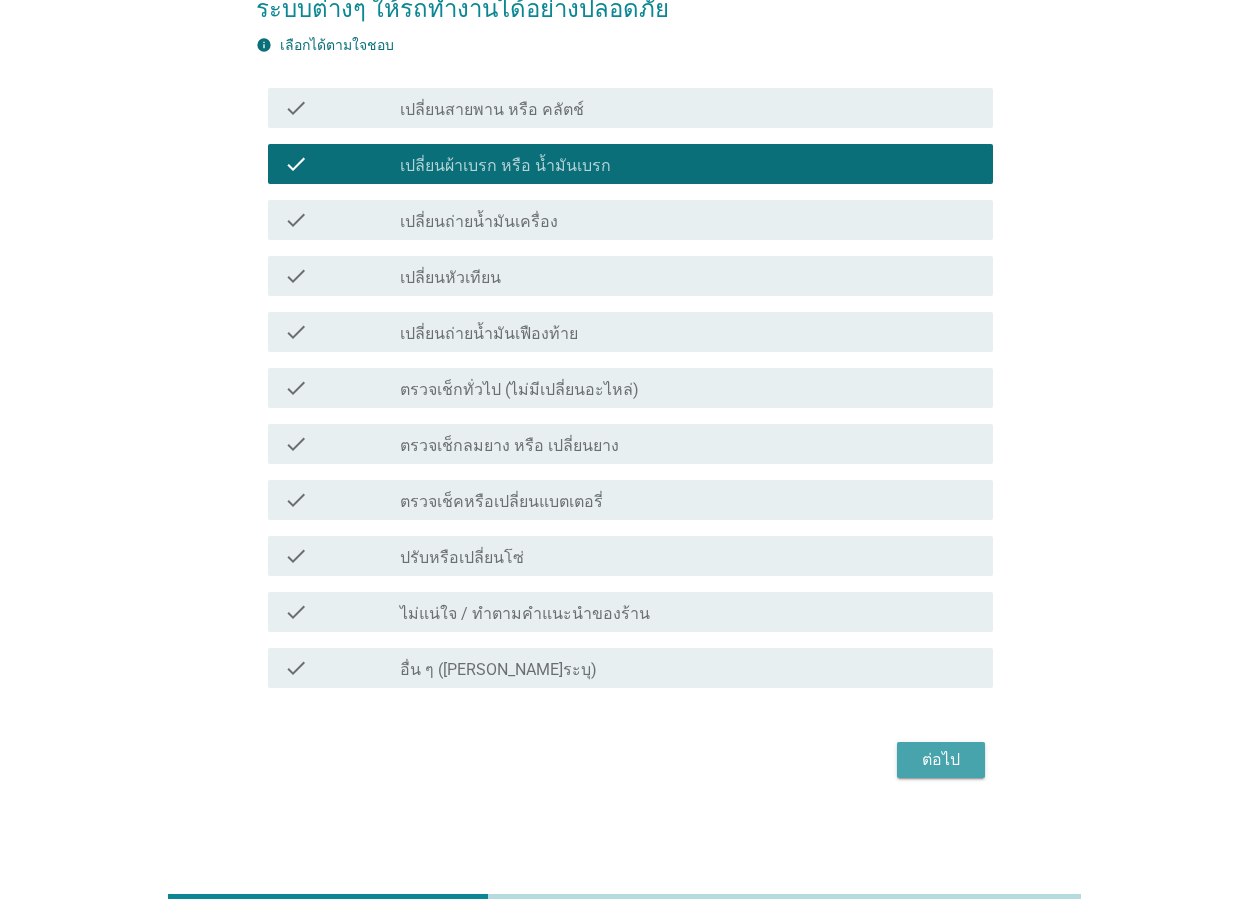 click on "ต่อไป" at bounding box center [941, 760] 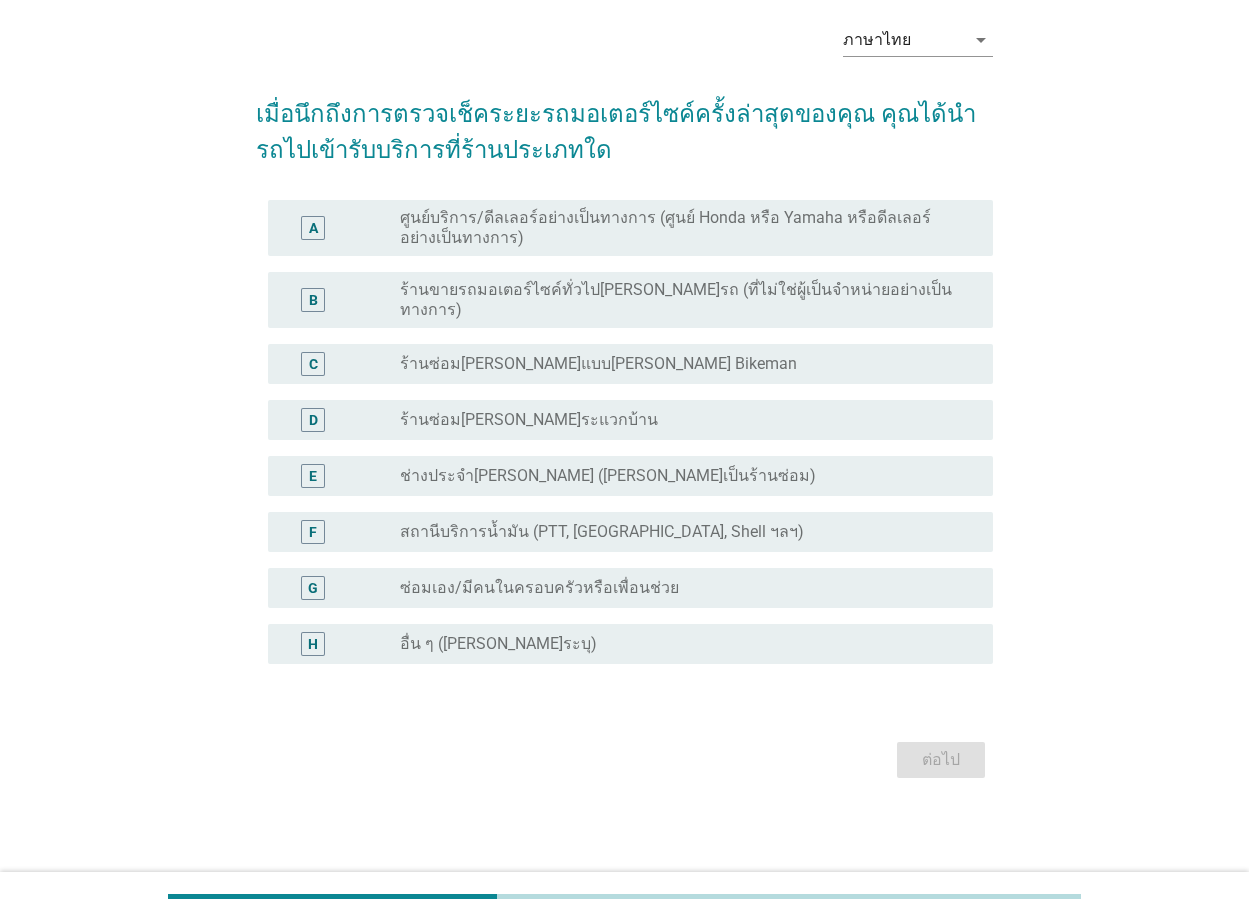scroll, scrollTop: 0, scrollLeft: 0, axis: both 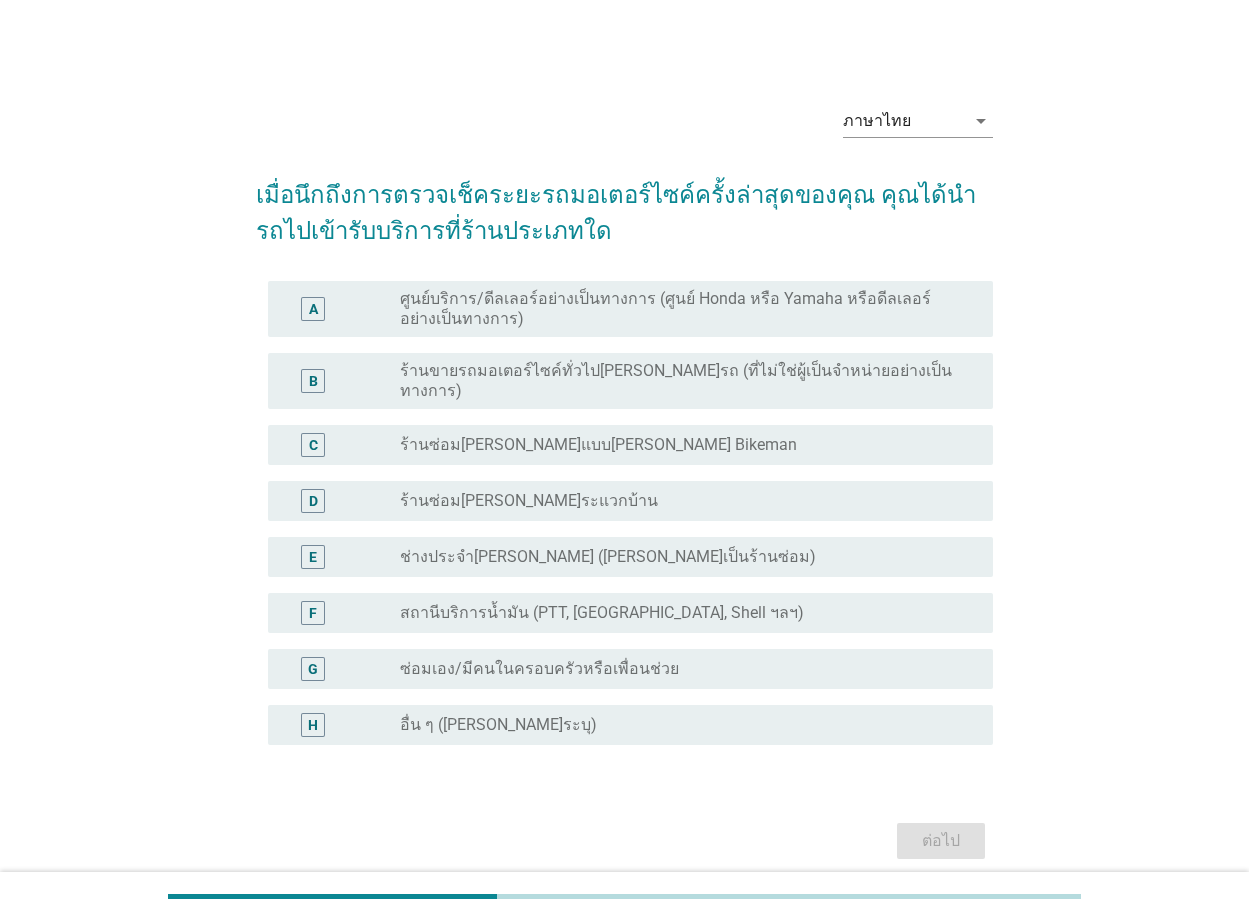 click on "radio_button_unchecked ร้านซ่อม[PERSON_NAME]แบบ[PERSON_NAME] Bikeman" at bounding box center (680, 445) 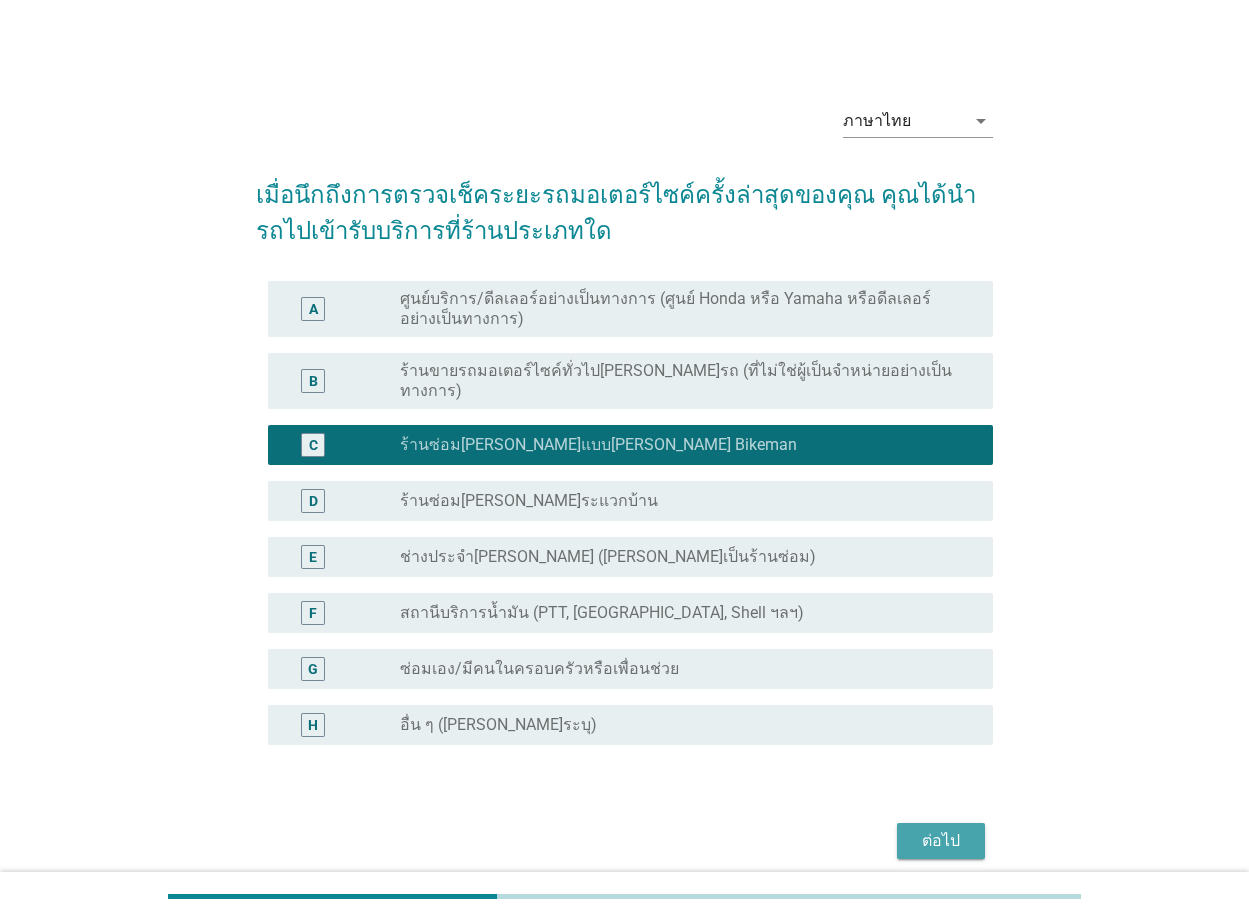click on "ต่อไป" at bounding box center [941, 841] 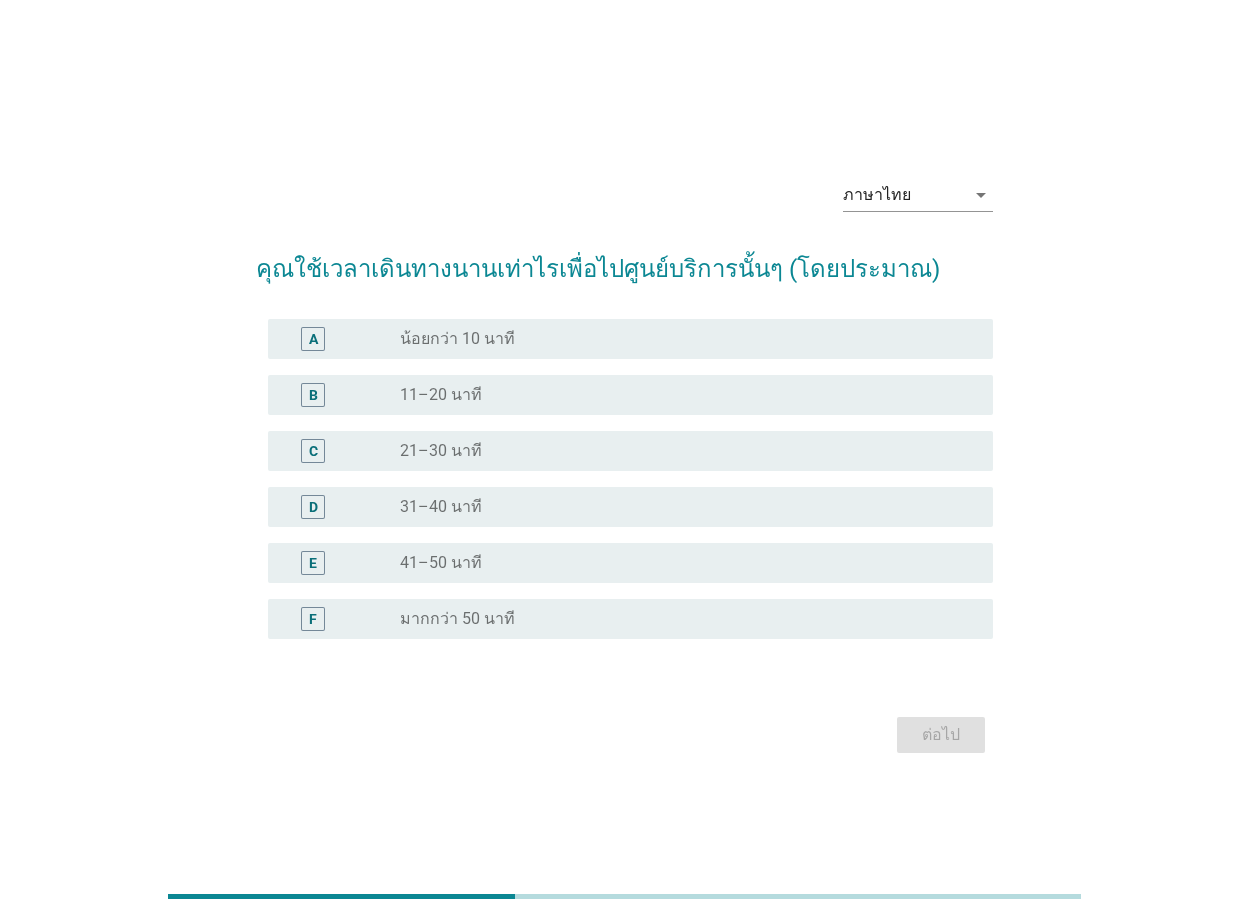 click on "radio_button_unchecked 11–20 นาที" at bounding box center [680, 395] 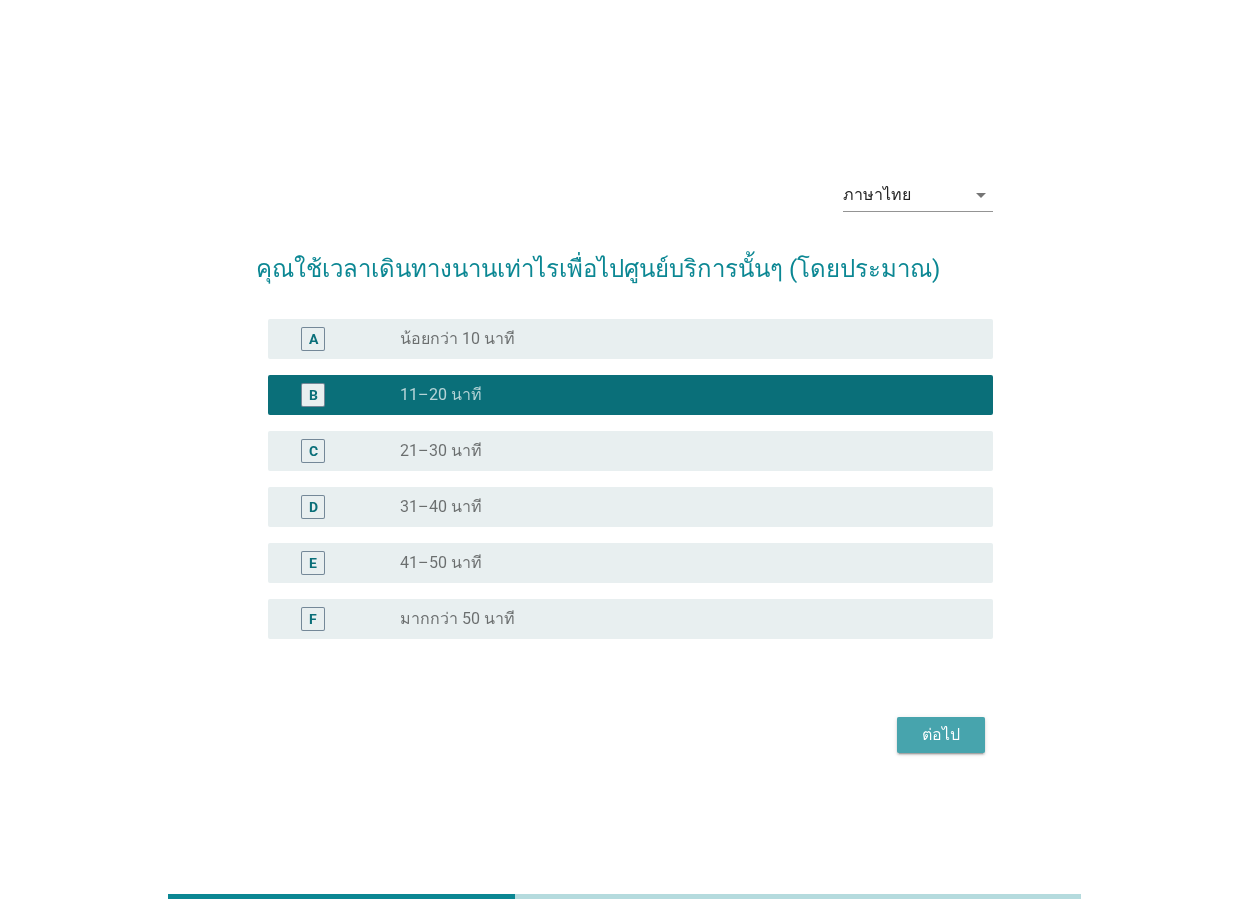 click on "ต่อไป" at bounding box center [941, 735] 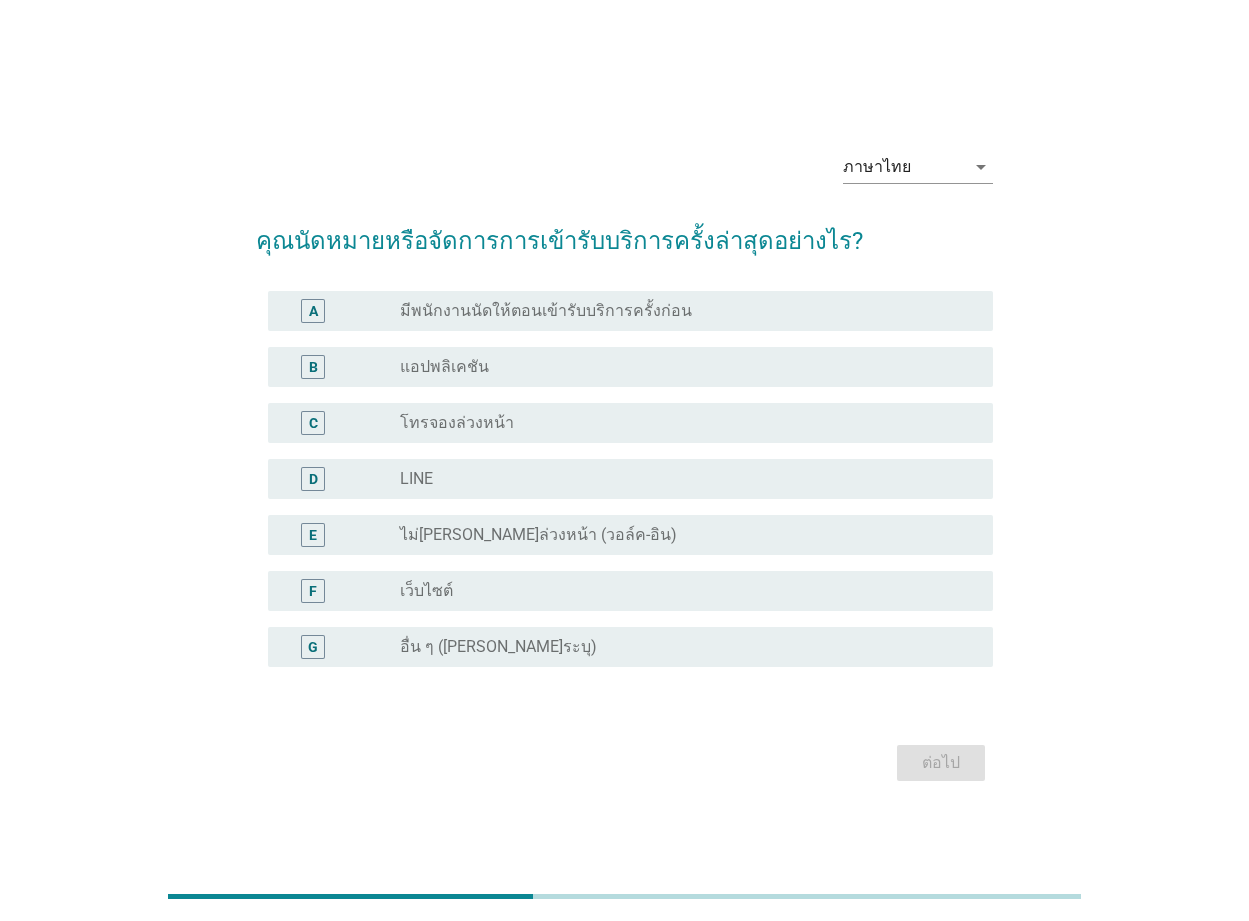click on "E     radio_button_unchecked ไม่[PERSON_NAME]ล่วงหน้า (วอล์ค-อิน)" at bounding box center (630, 535) 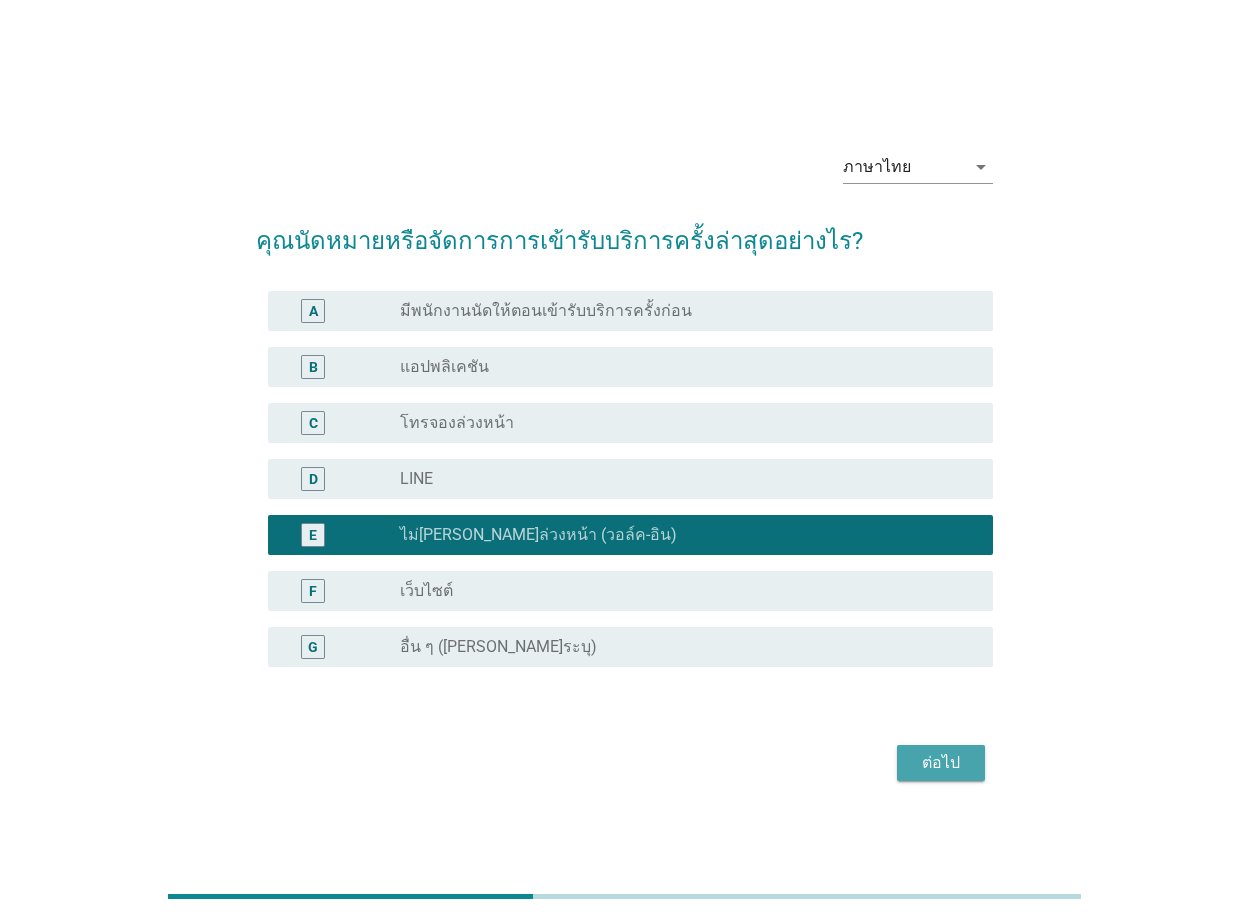 click on "ต่อไป" at bounding box center (941, 763) 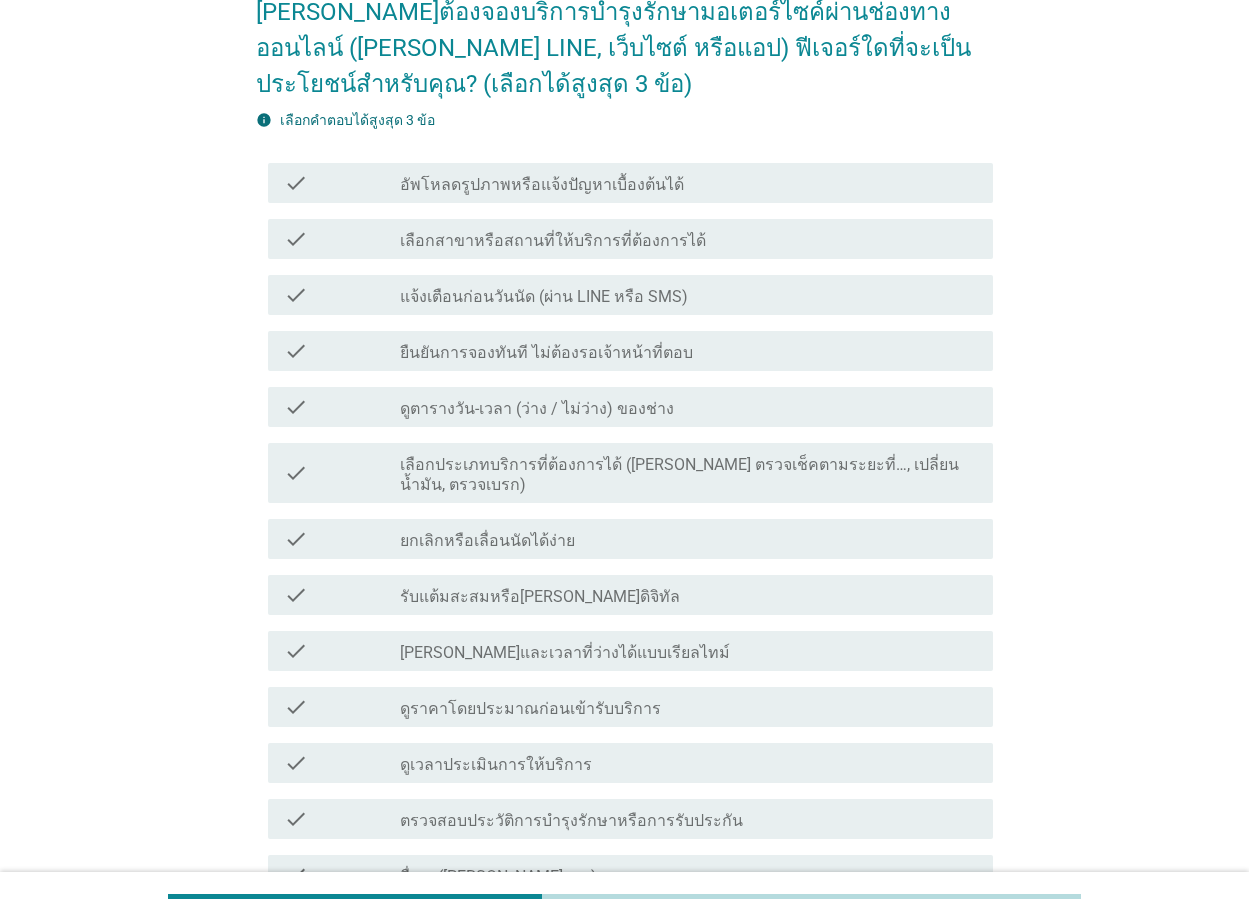 scroll, scrollTop: 200, scrollLeft: 0, axis: vertical 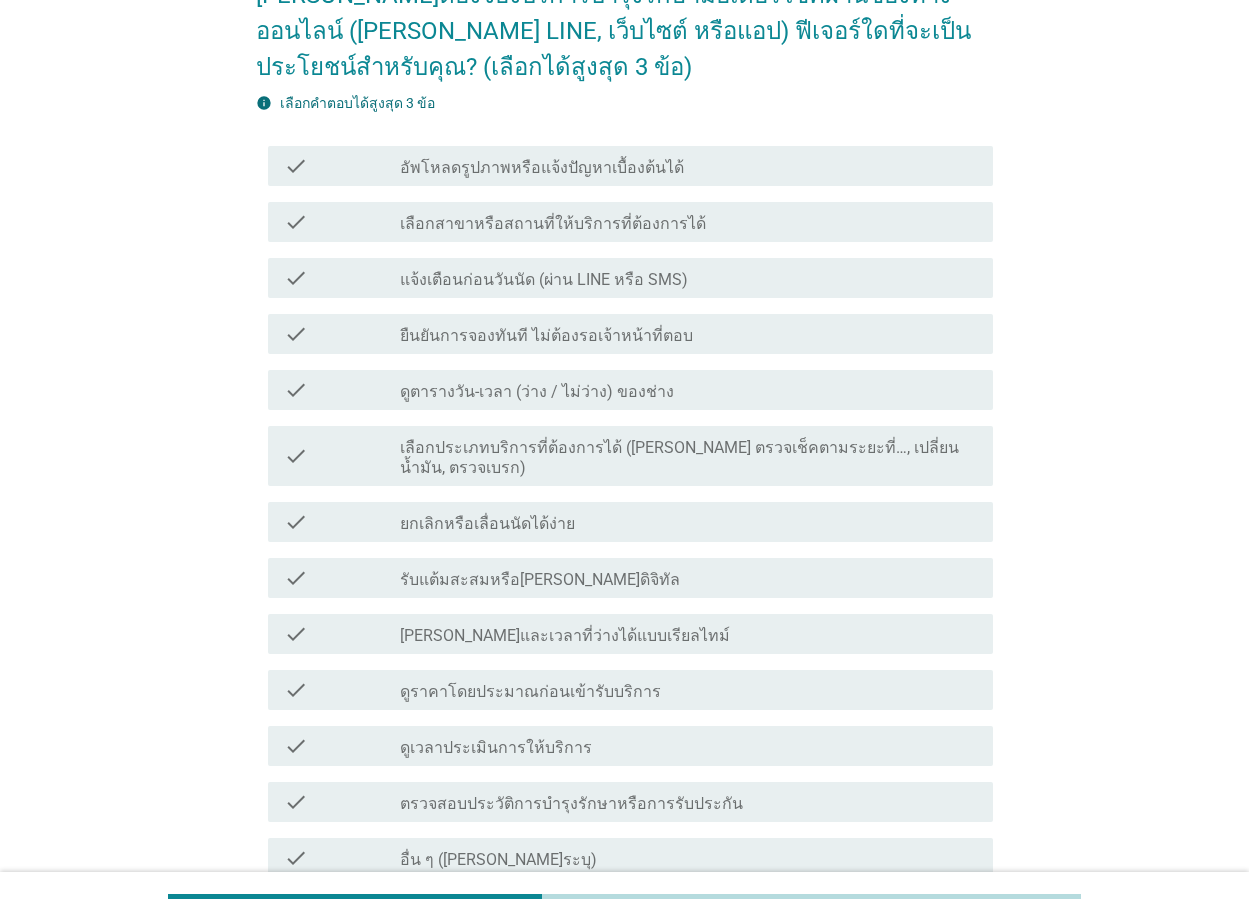 click on "ดูราคาโดยประมาณก่อนเข้ารับบริการ" at bounding box center [530, 692] 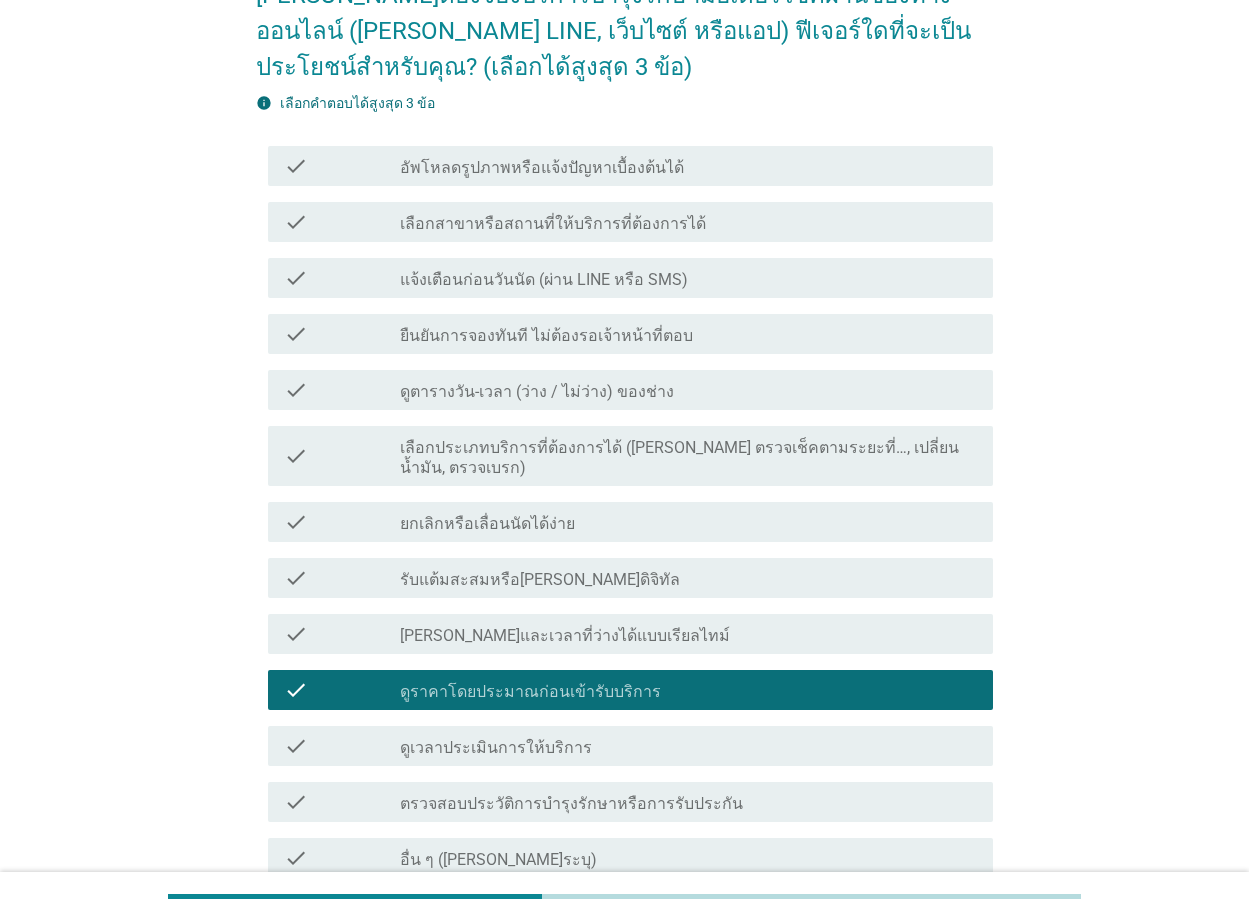 click on "เลือกสาขาหรือสถานที่ให้บริการที่ต้องการได้" at bounding box center [553, 224] 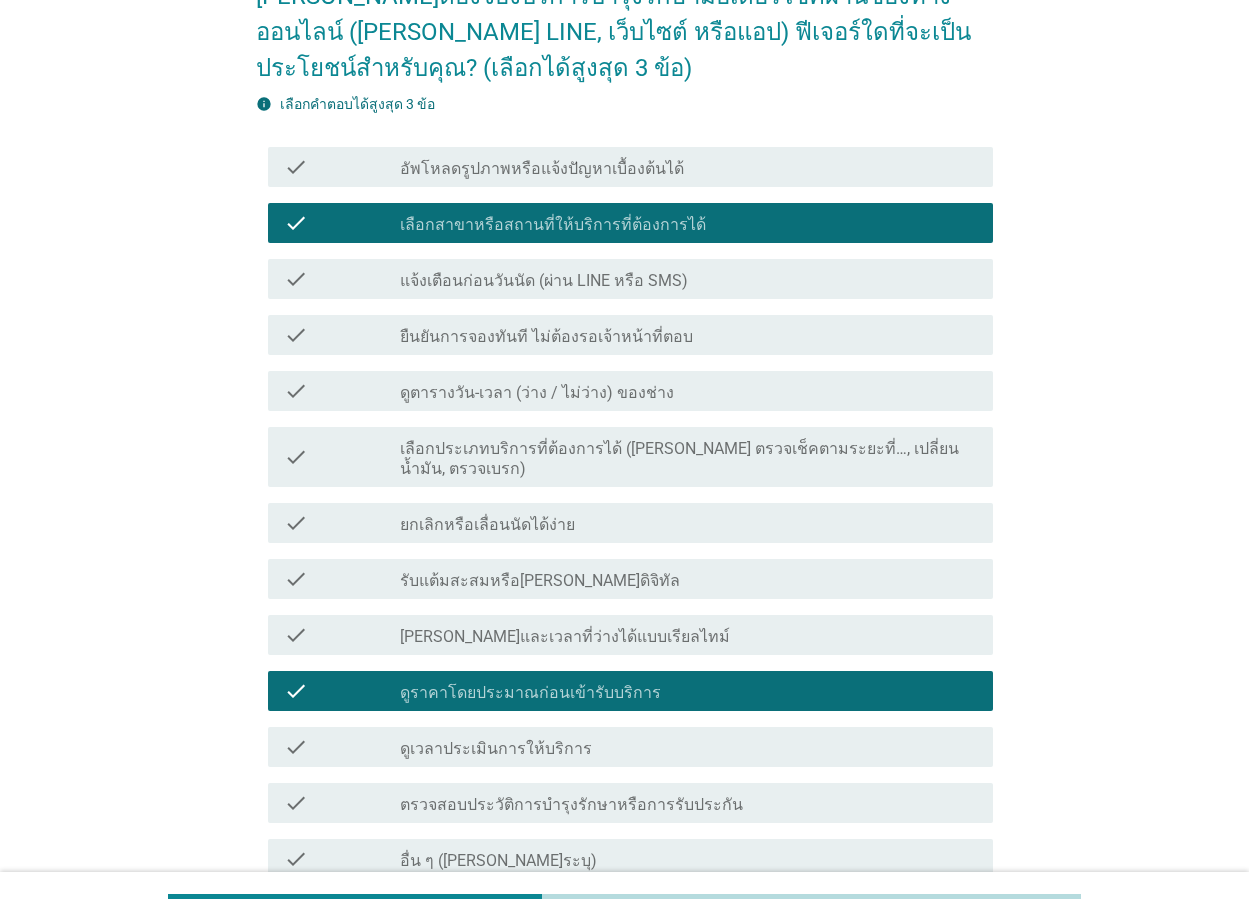 scroll, scrollTop: 200, scrollLeft: 0, axis: vertical 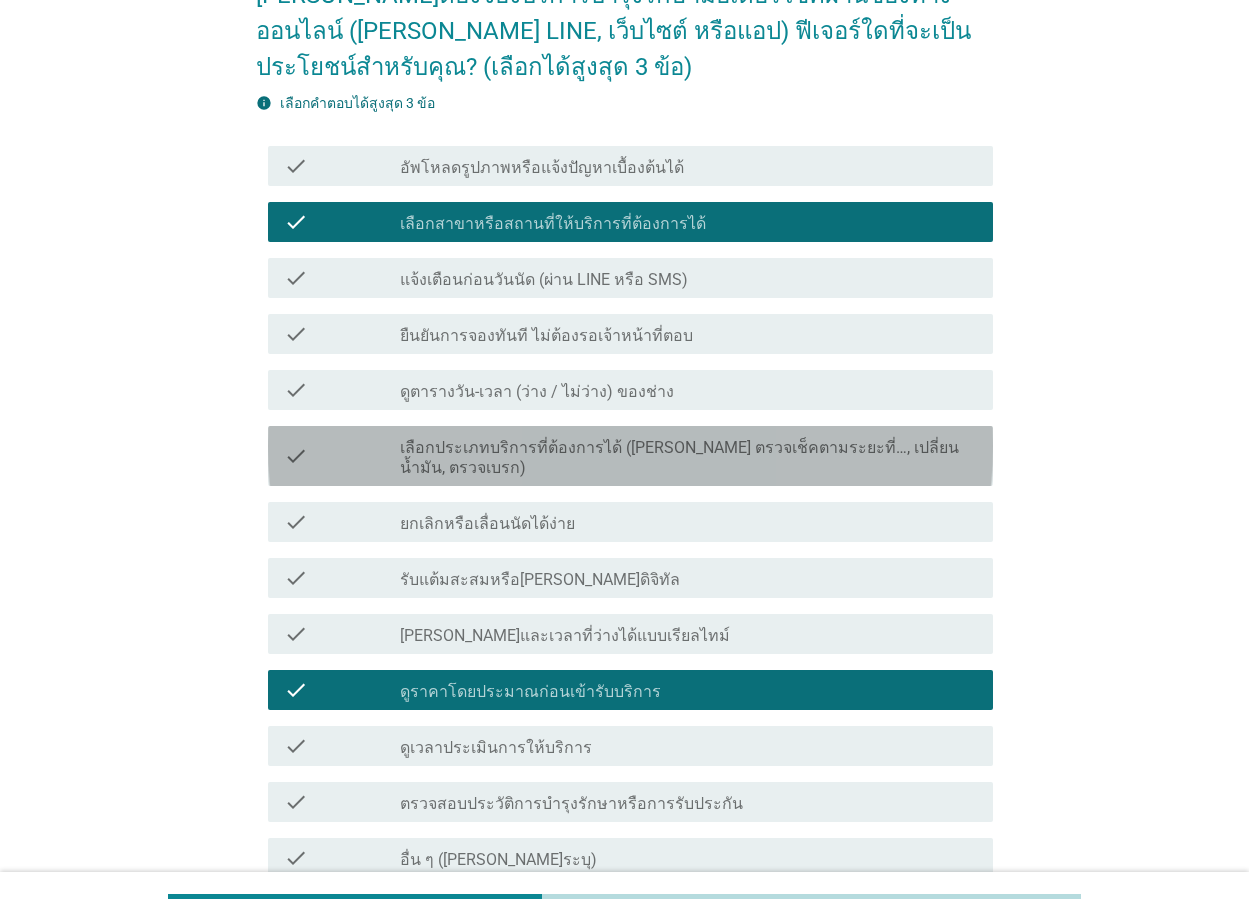 click on "เลือกประเภทบริการที่ต้องการได้ ([PERSON_NAME] ตรวจเช็คตามระยะที่…, เปลี่ยนน้ำมัน, ตรวจเบรก)" at bounding box center (688, 458) 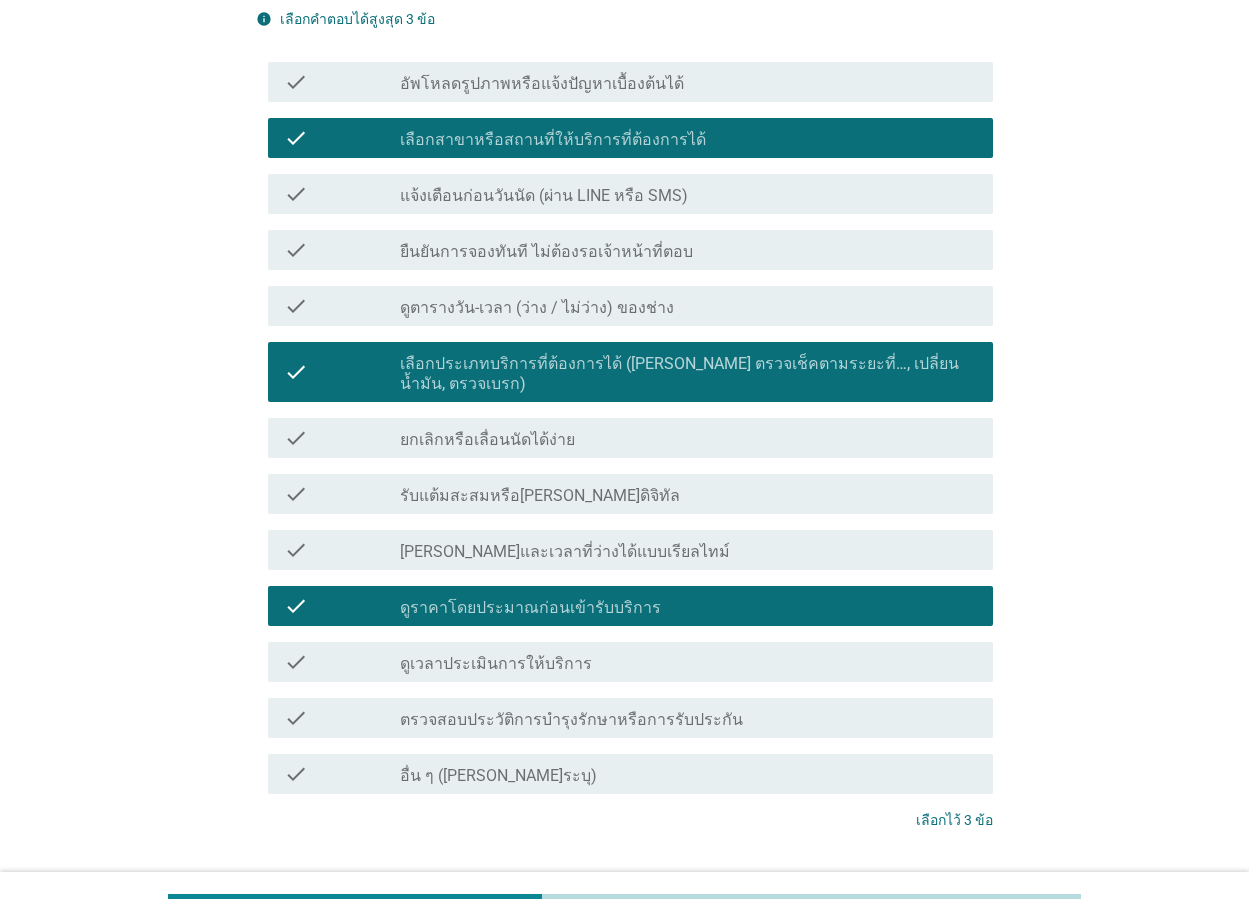 scroll, scrollTop: 399, scrollLeft: 0, axis: vertical 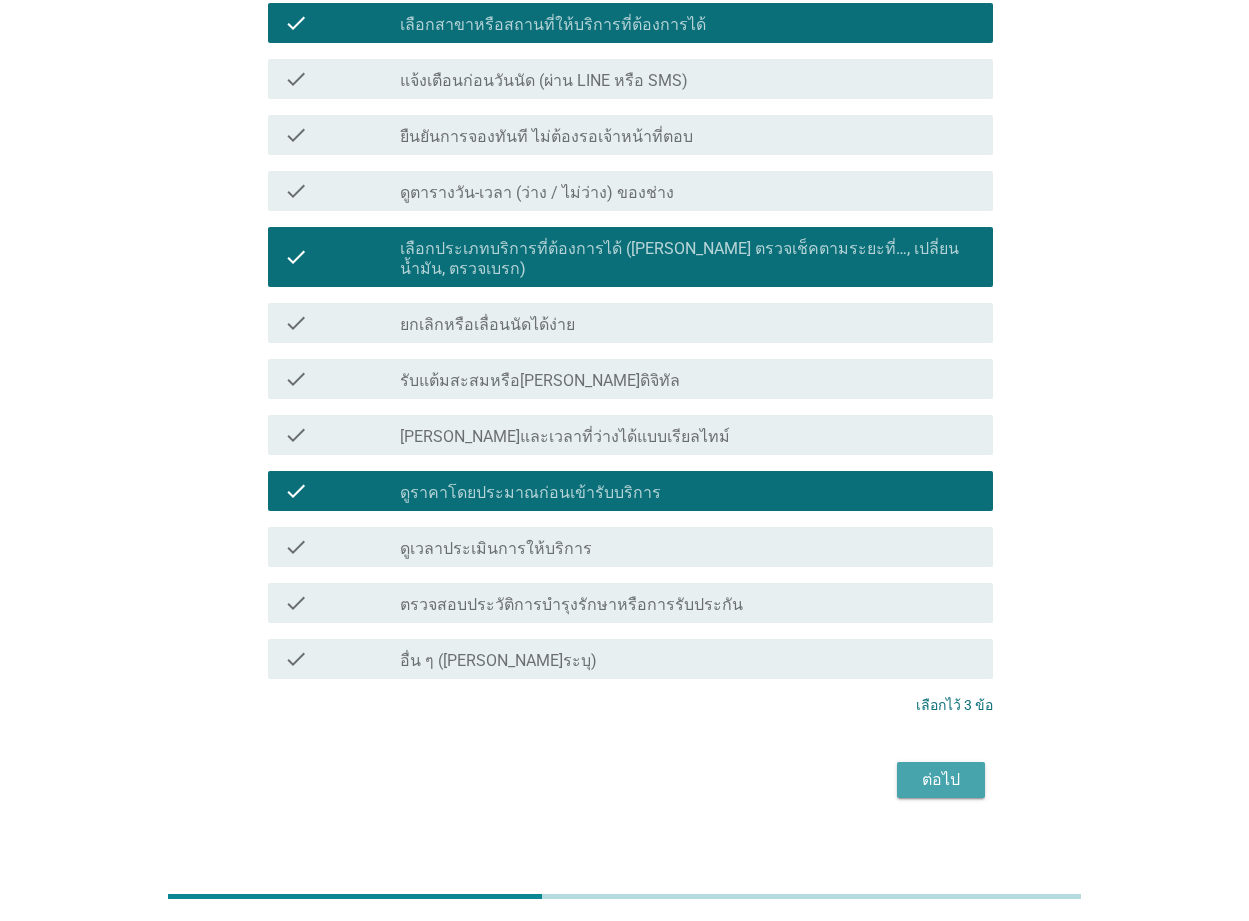 click on "ต่อไป" at bounding box center (941, 780) 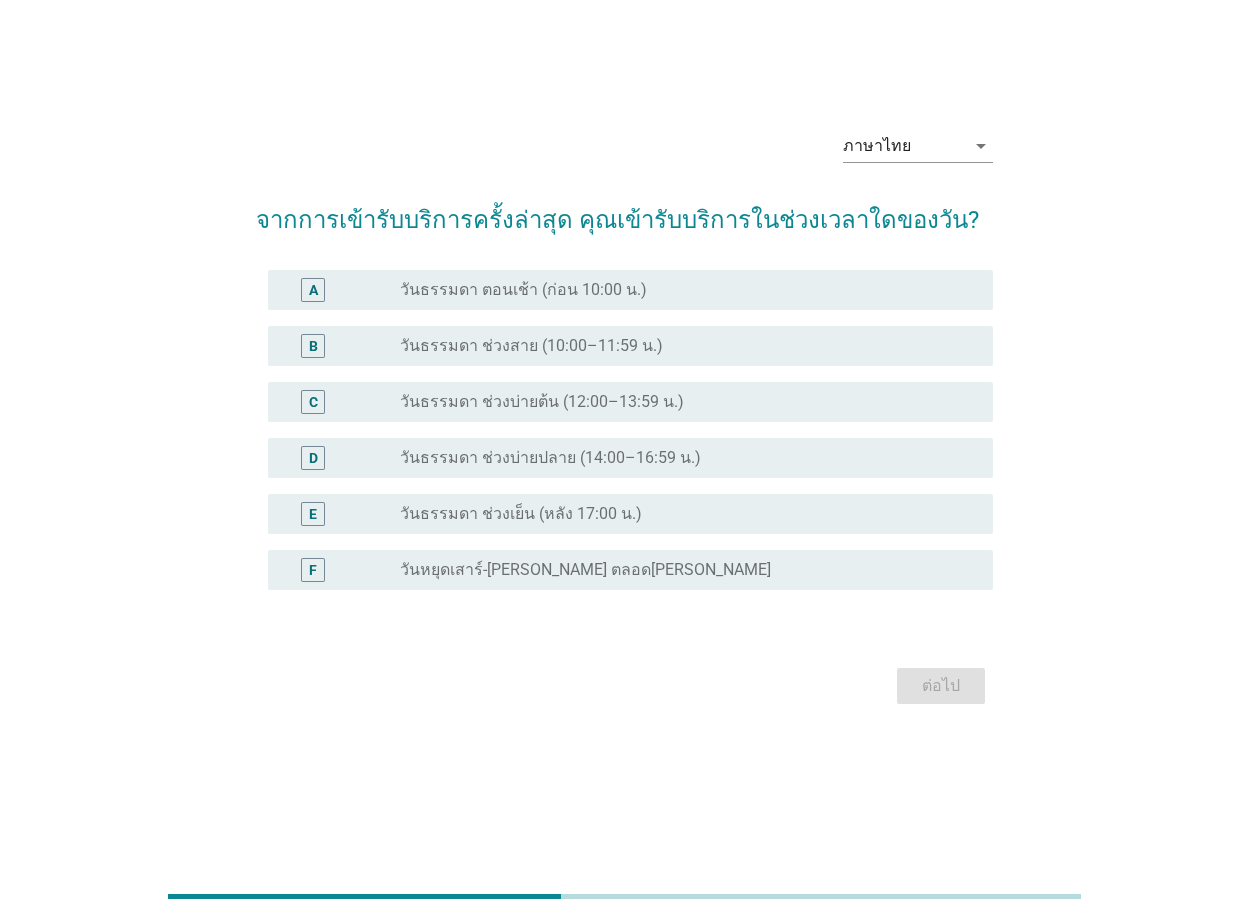 scroll, scrollTop: 0, scrollLeft: 0, axis: both 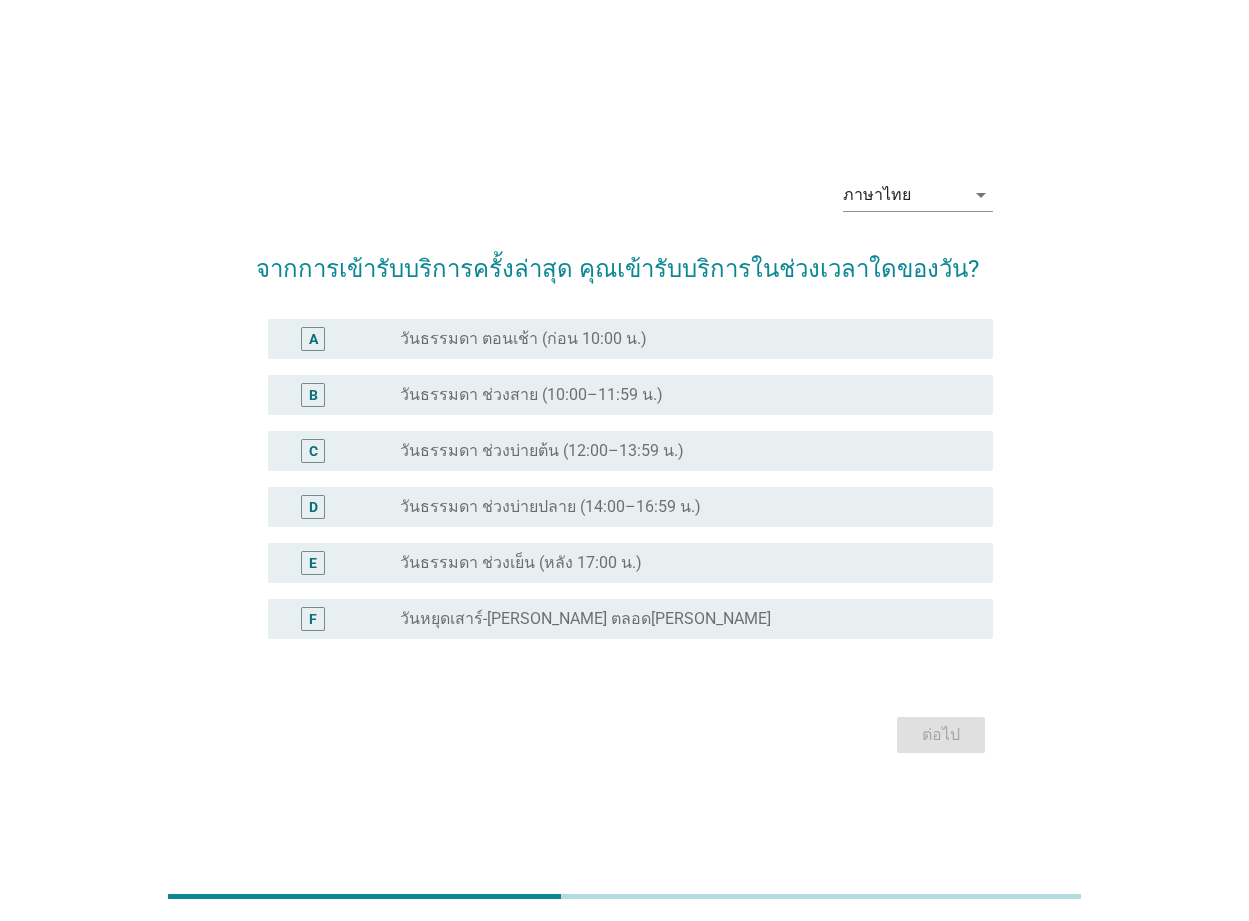 click on "วันธรรมดา ช่วงสาย (10:00–11:59 น.)" at bounding box center [531, 395] 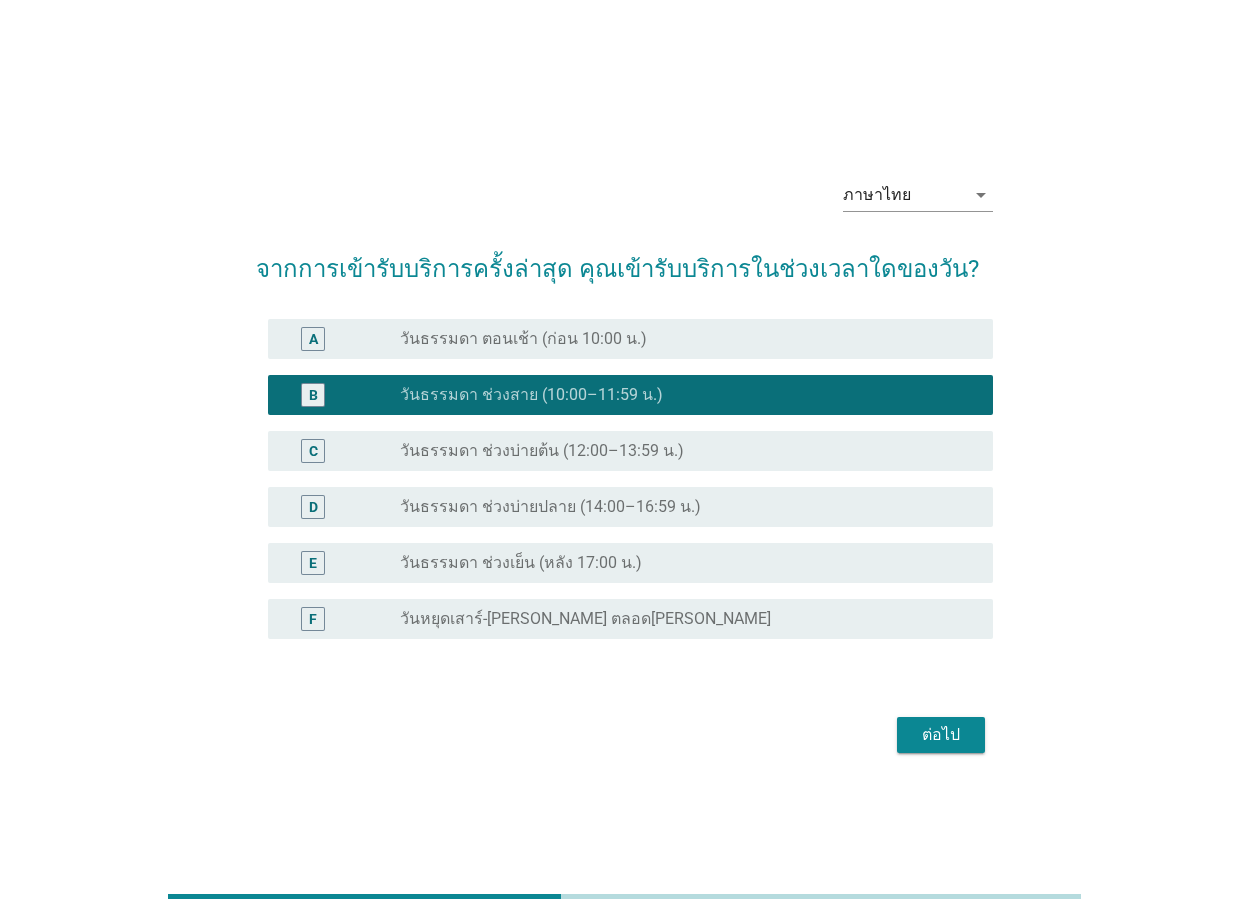 click on "ต่อไป" at bounding box center (941, 735) 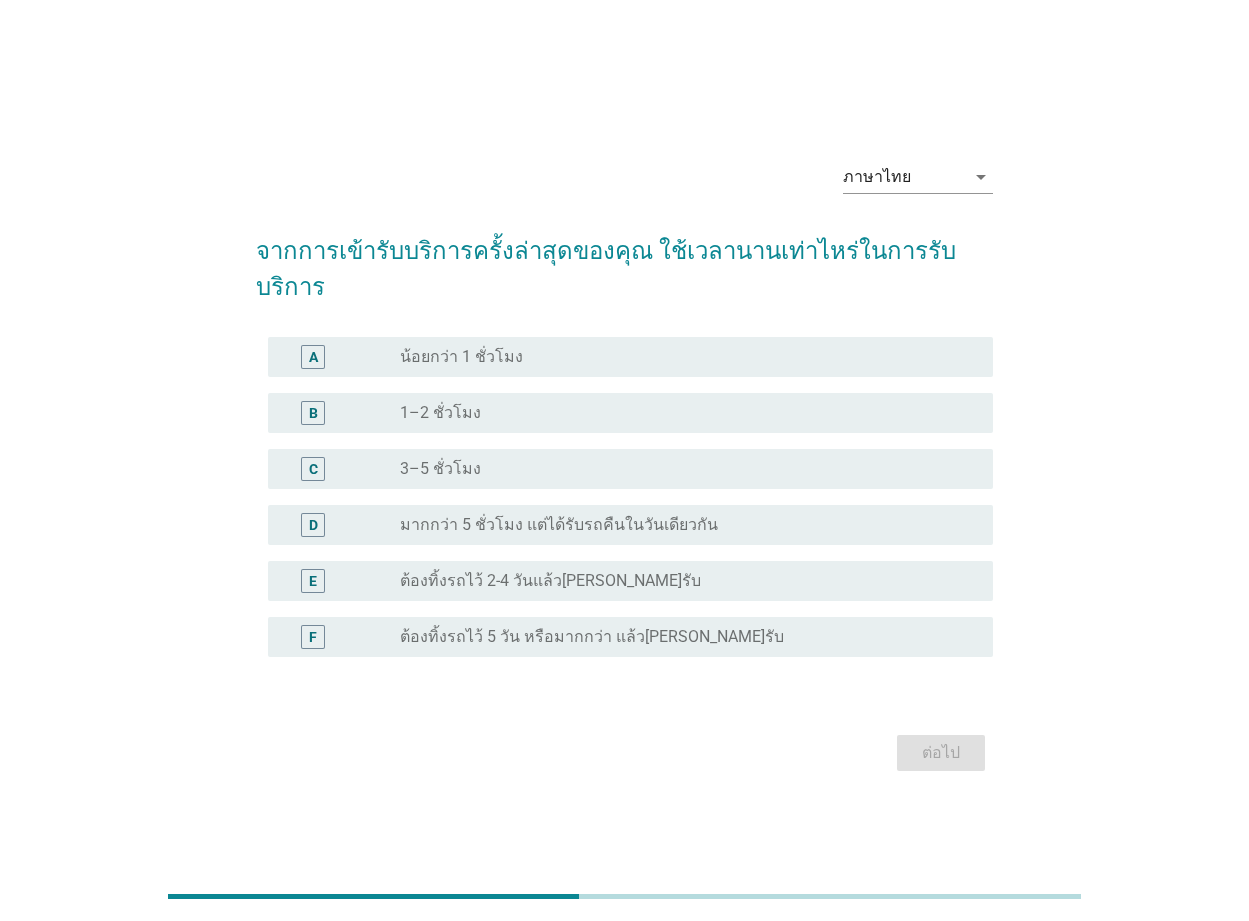 click on "radio_button_unchecked น้อยกว่า 1 ชั่วโมง" at bounding box center [680, 357] 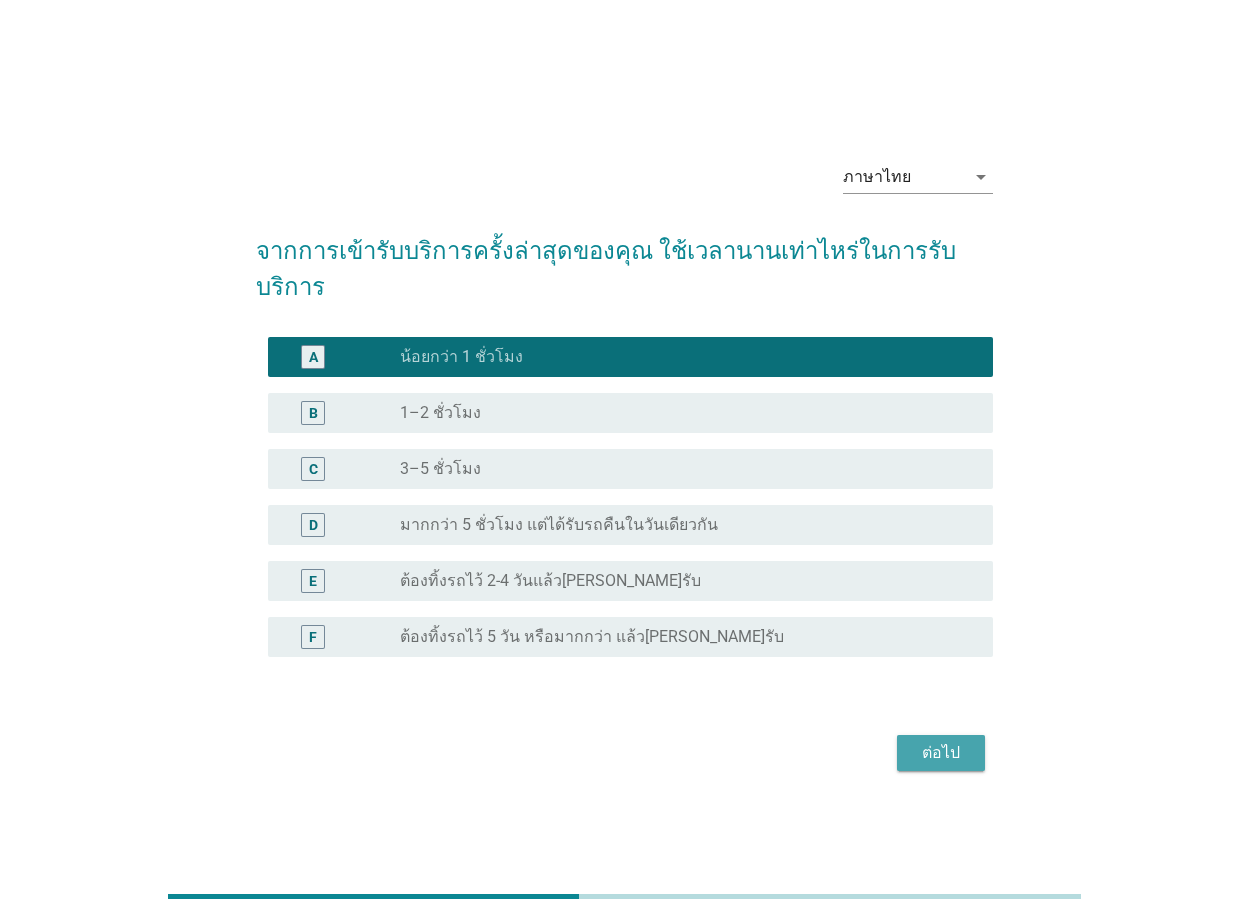 click on "ต่อไป" at bounding box center (941, 753) 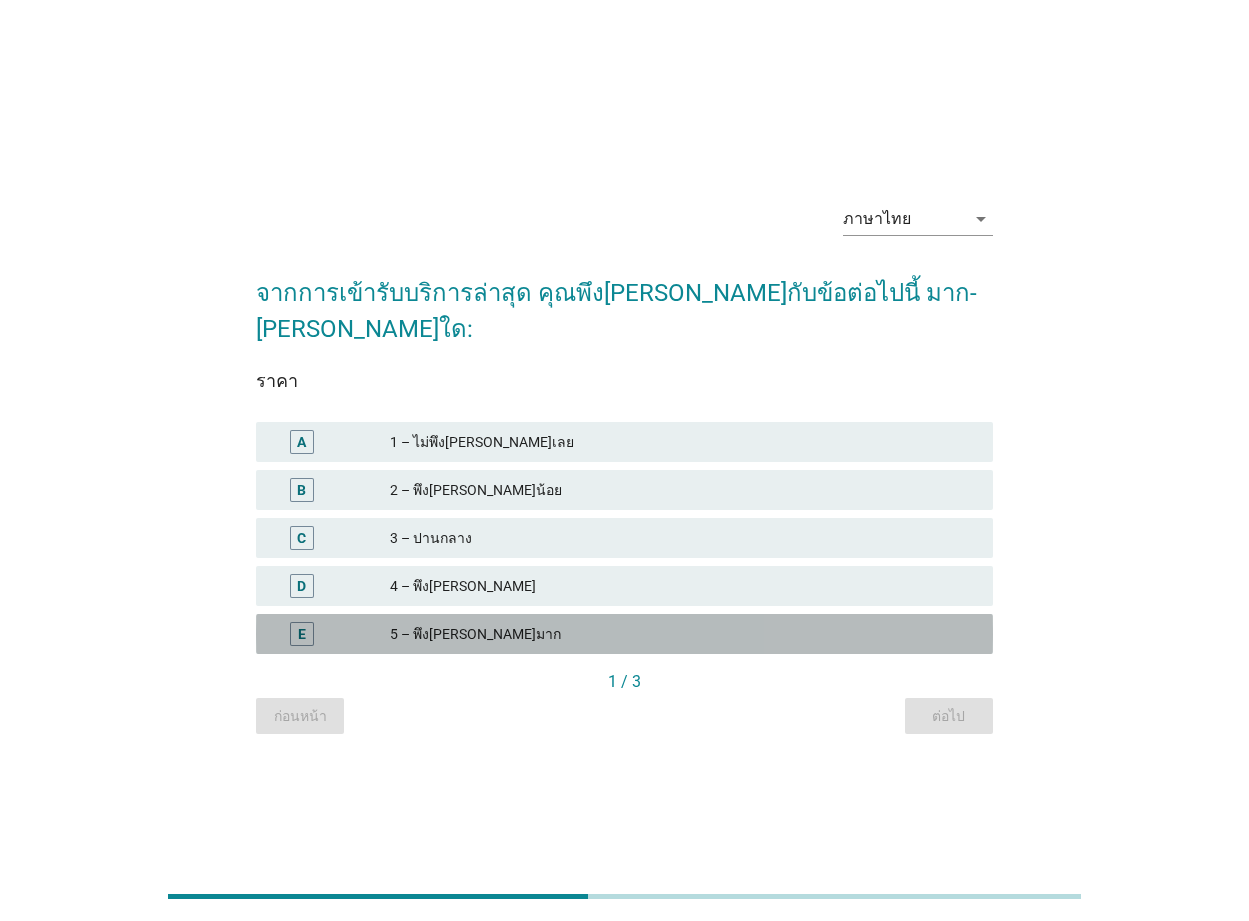 click on "5 – พึง[PERSON_NAME]มาก" at bounding box center (683, 634) 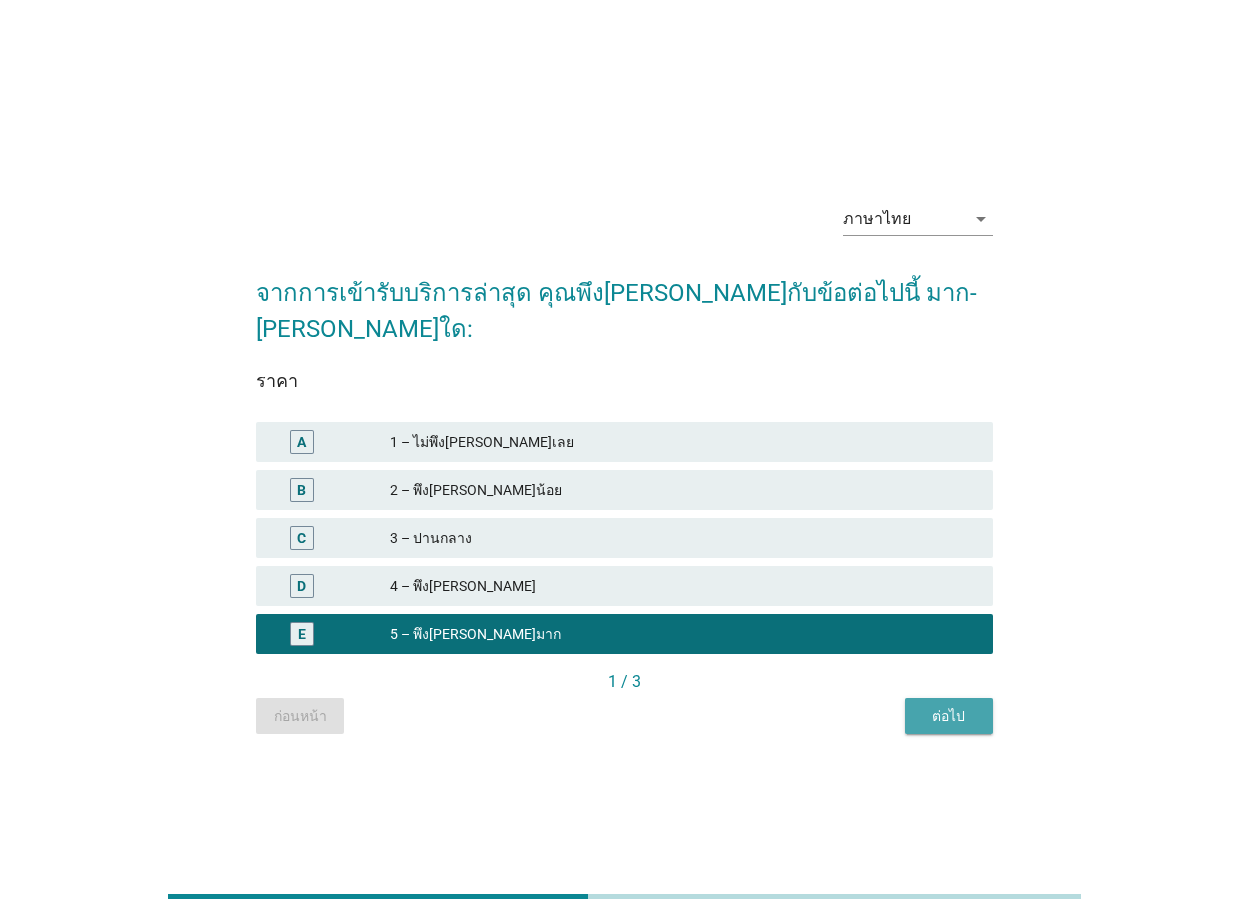click on "ต่อไป" at bounding box center (949, 716) 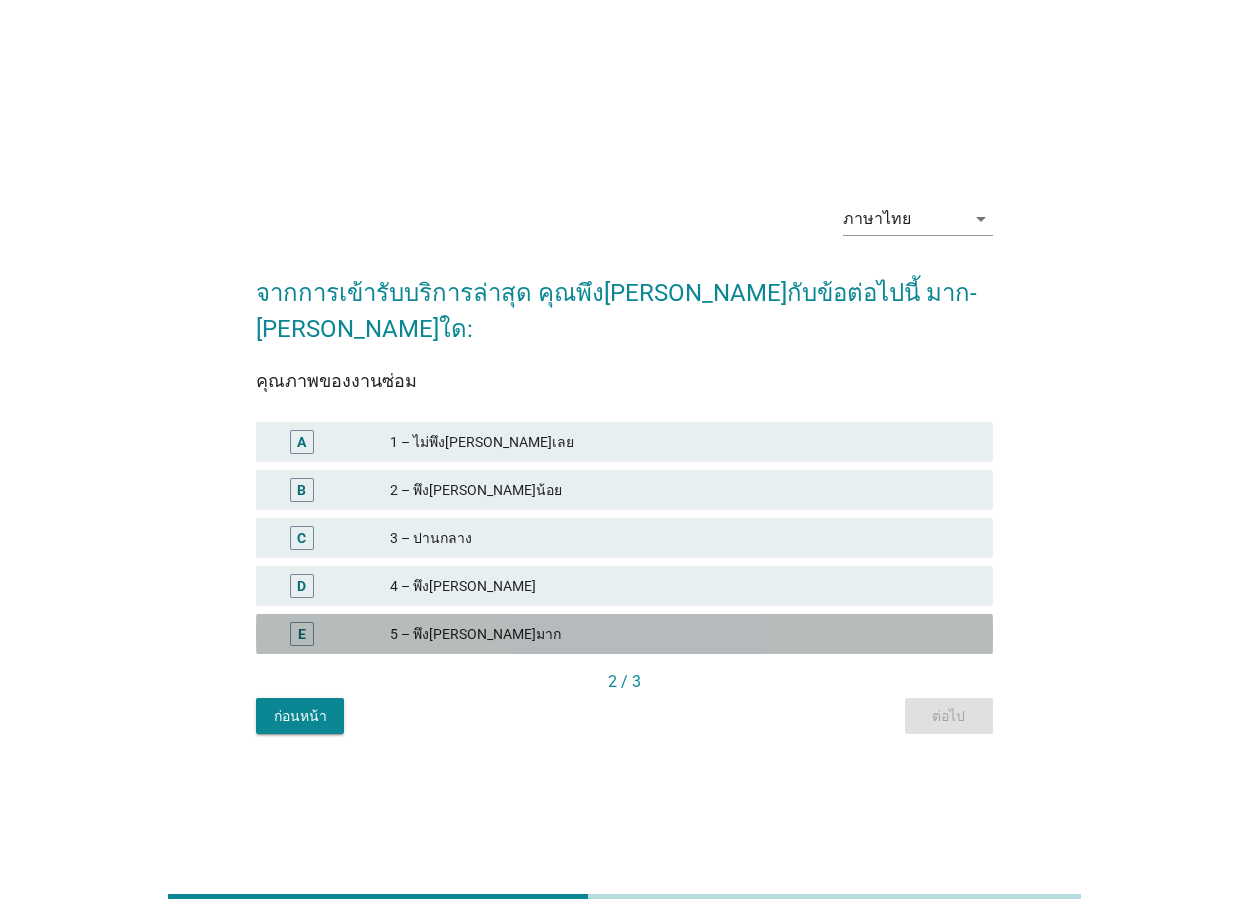 click on "5 – พึง[PERSON_NAME]มาก" at bounding box center (683, 634) 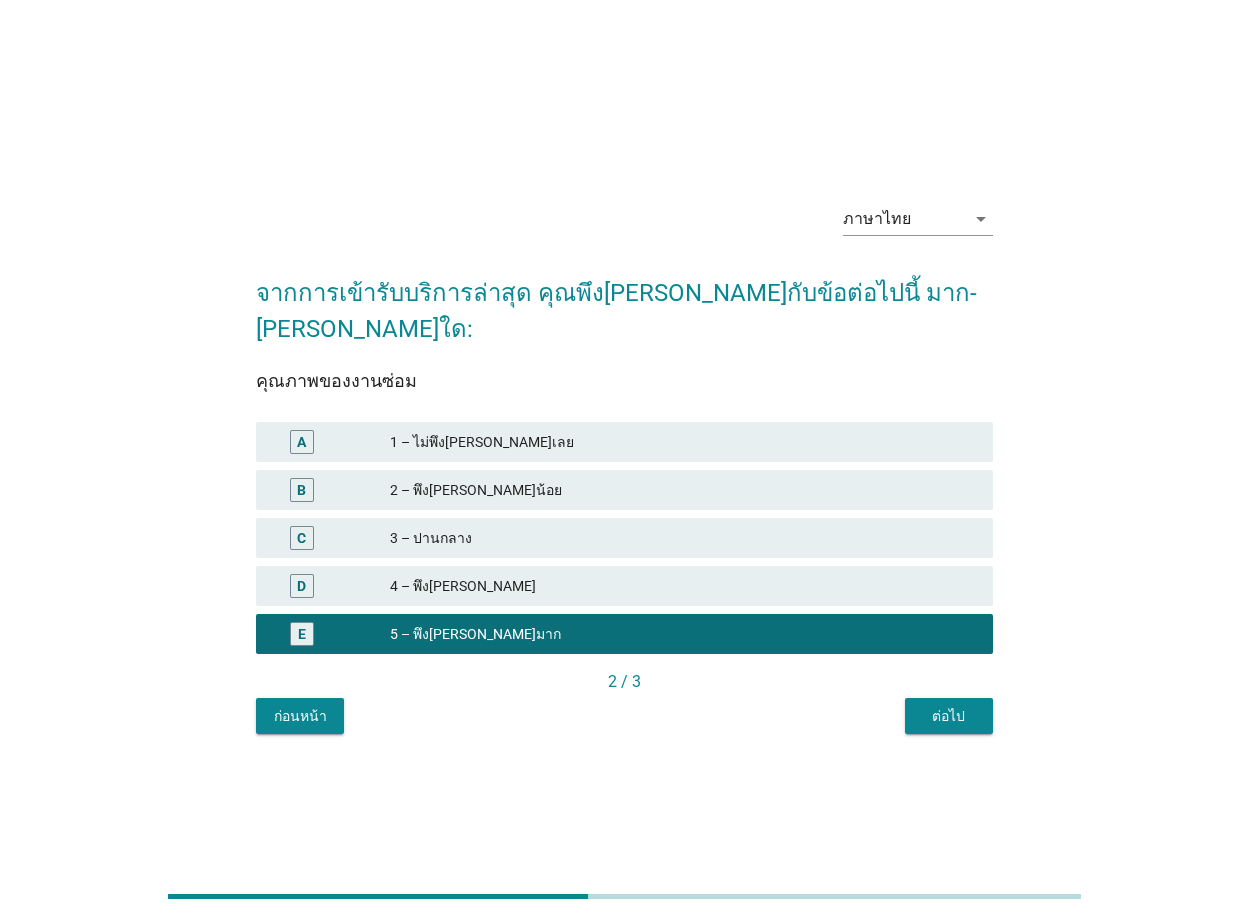 click on "ต่อไป" at bounding box center [949, 716] 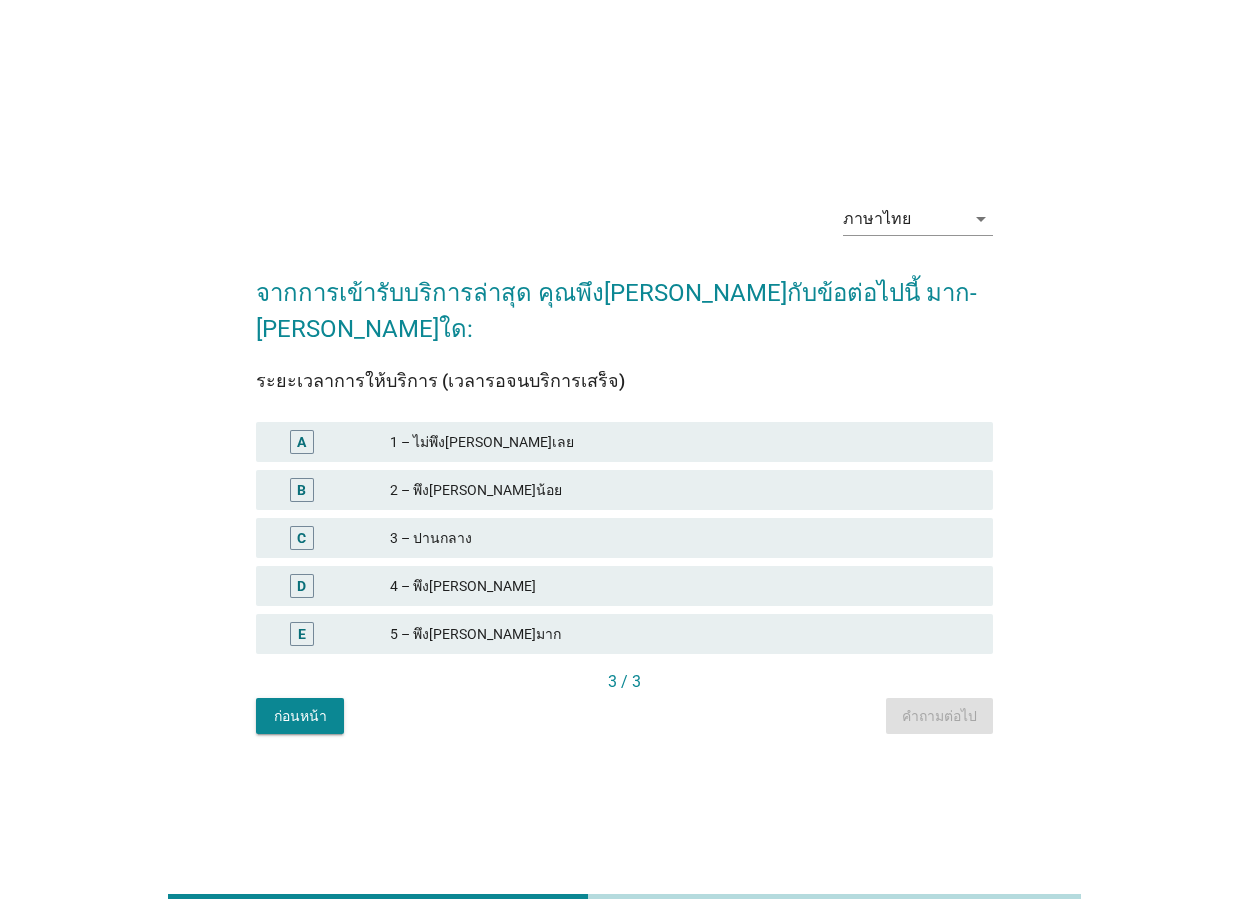 click on "5 – พึง[PERSON_NAME]มาก" at bounding box center [683, 634] 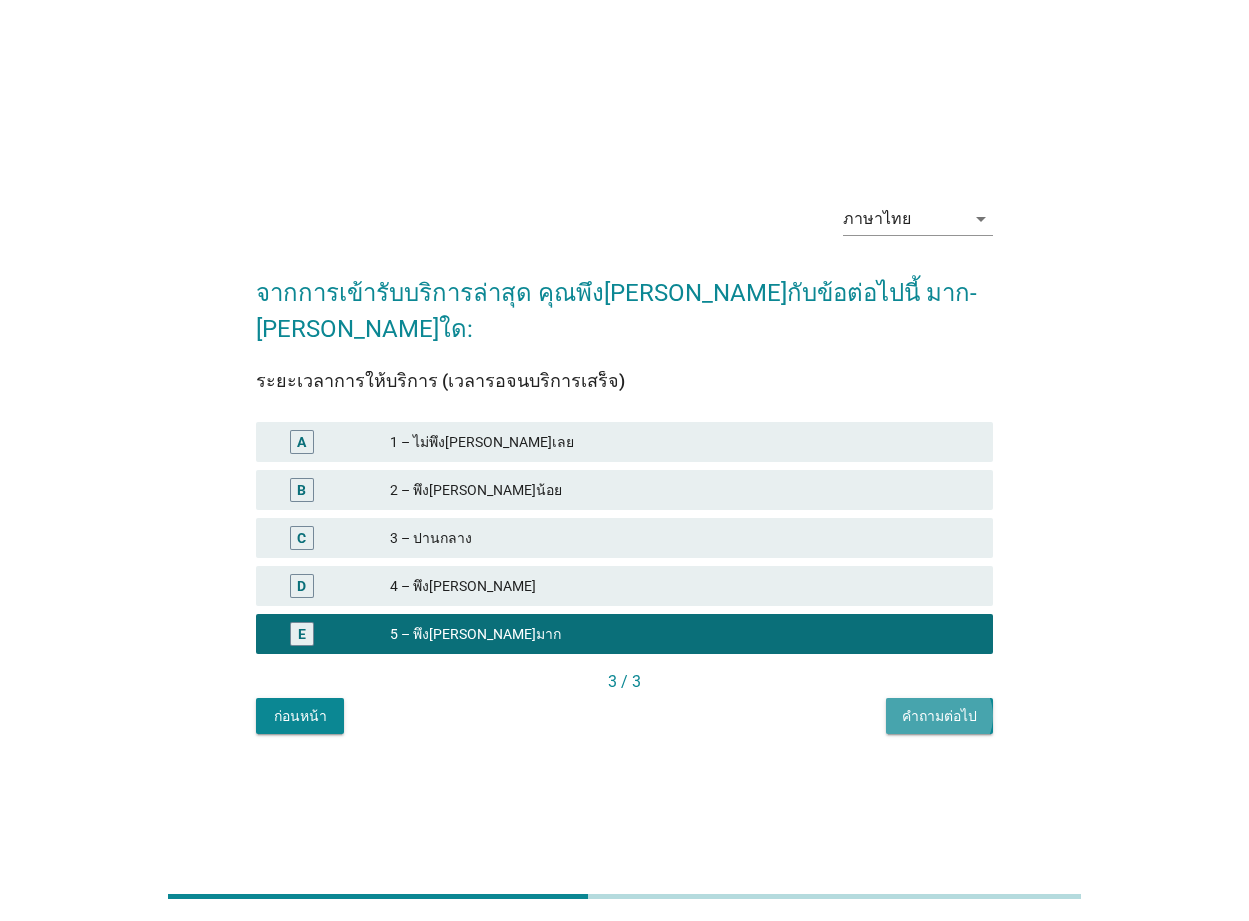 click on "คำถามต่อไป" at bounding box center [939, 716] 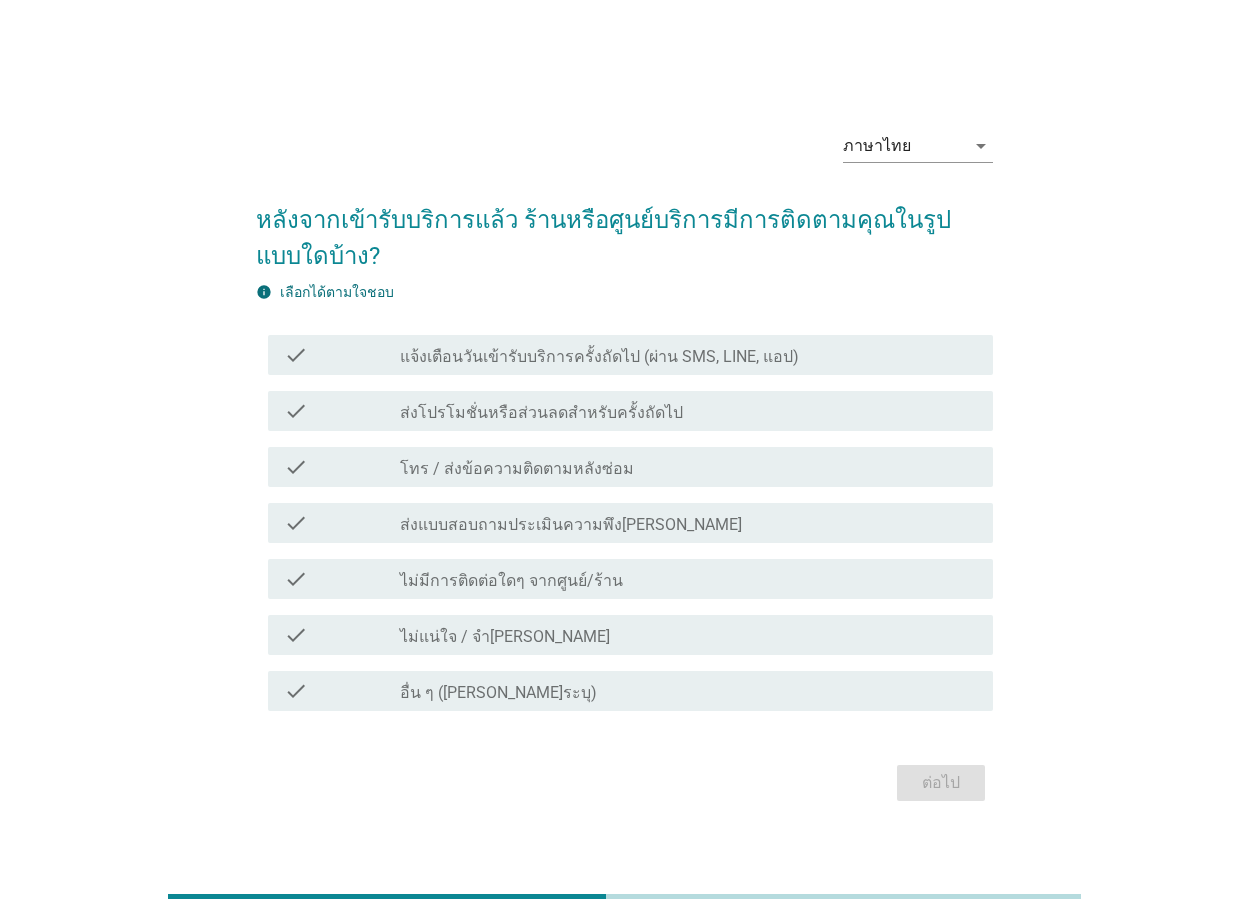 click on "check_box_outline_blank ไม่มีการติดต่อใดๆ จากศูนย์/ร้าน" at bounding box center (688, 579) 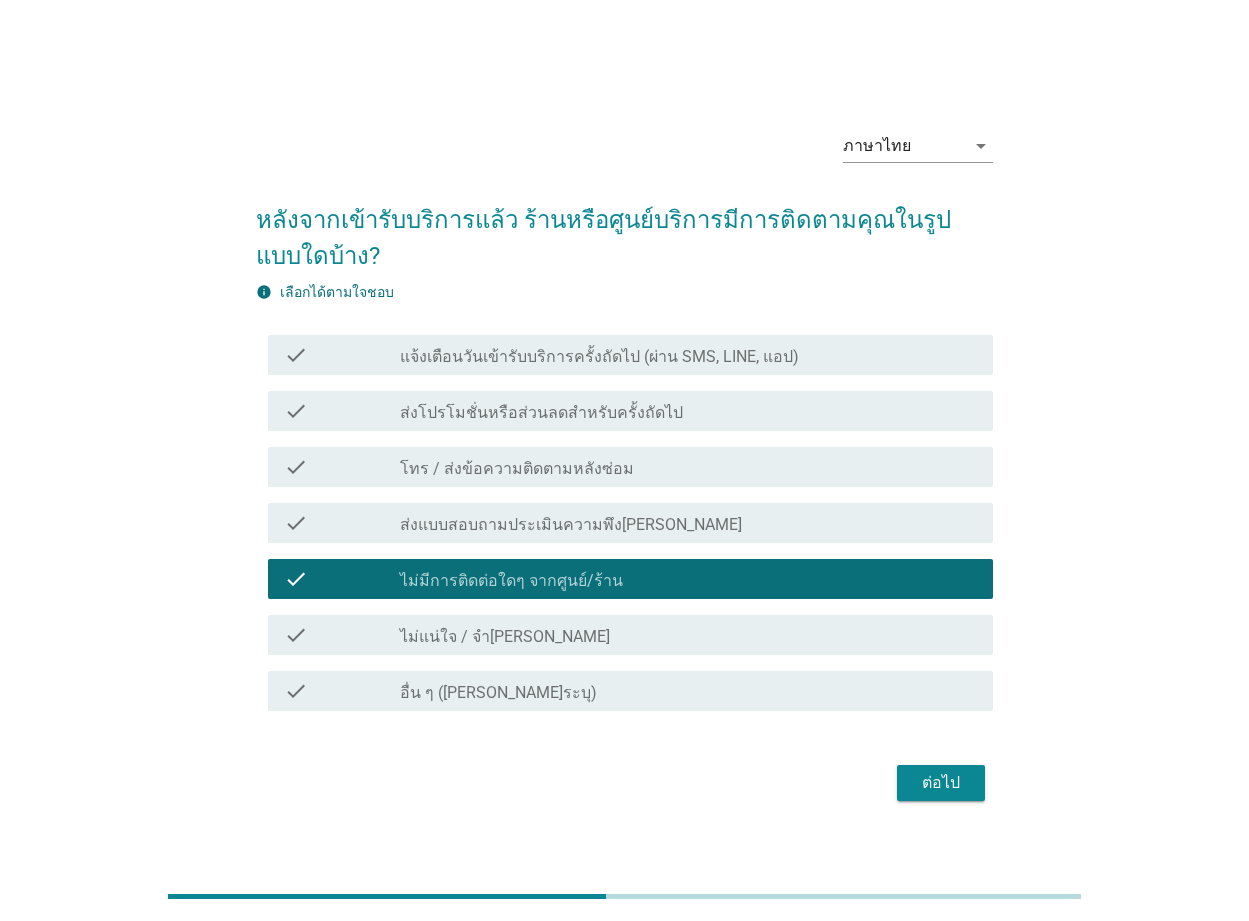click on "ต่อไป" at bounding box center [941, 783] 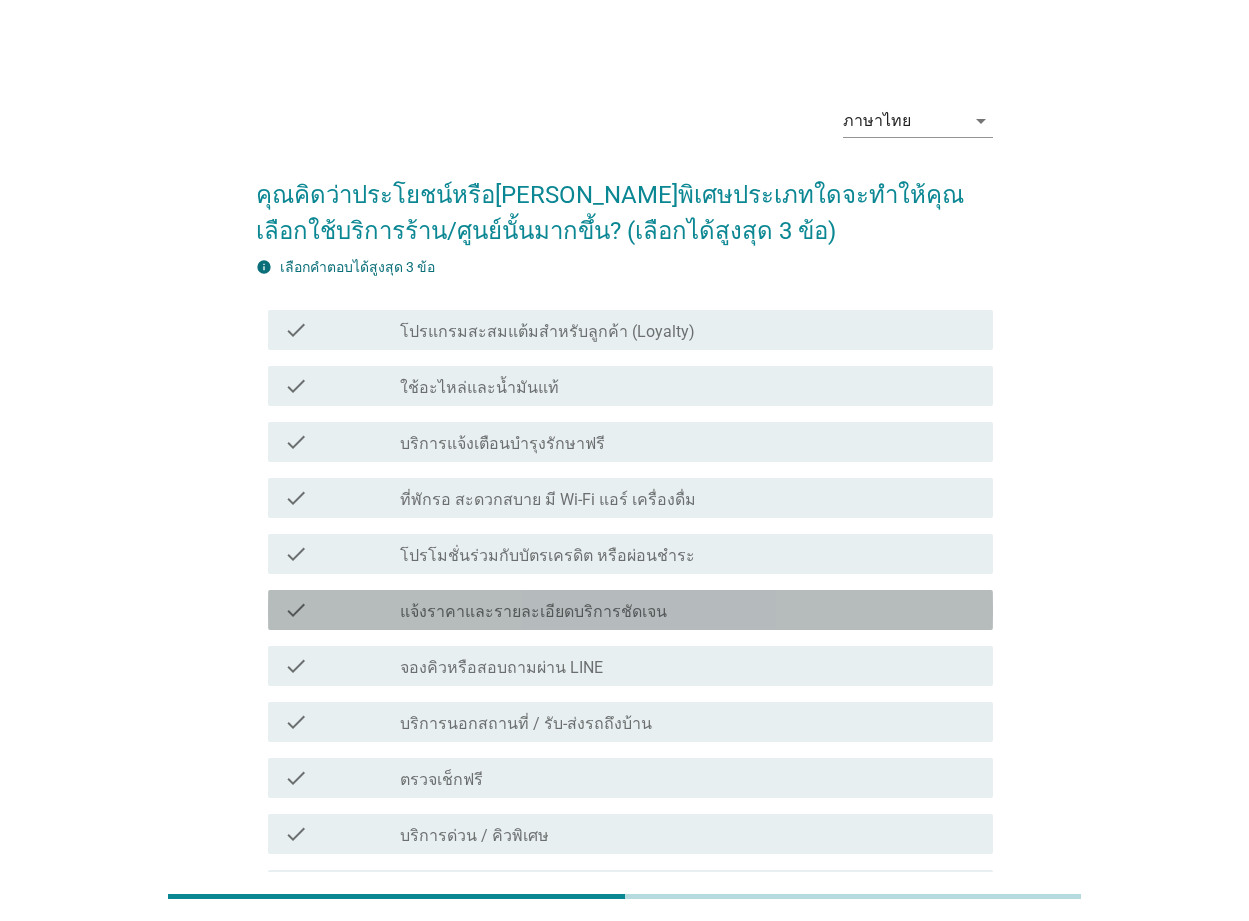 click on "แจ้งราคาและรายละเอียดบริการชัดเจน" at bounding box center [533, 612] 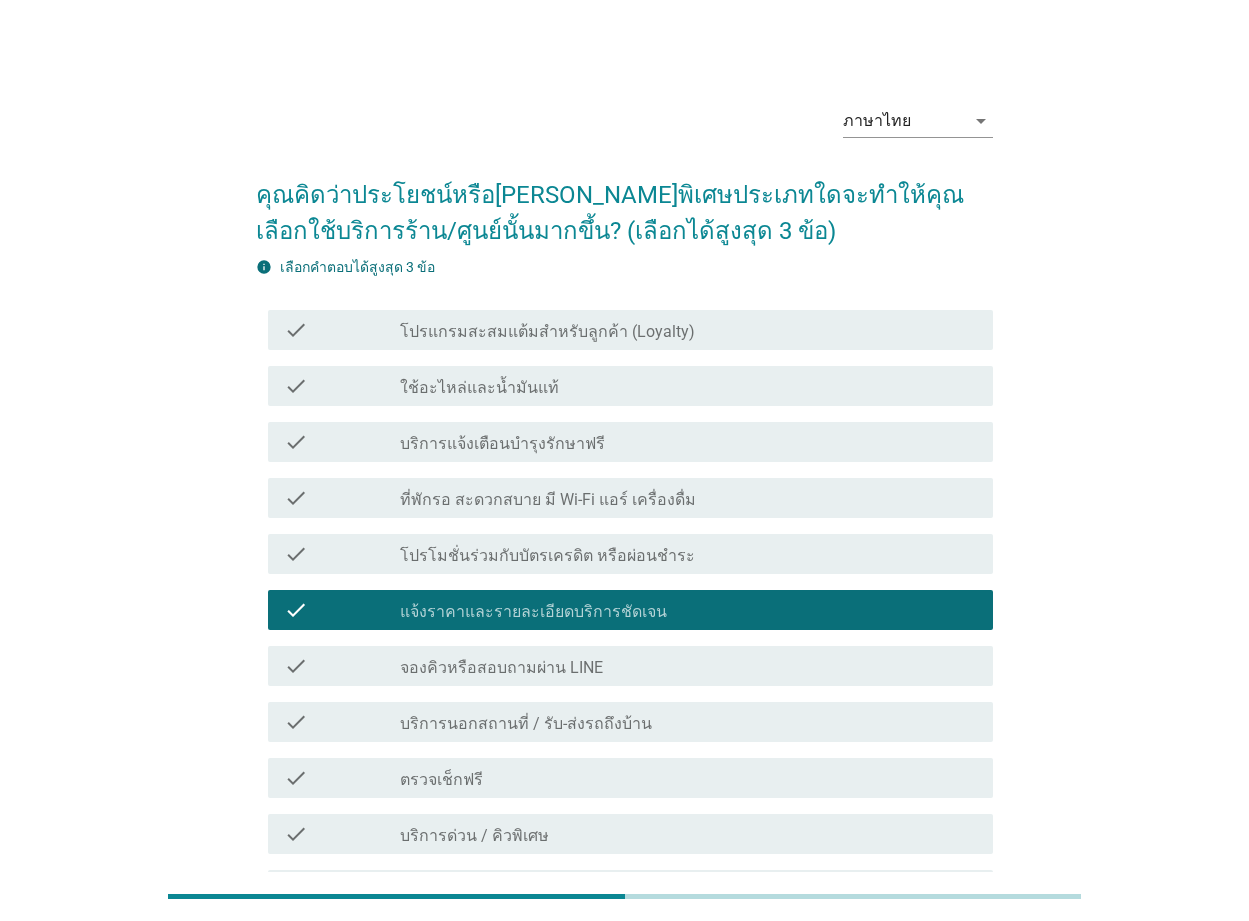 click on "บริการด่วน / คิวพิเศษ" at bounding box center (474, 836) 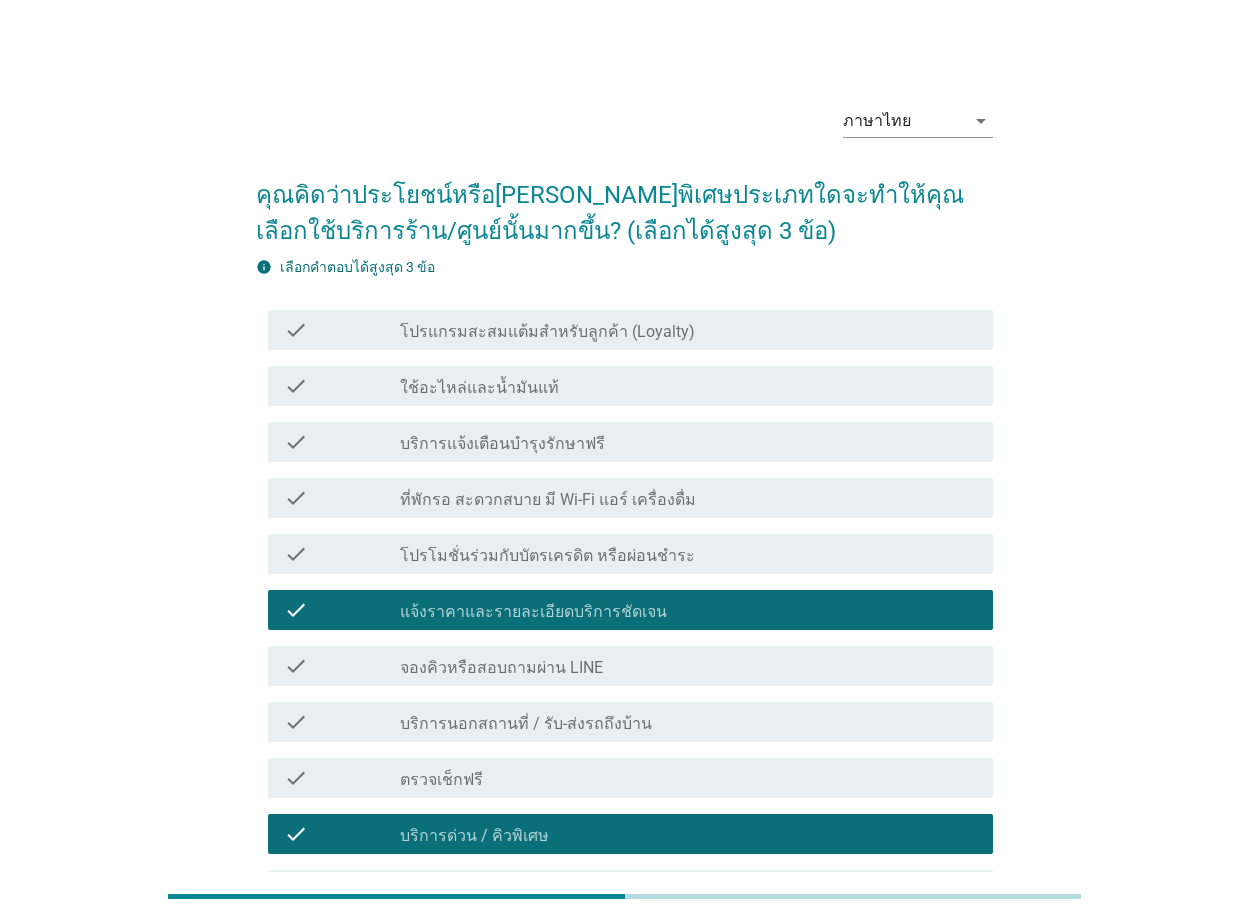 click on "ใช้อะไหล่และน้ำมันแท้" at bounding box center (479, 388) 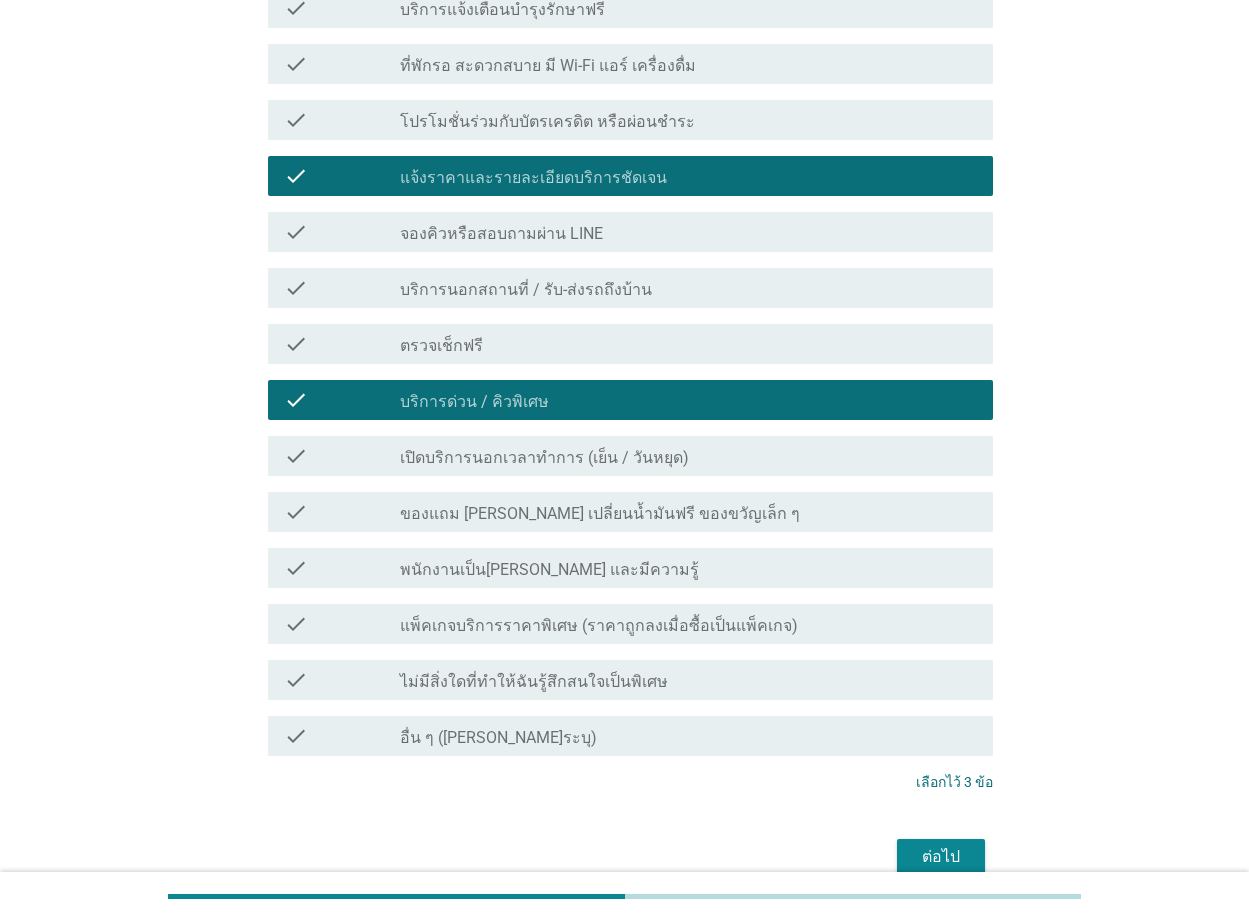 scroll, scrollTop: 500, scrollLeft: 0, axis: vertical 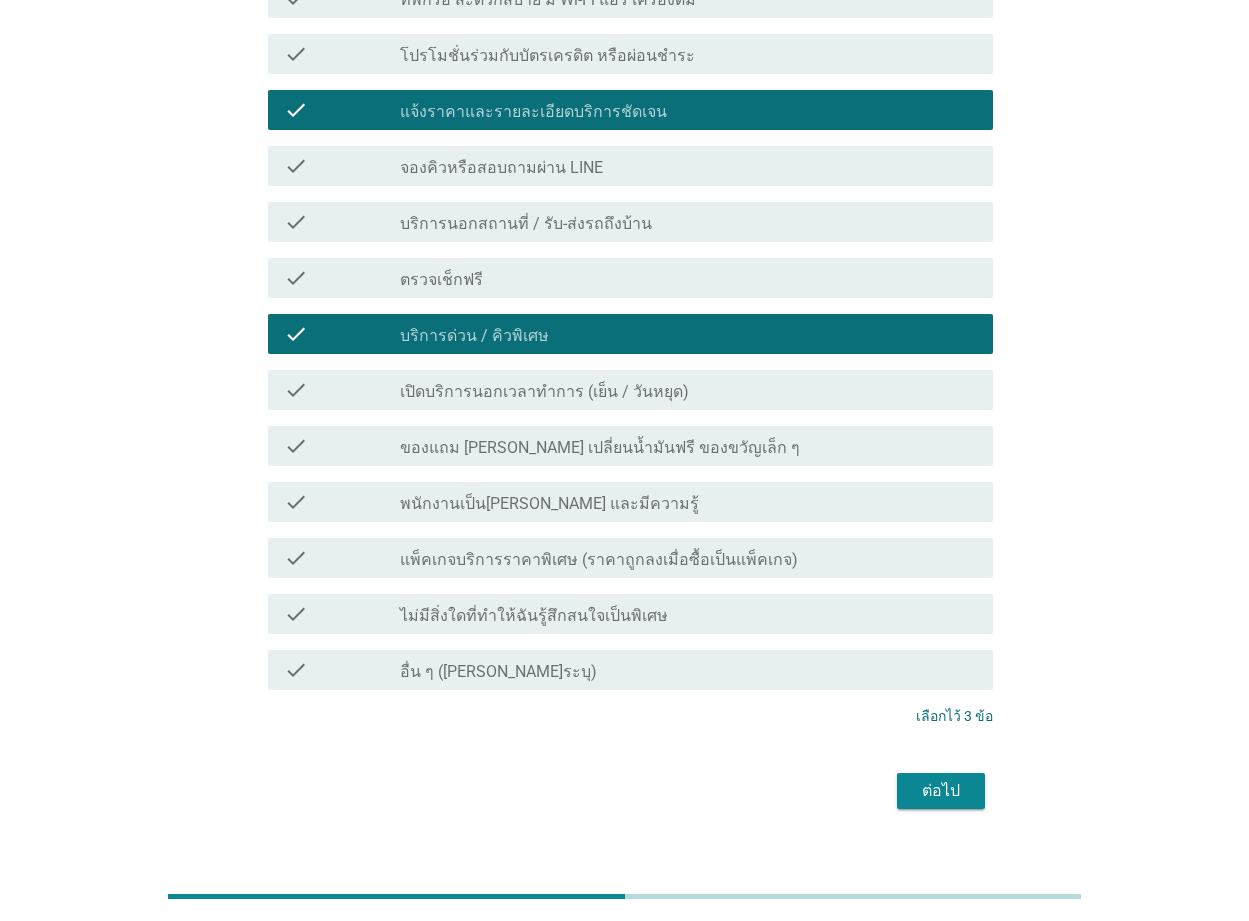 click on "ต่อไป" at bounding box center [941, 791] 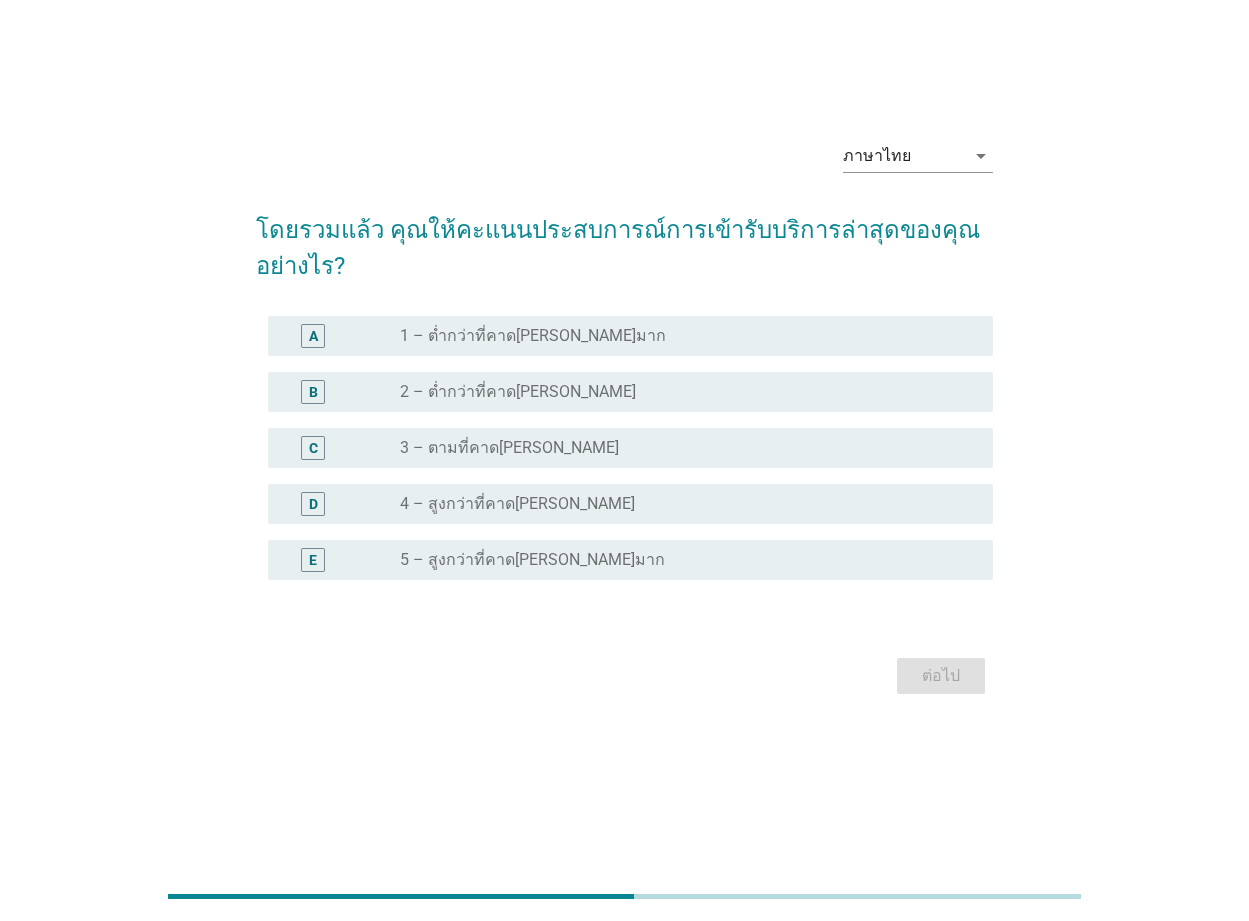scroll, scrollTop: 0, scrollLeft: 0, axis: both 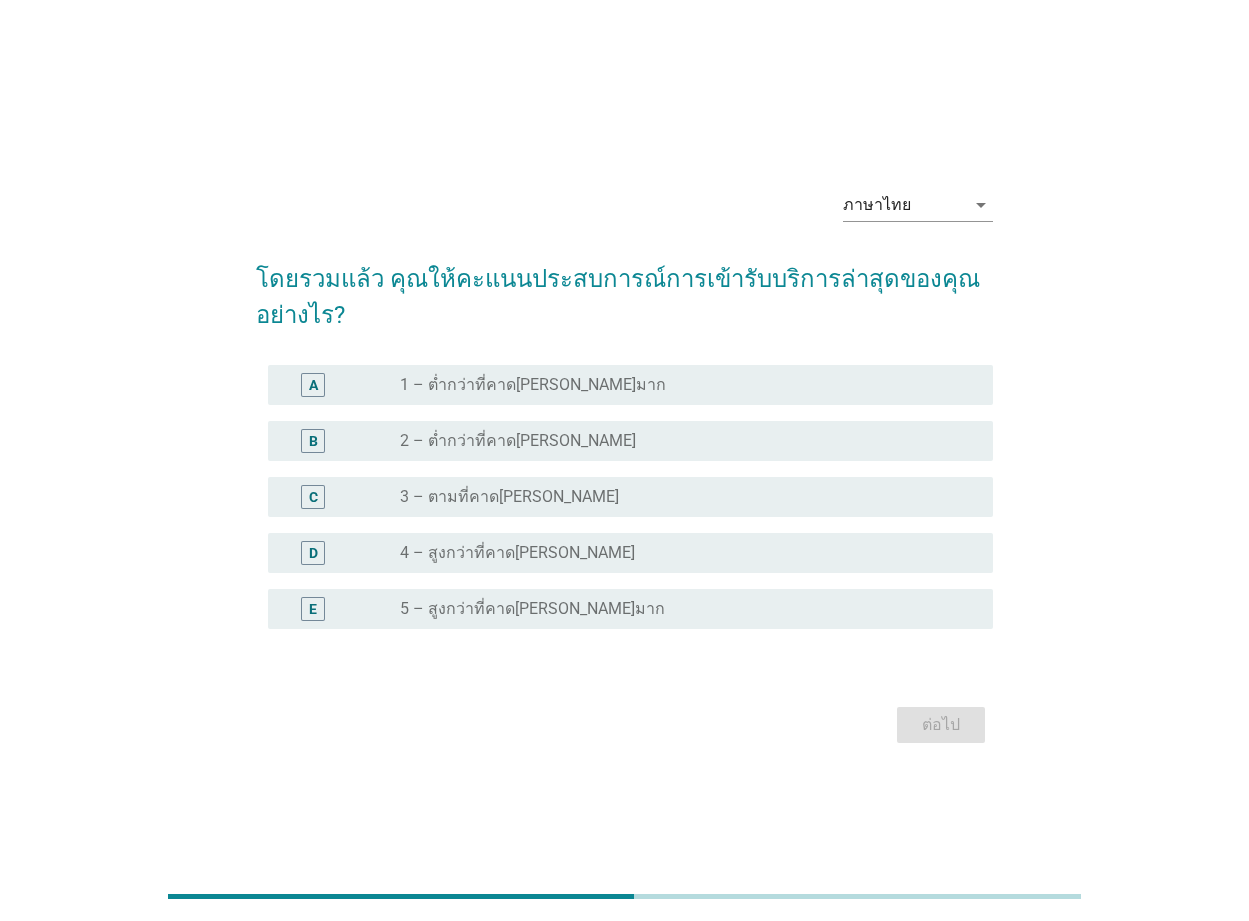 click on "4 – สูงกว่าที่คาด[PERSON_NAME]" at bounding box center [517, 553] 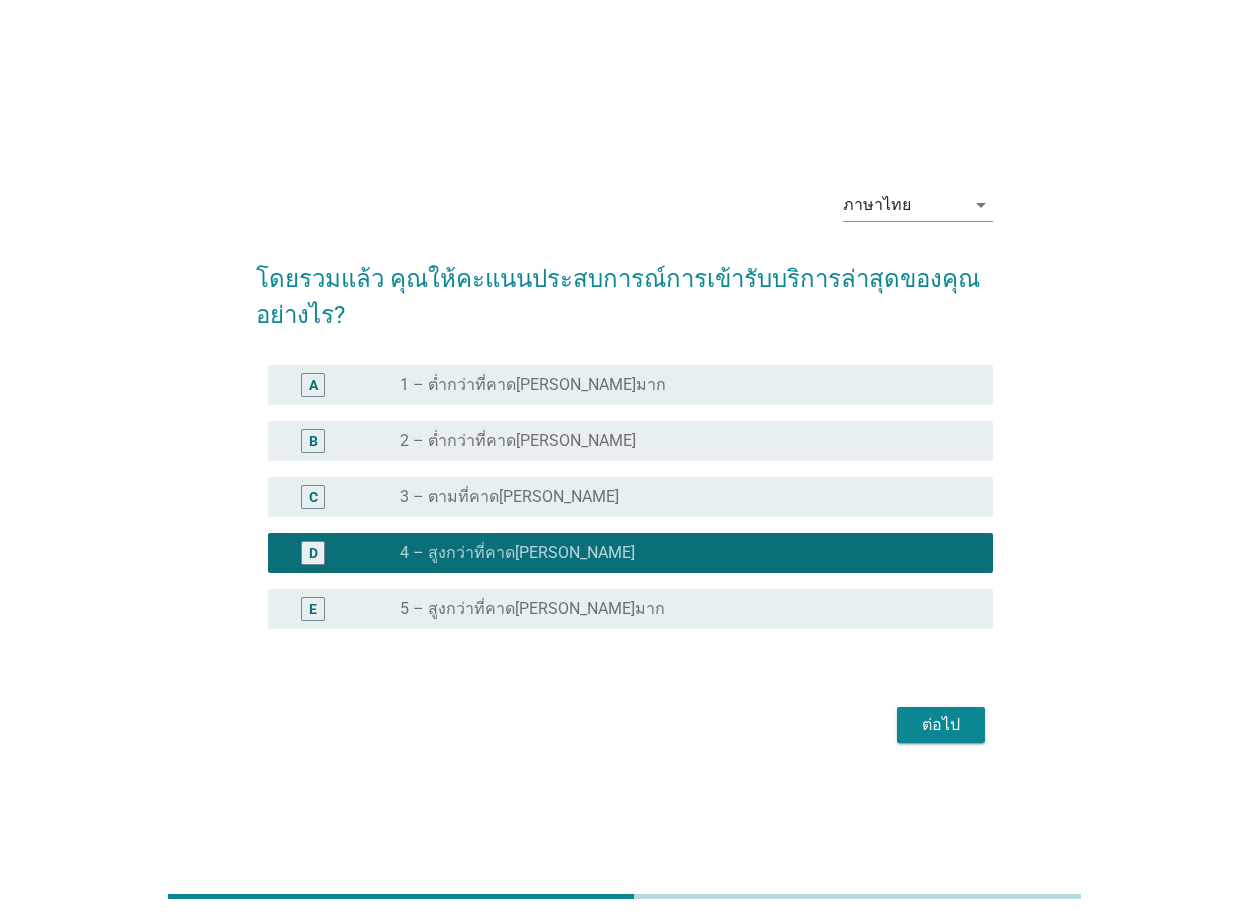 click on "ต่อไป" at bounding box center (941, 725) 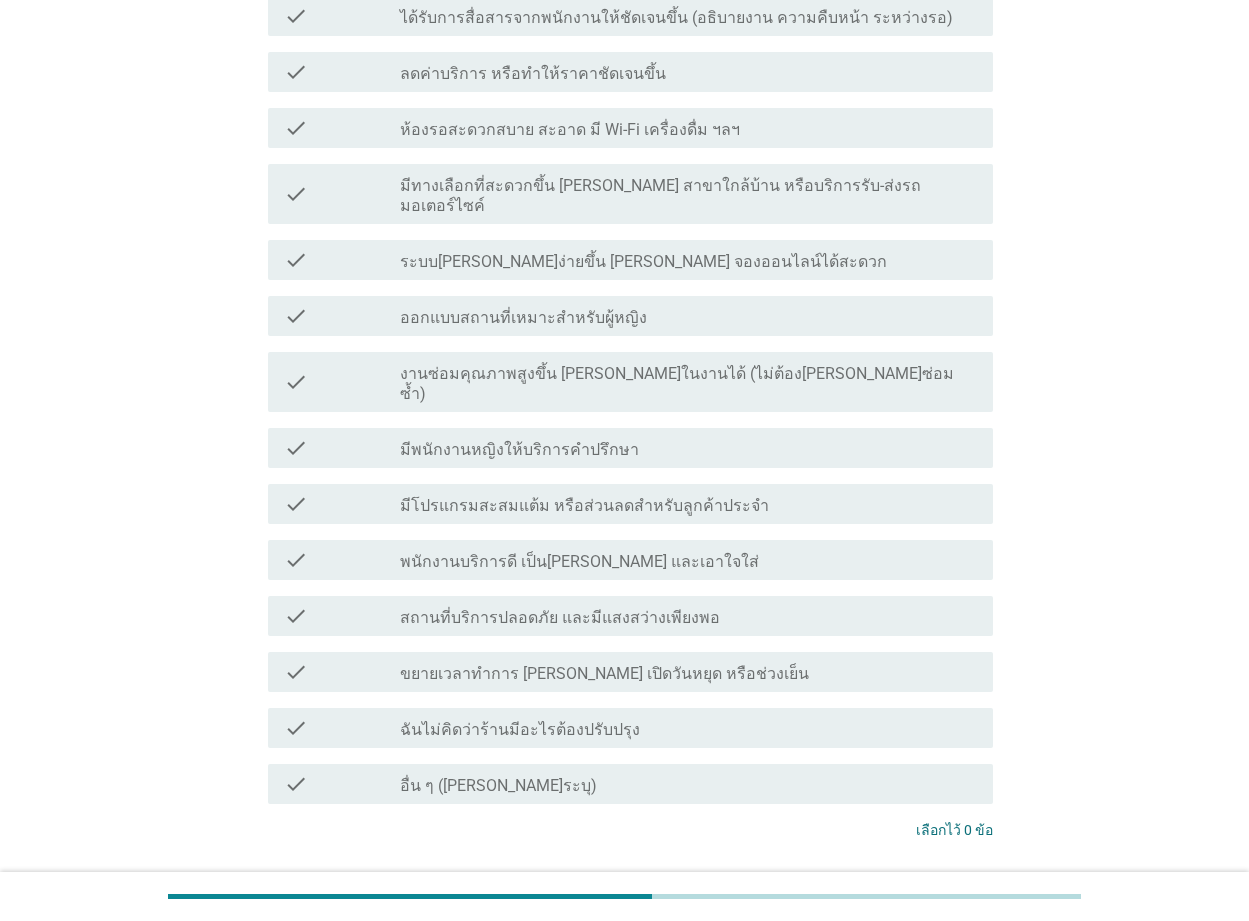 scroll, scrollTop: 531, scrollLeft: 0, axis: vertical 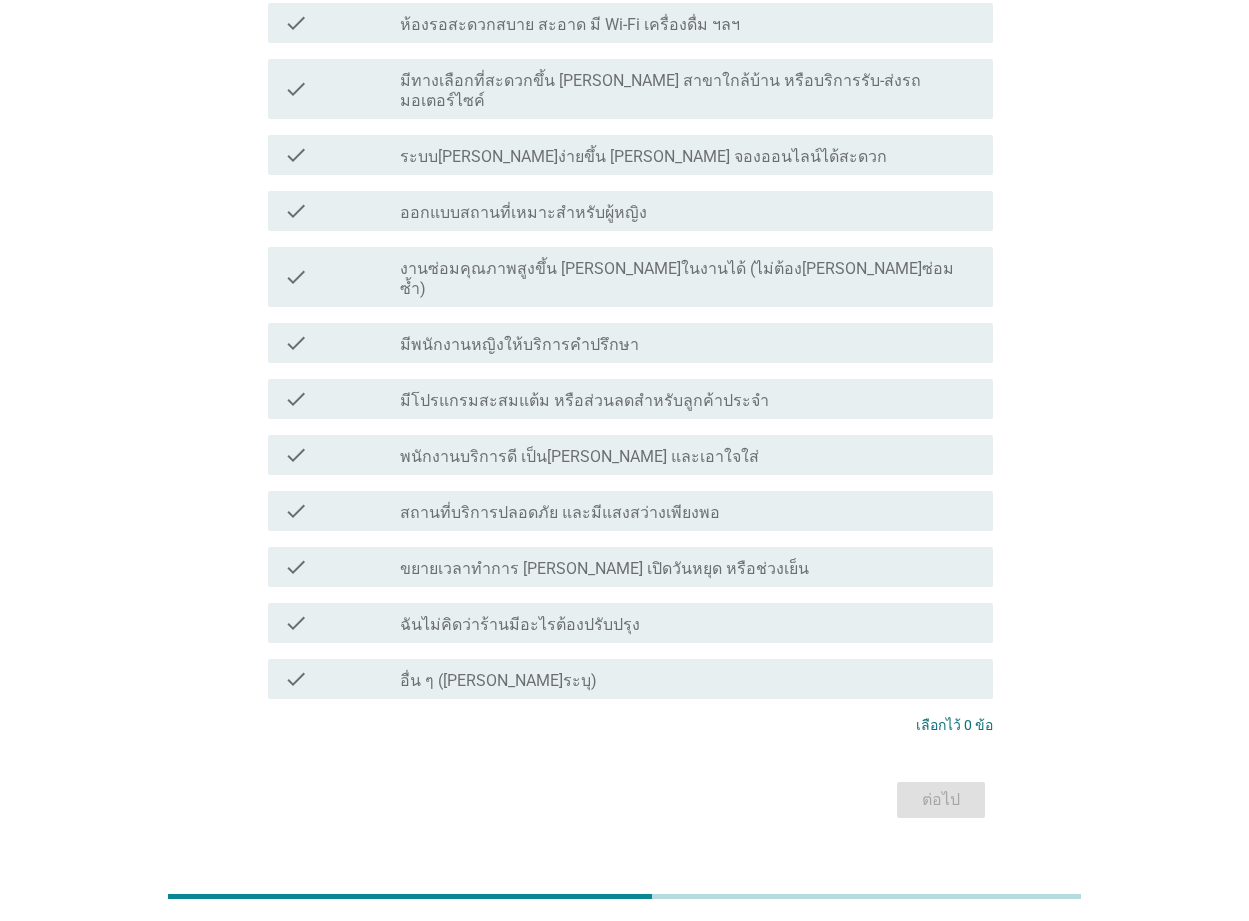 click on "ฉันไม่คิดว่าร้านมีอะไรต้องปรับปรุง" at bounding box center (520, 625) 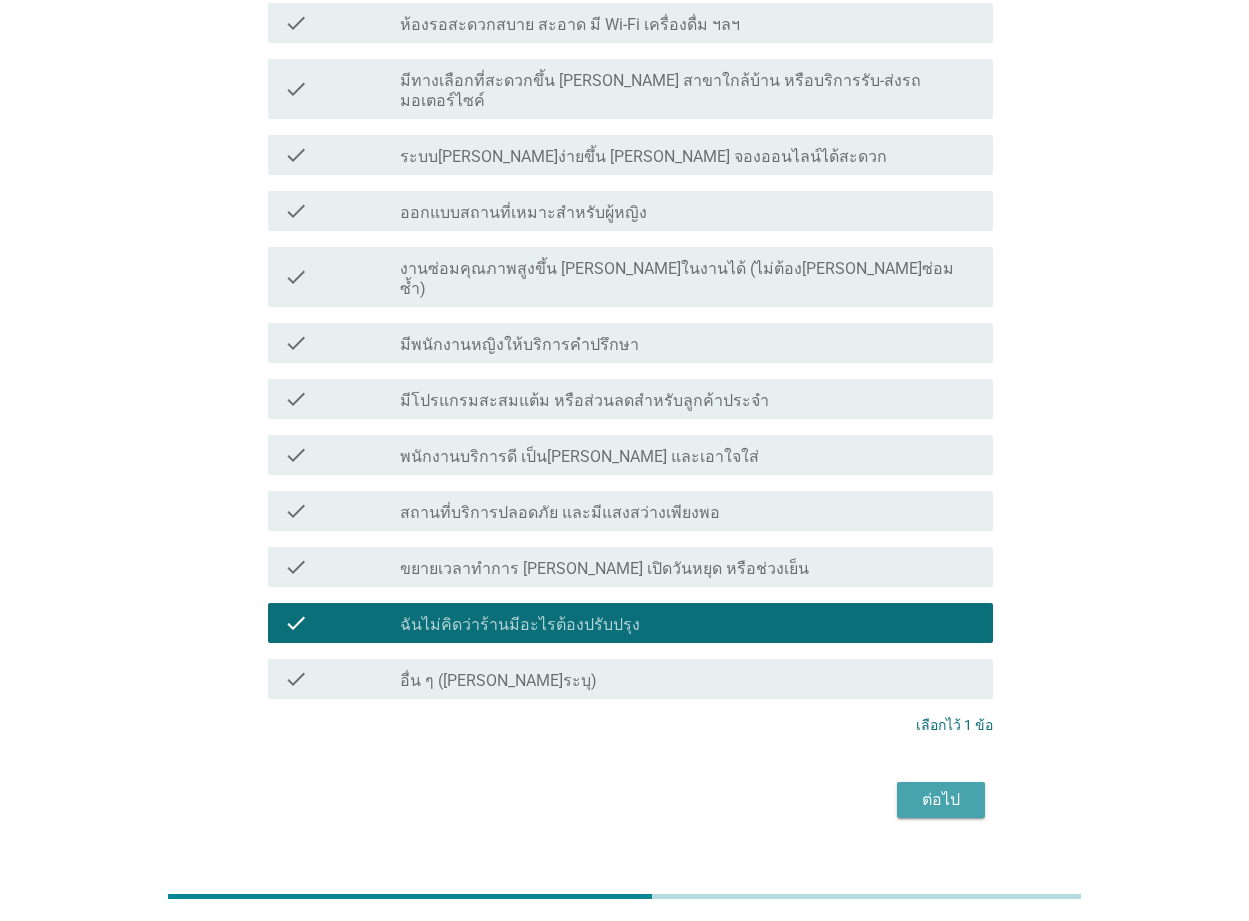click on "ต่อไป" at bounding box center (941, 800) 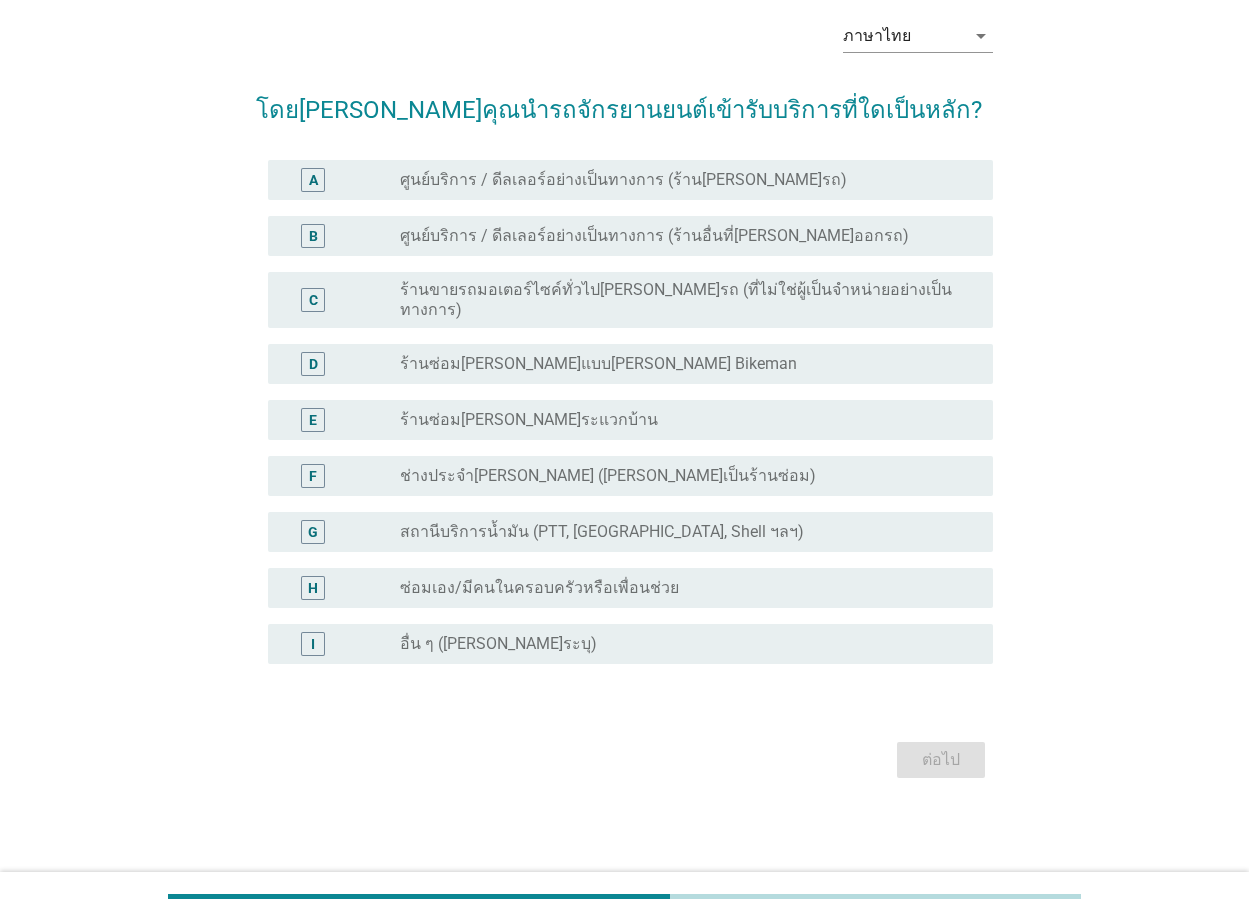 scroll, scrollTop: 0, scrollLeft: 0, axis: both 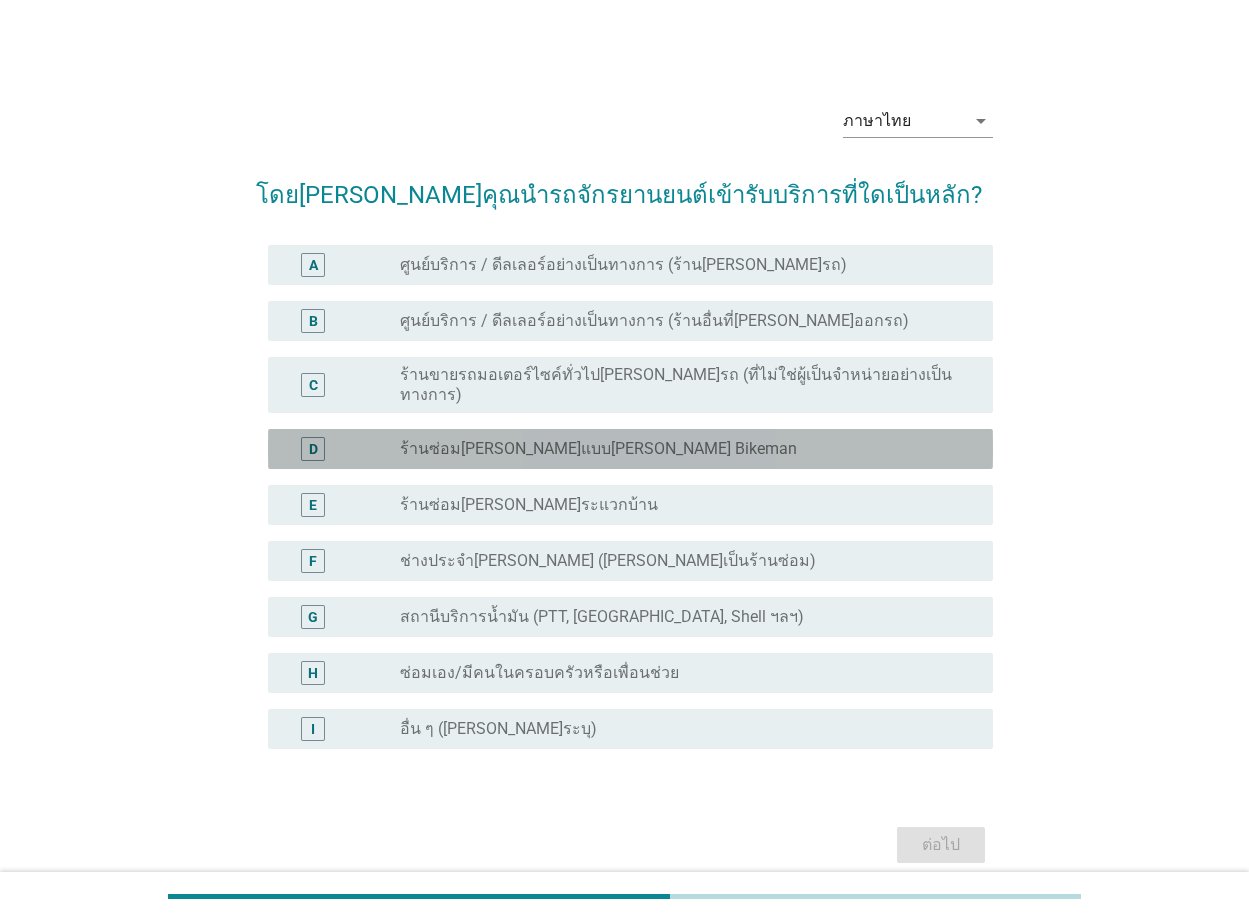 click on "radio_button_unchecked ร้านซ่อม[PERSON_NAME]แบบ[PERSON_NAME] Bikeman" at bounding box center (680, 449) 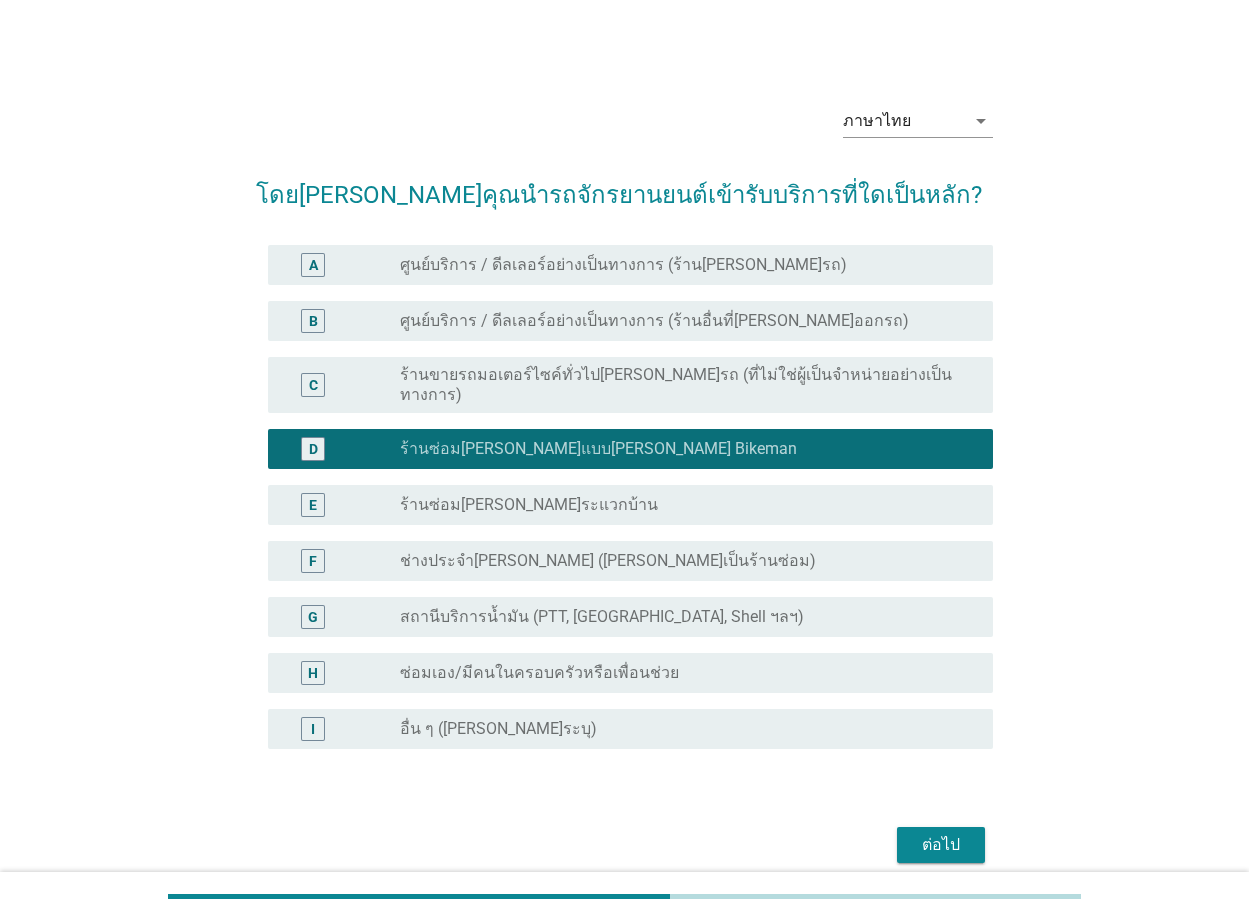 click on "ต่อไป" at bounding box center (941, 845) 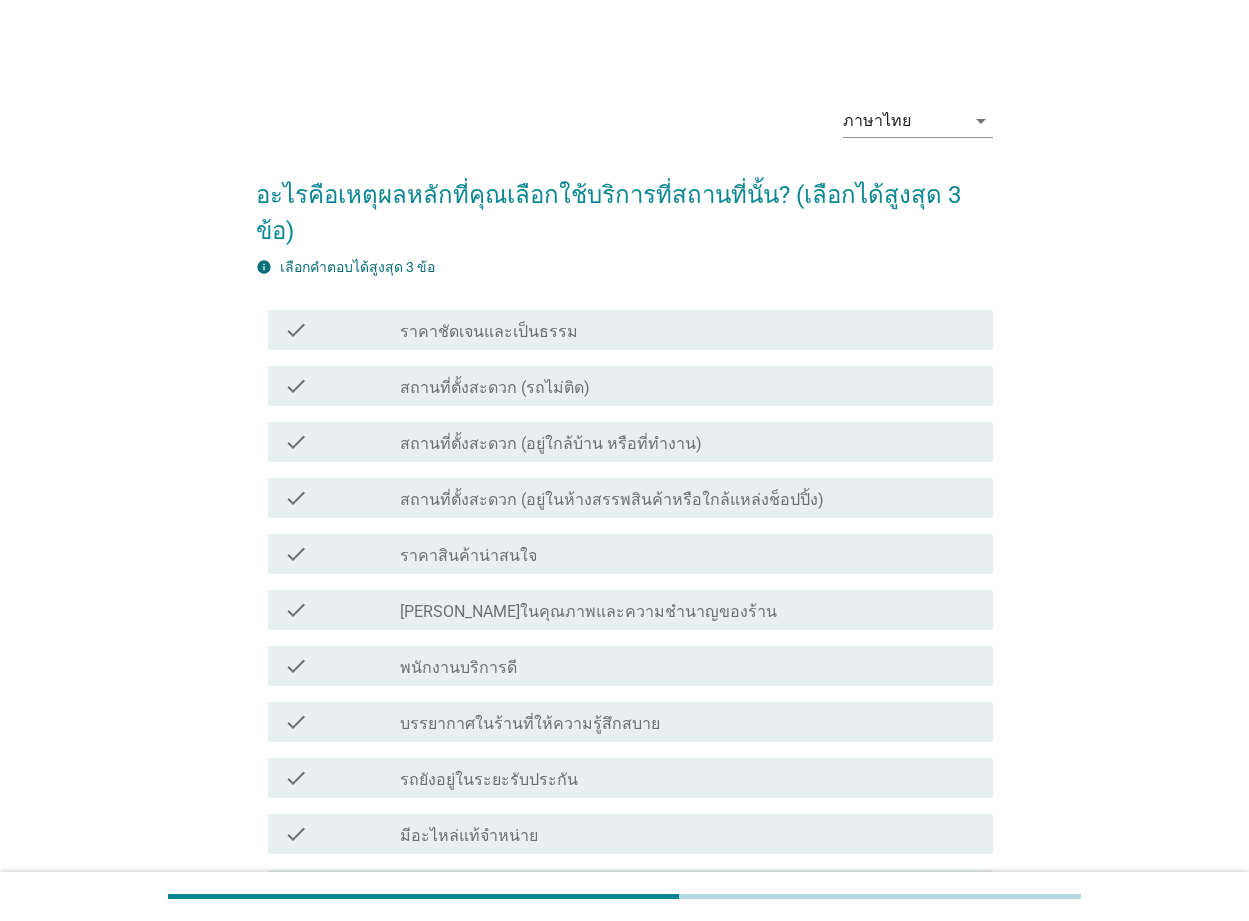 click on "สถานที่ตั้งสะดวก (อยู่ใกล้บ้าน หรือที่ทำงาน)" at bounding box center (551, 444) 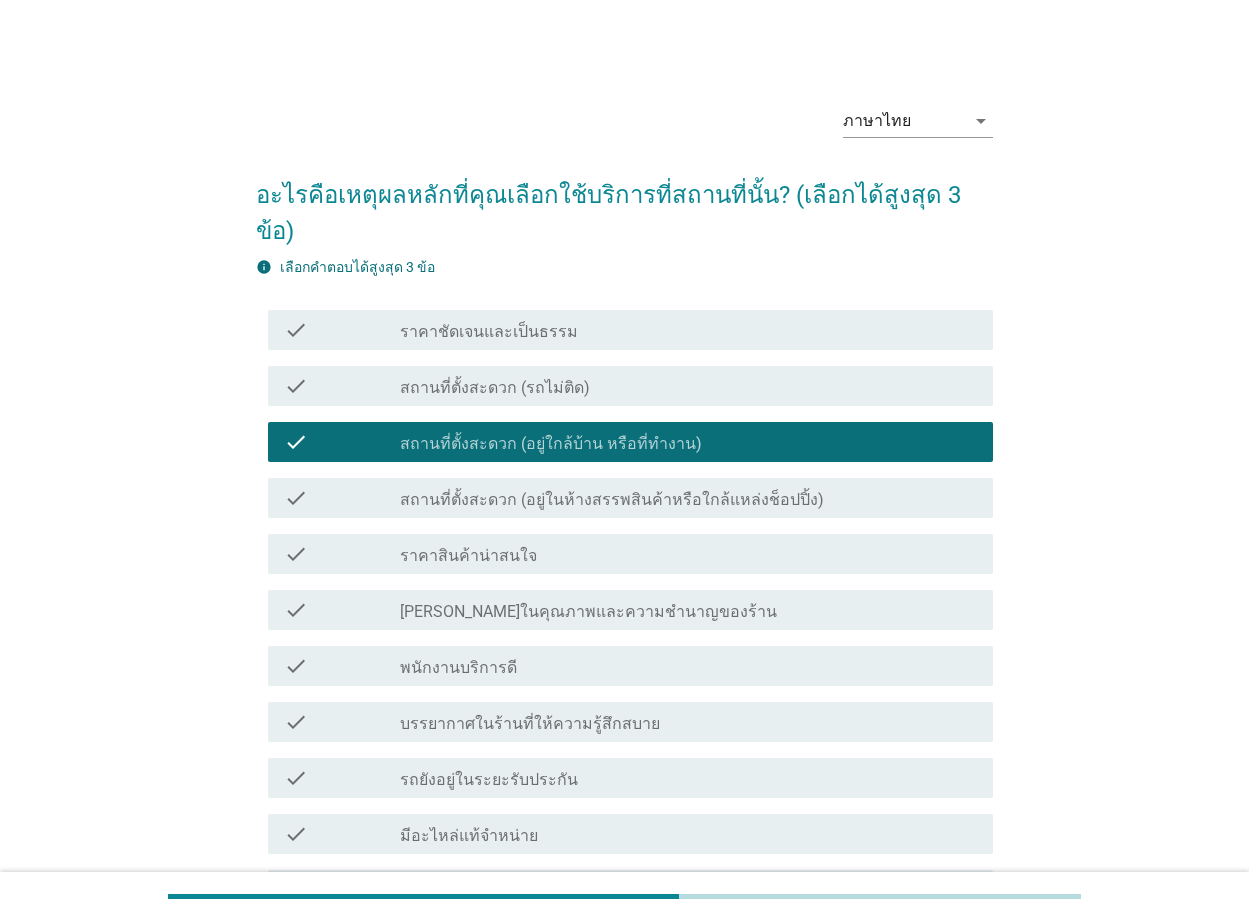 click on "check_box_outline_blank ราคาสินค้าน่าสนใจ" at bounding box center [688, 554] 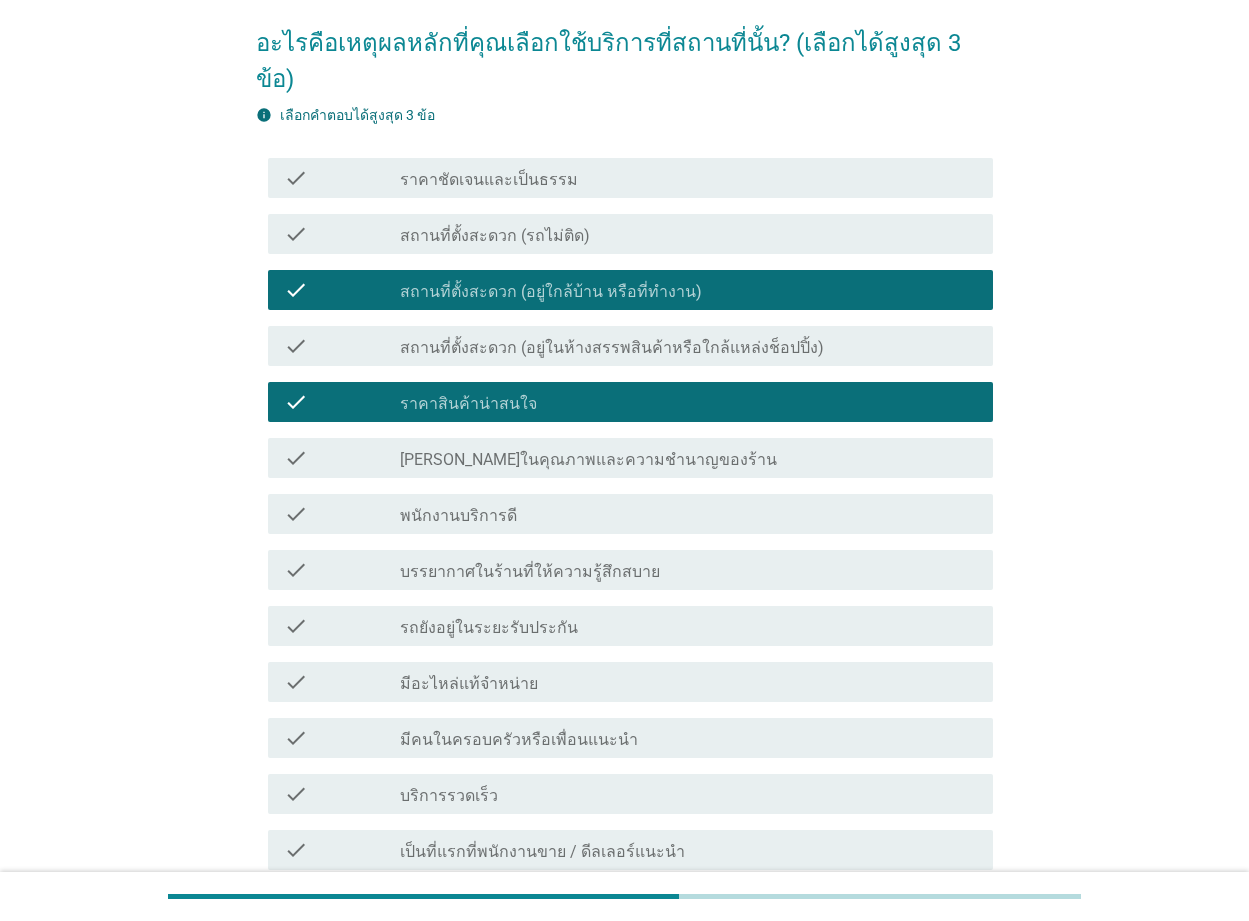 scroll, scrollTop: 200, scrollLeft: 0, axis: vertical 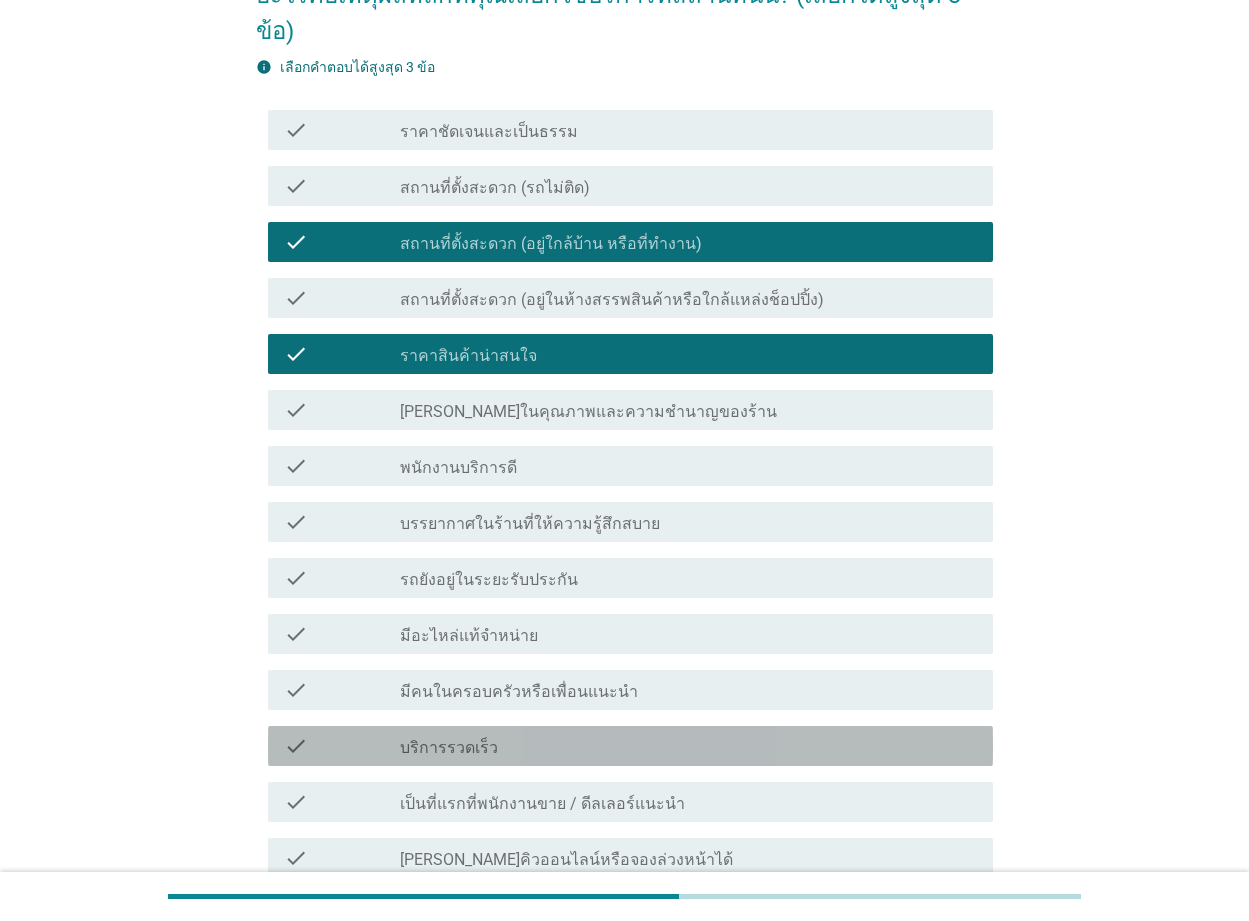 click on "check_box_outline_blank บริการรวดเร็ว" at bounding box center (688, 746) 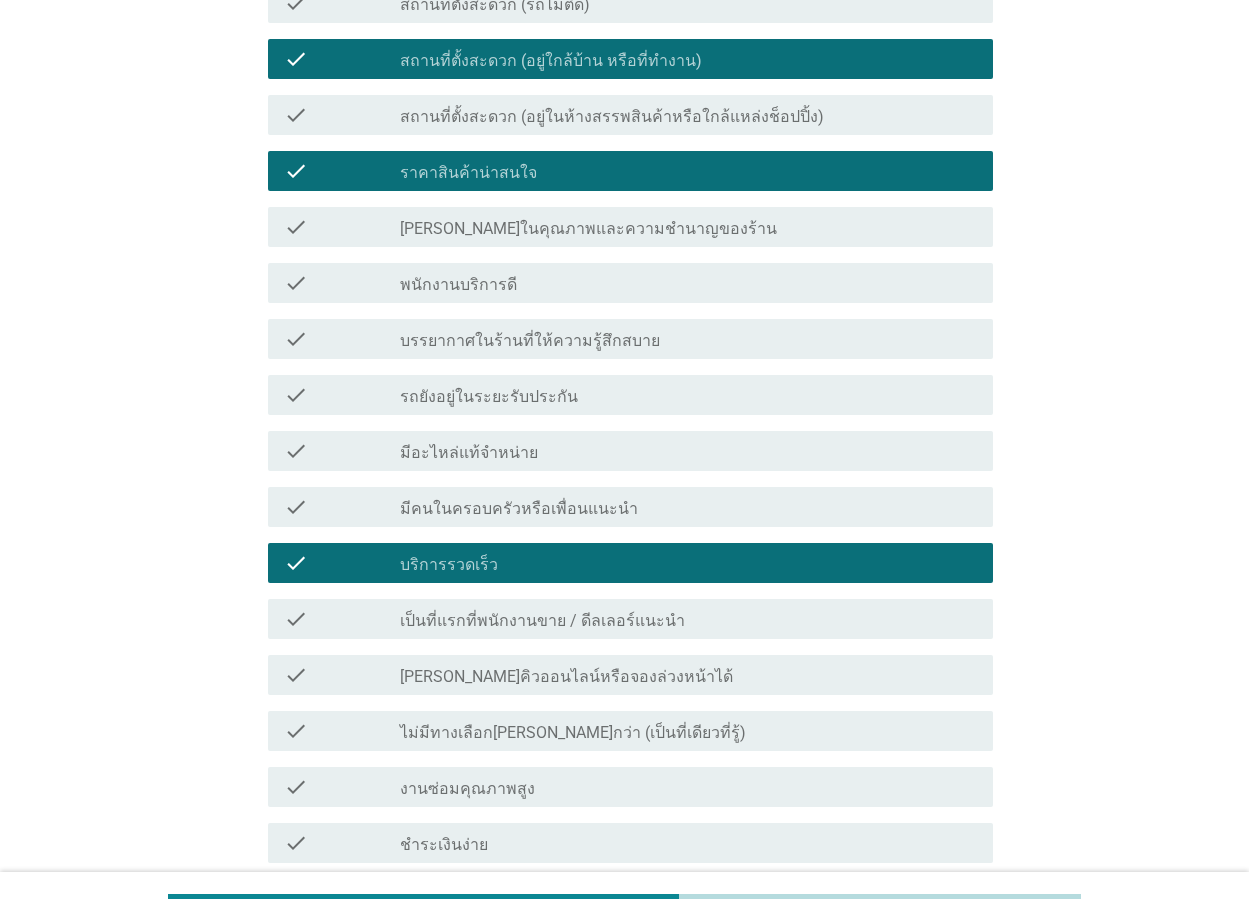 scroll, scrollTop: 600, scrollLeft: 0, axis: vertical 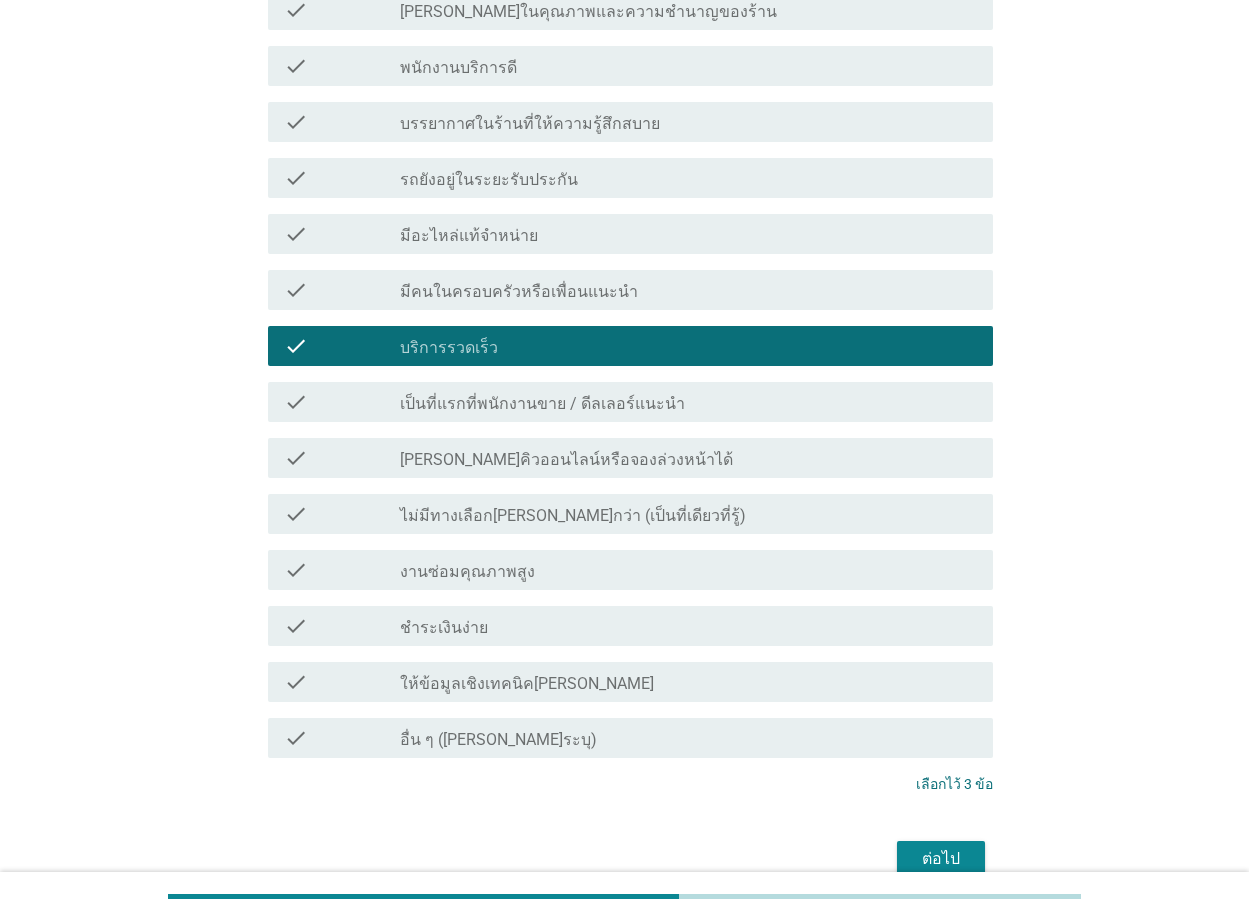 click on "ต่อไป" at bounding box center (941, 859) 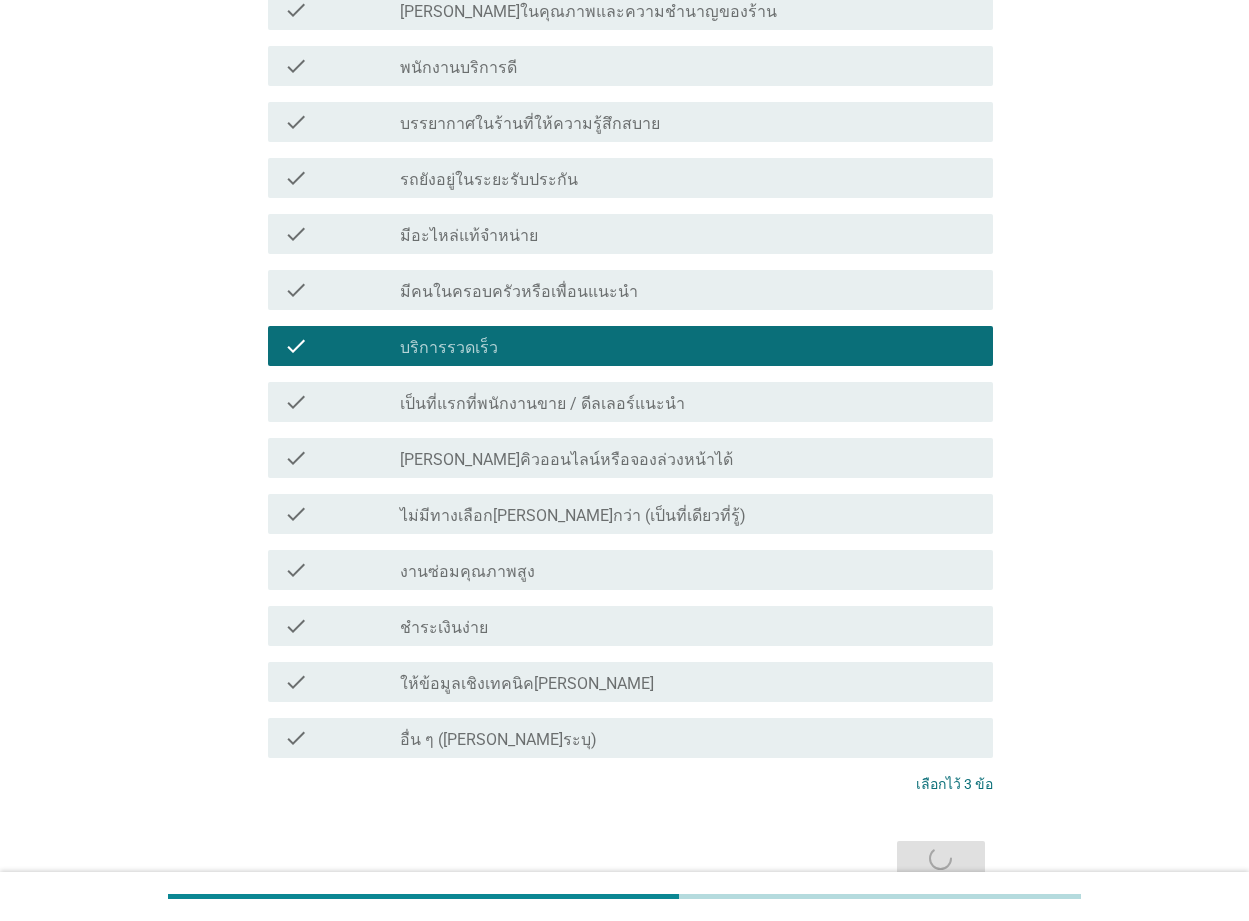 scroll, scrollTop: 0, scrollLeft: 0, axis: both 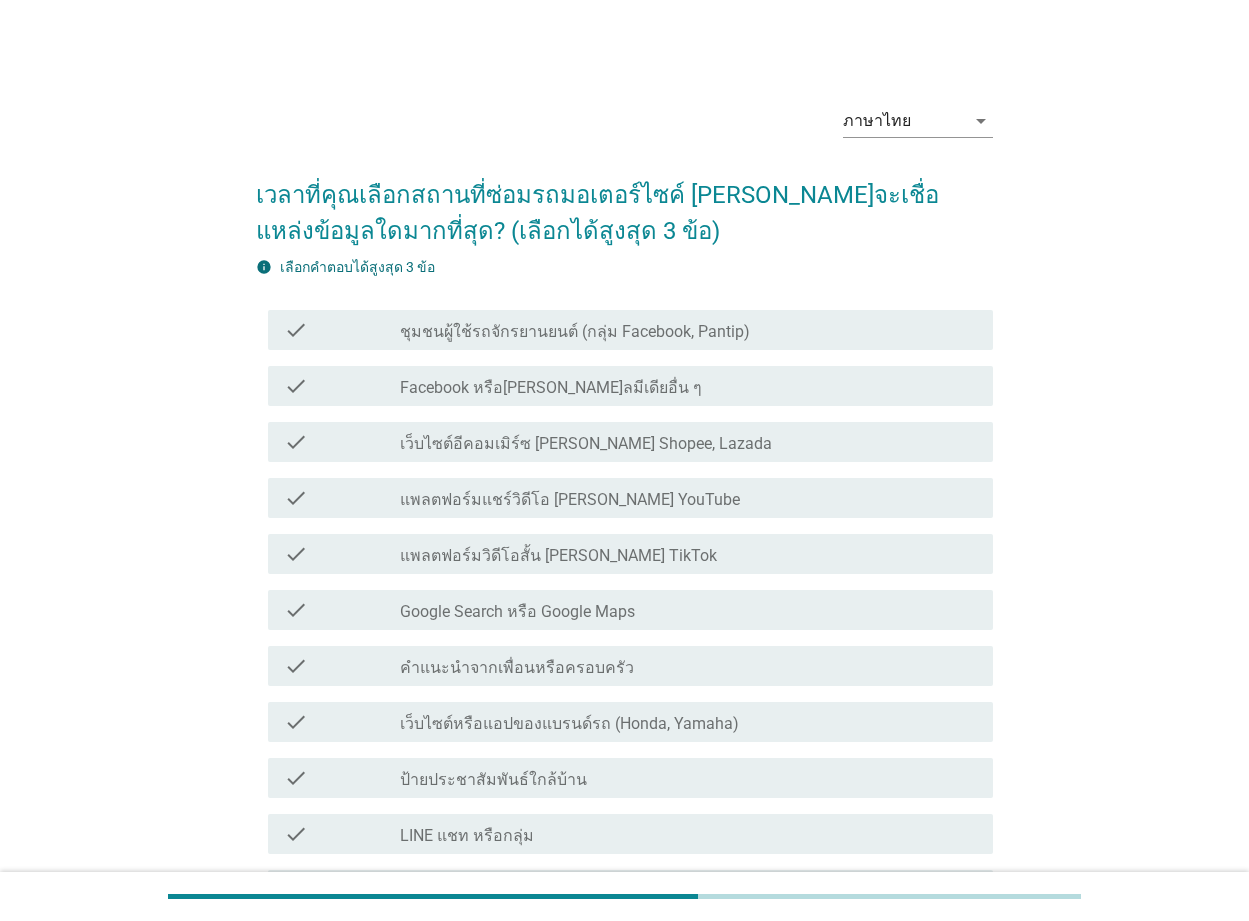 click on "แพลตฟอร์มแชร์วิดีโอ [PERSON_NAME] YouTube" at bounding box center (570, 500) 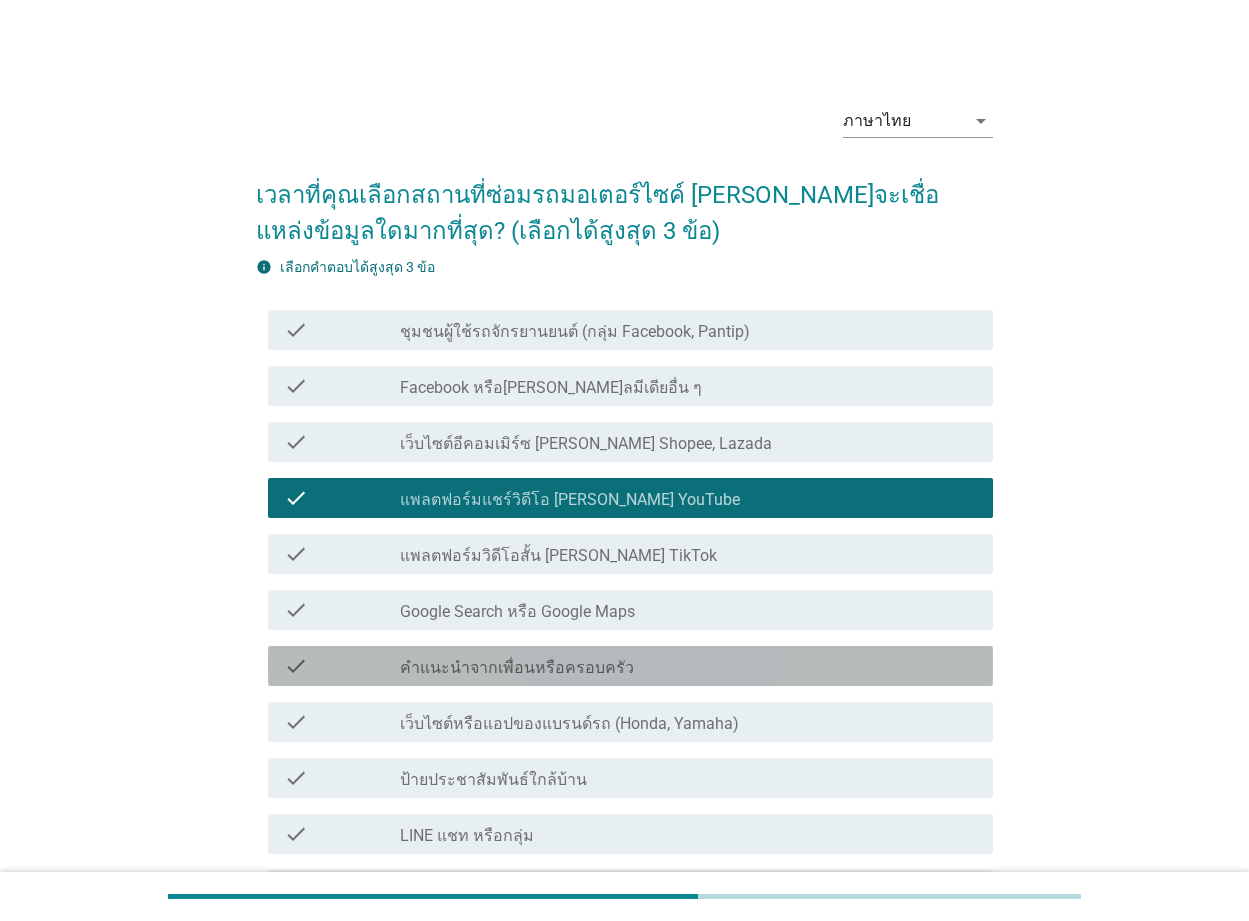 click on "คำแนะนำจากเพื่อนหรือครอบครัว" at bounding box center (517, 668) 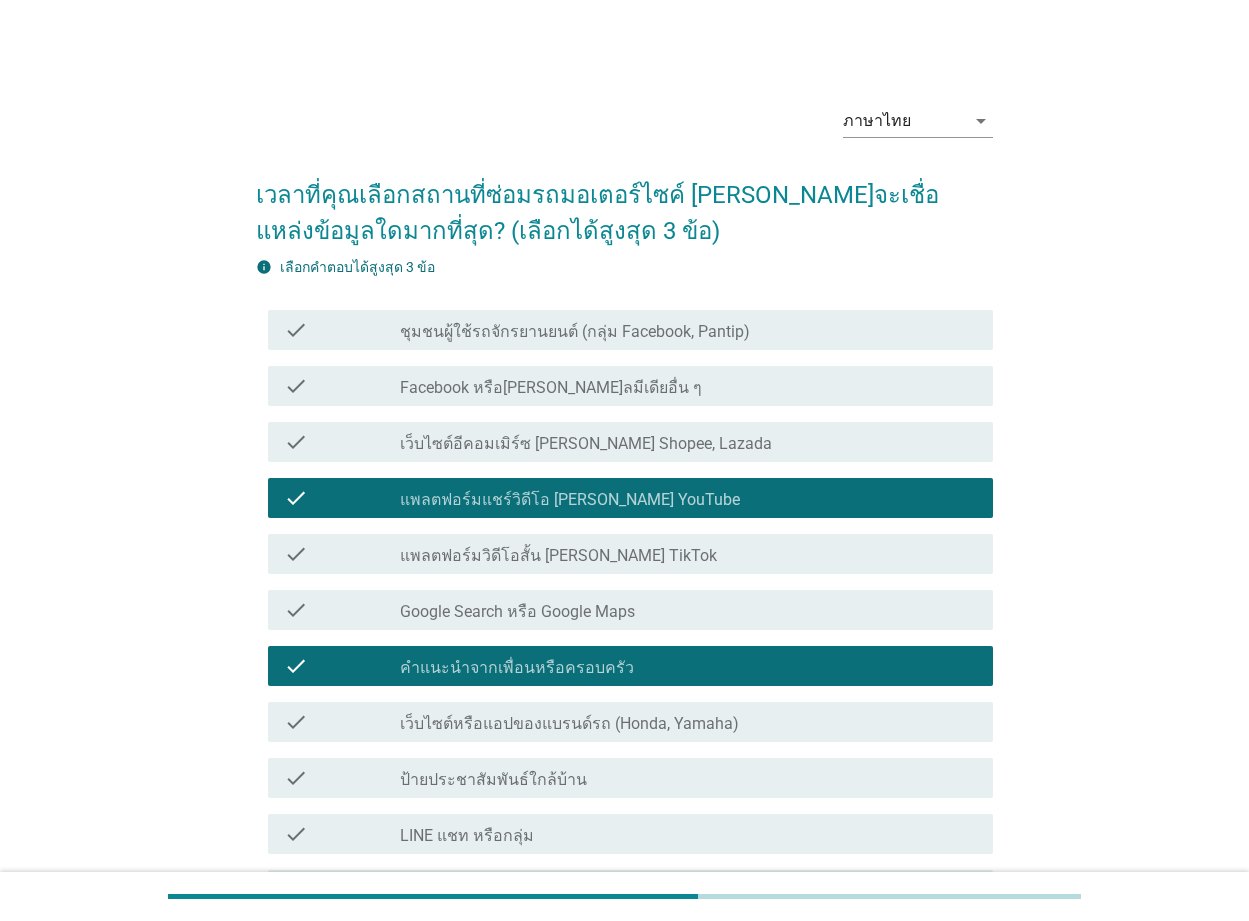 click on "ชุมชนผู้ใช้รถจักรยานยนต์ (กลุ่ม Facebook, Pantip)" at bounding box center (575, 332) 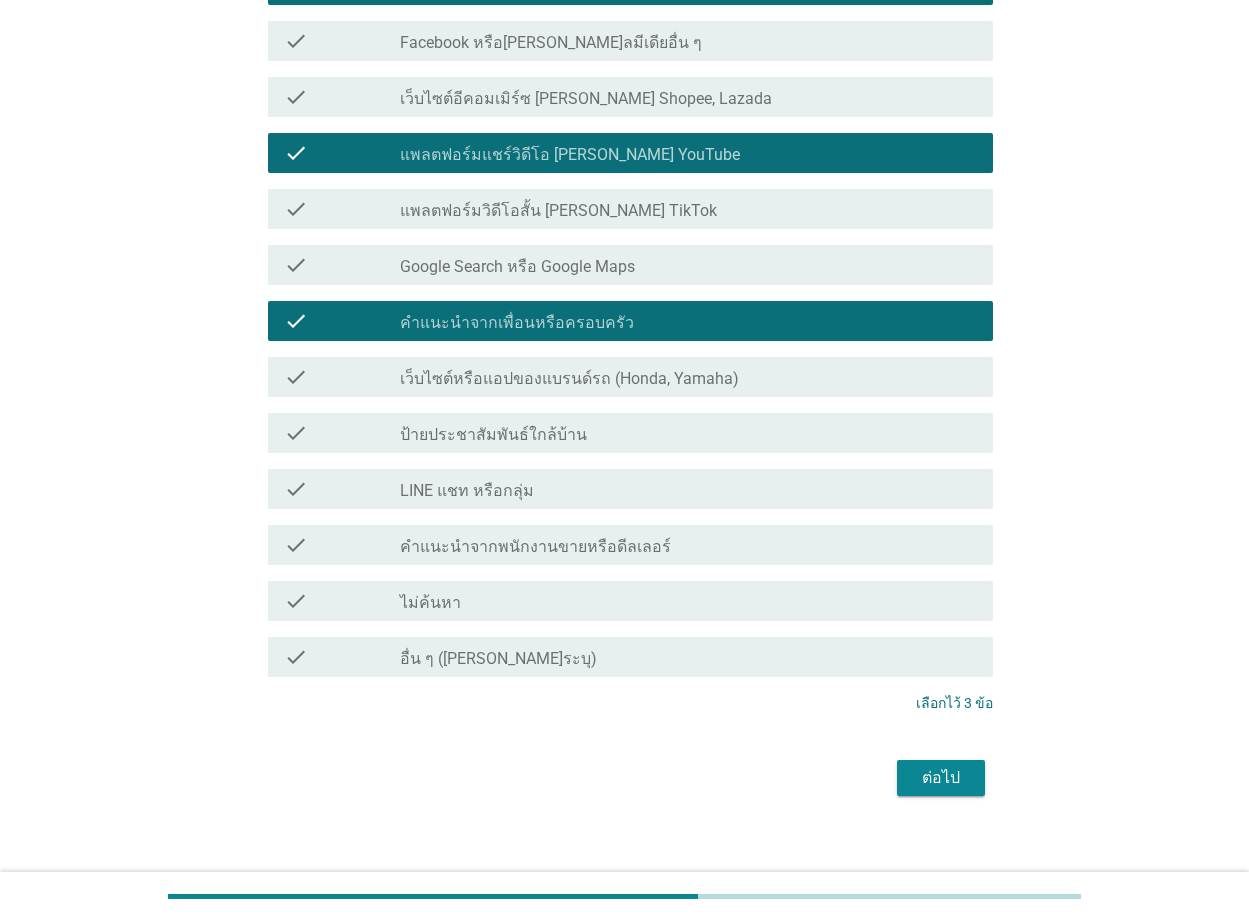scroll, scrollTop: 363, scrollLeft: 0, axis: vertical 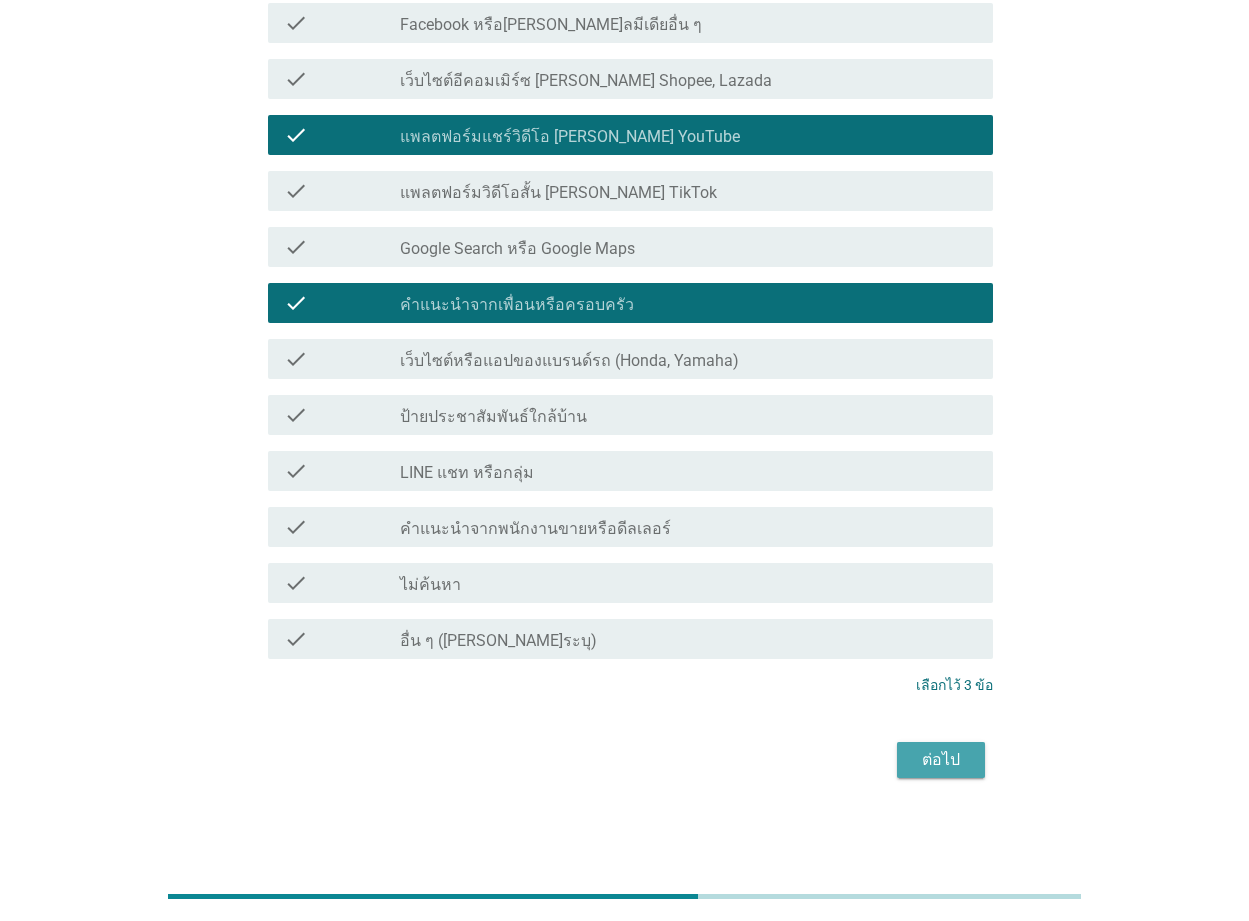 click on "ต่อไป" at bounding box center (941, 760) 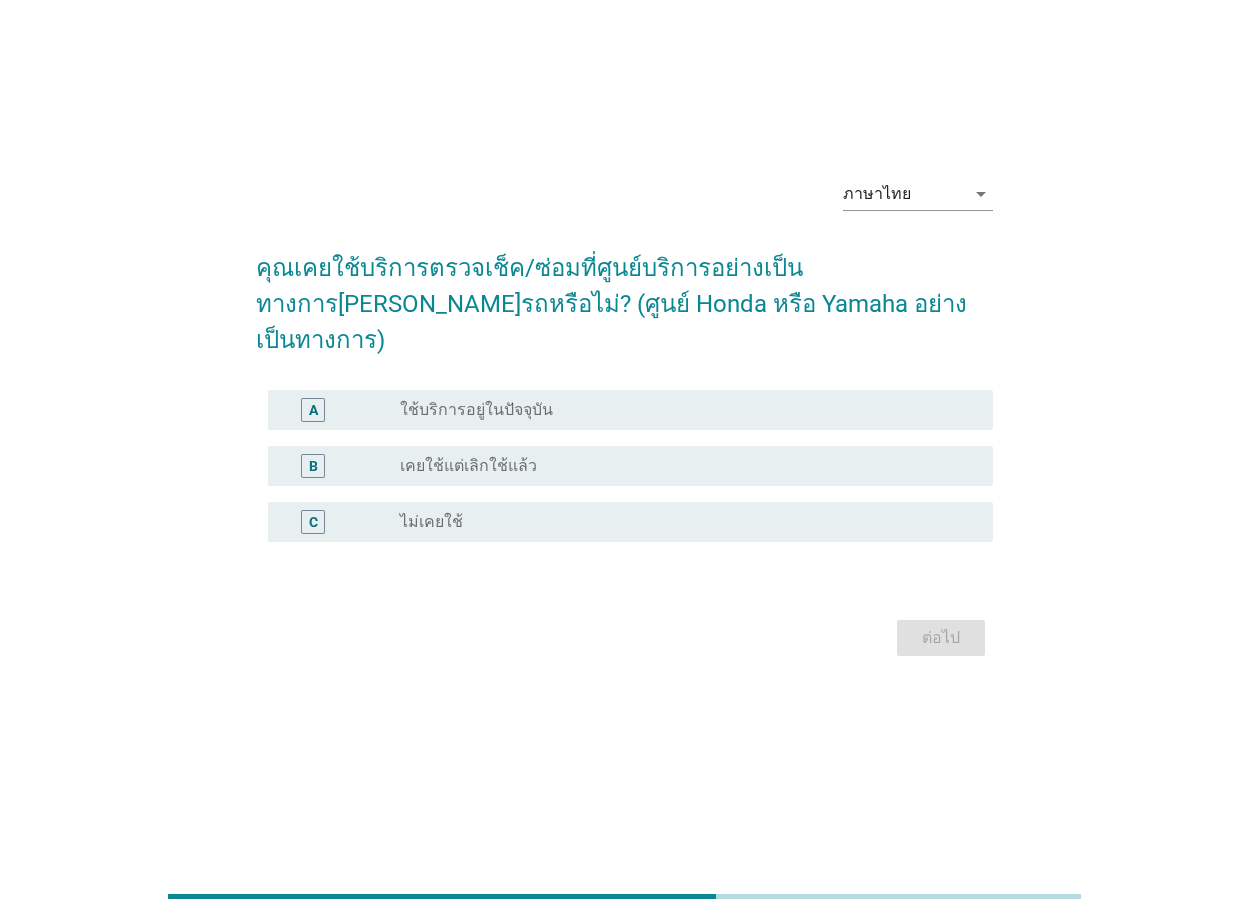 scroll, scrollTop: 0, scrollLeft: 0, axis: both 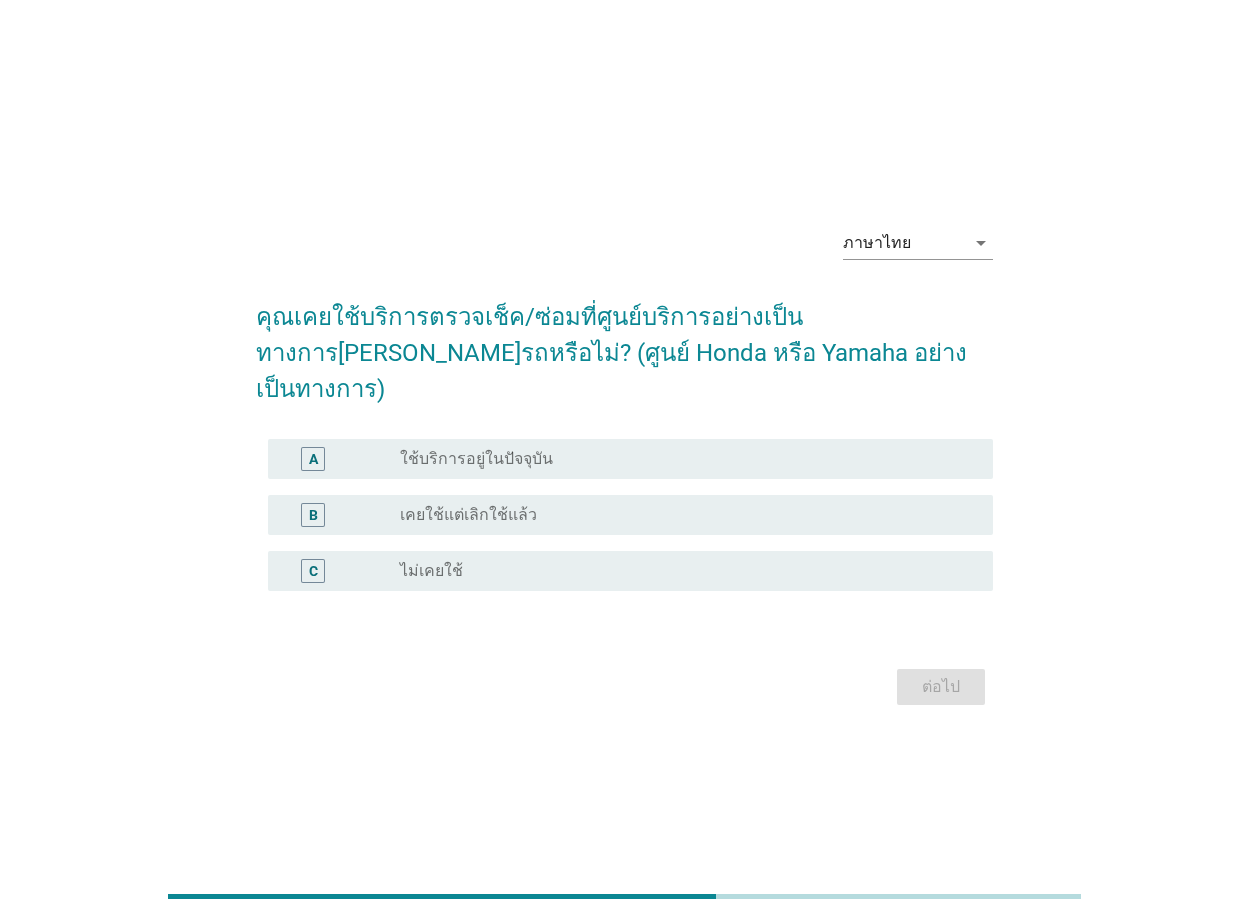 click on "radio_button_unchecked ใช้บริการอยู่ในปัจจุบัน" at bounding box center (680, 459) 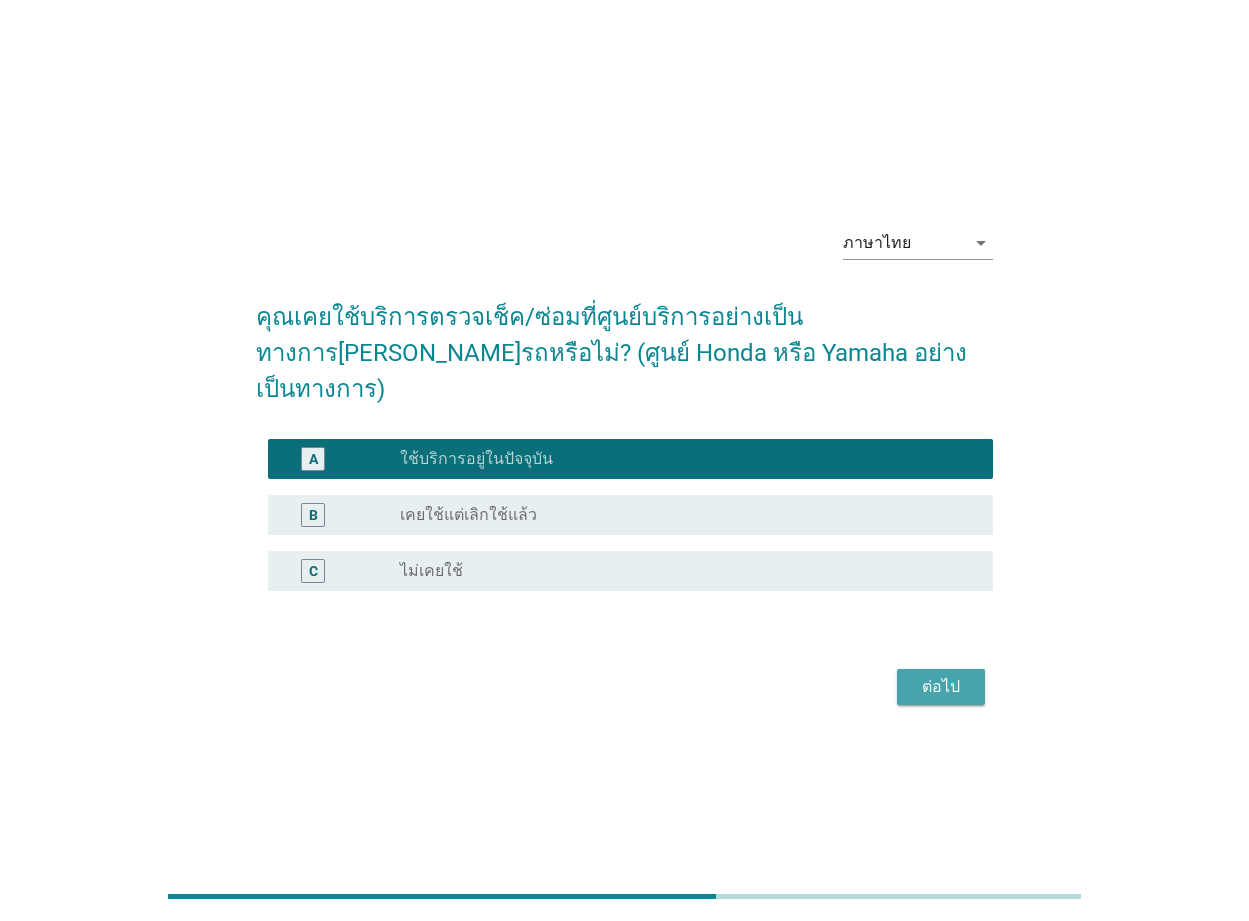 click on "ต่อไป" at bounding box center (941, 687) 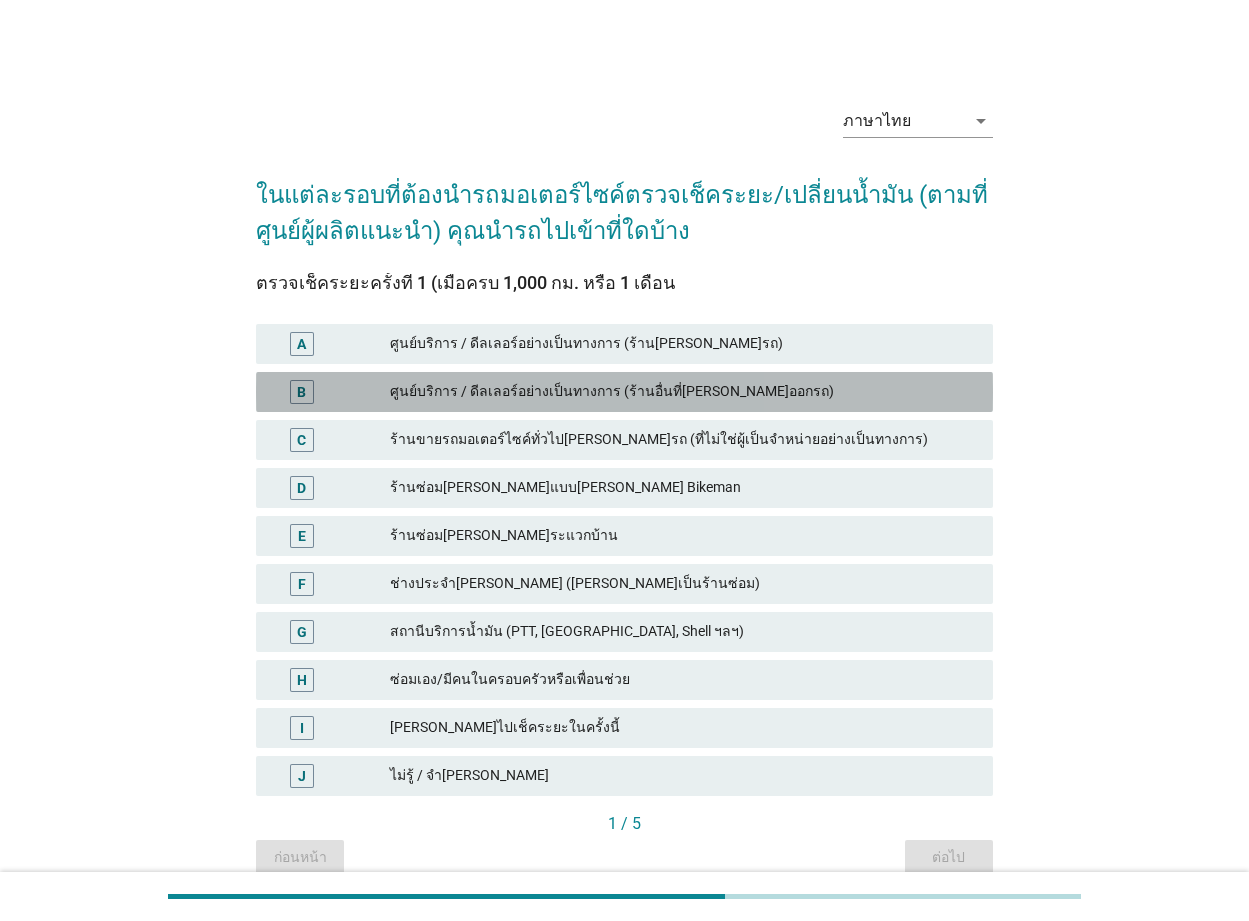 click on "ศูนย์บริการ / ดีลเลอร์อย่างเป็นทางการ  (ร้านอื่นที่[PERSON_NAME]ออกรถ)" at bounding box center (683, 392) 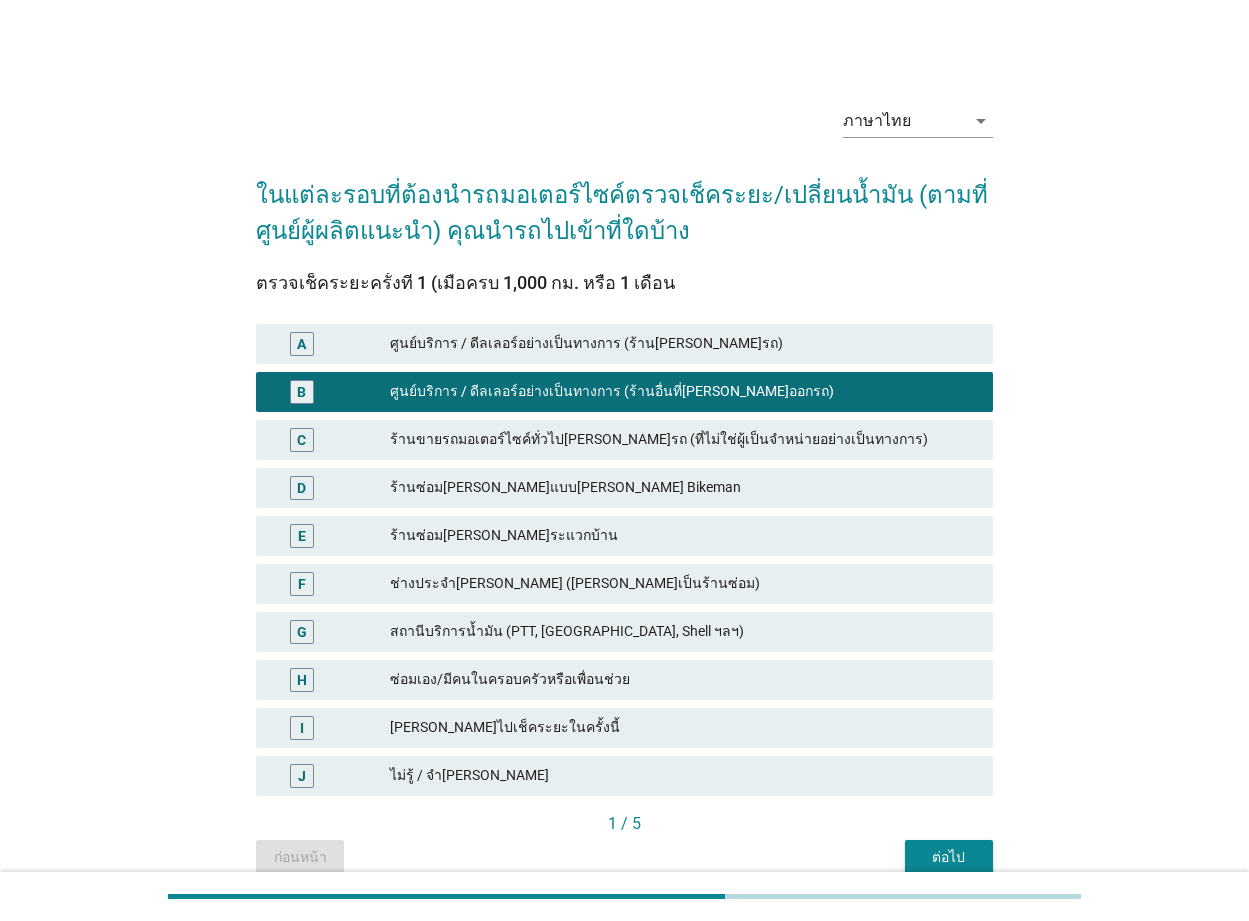 click on "ต่อไป" at bounding box center [949, 857] 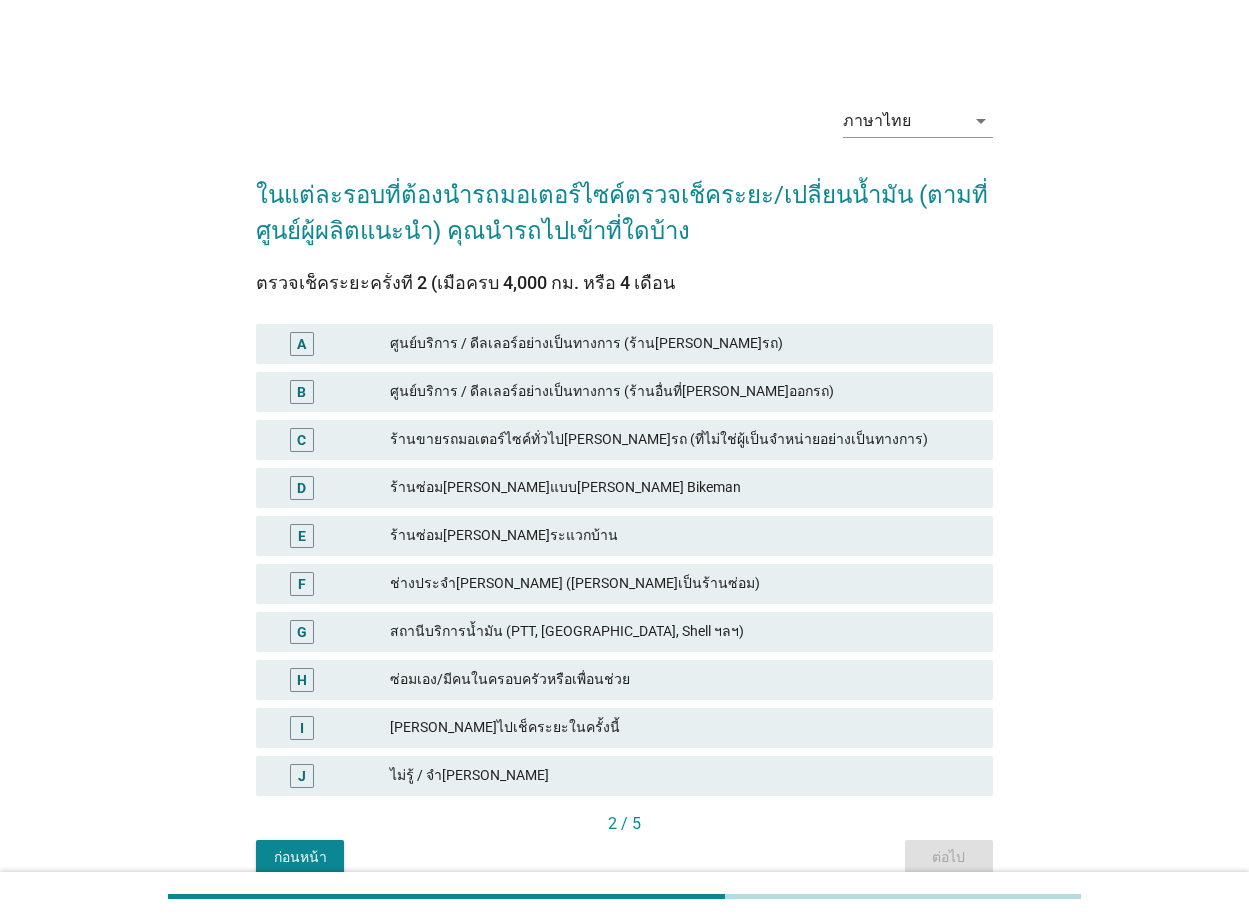 click on "ศูนย์บริการ / ดีลเลอร์อย่างเป็นทางการ  (ร้านอื่นที่[PERSON_NAME]ออกรถ)" at bounding box center (683, 392) 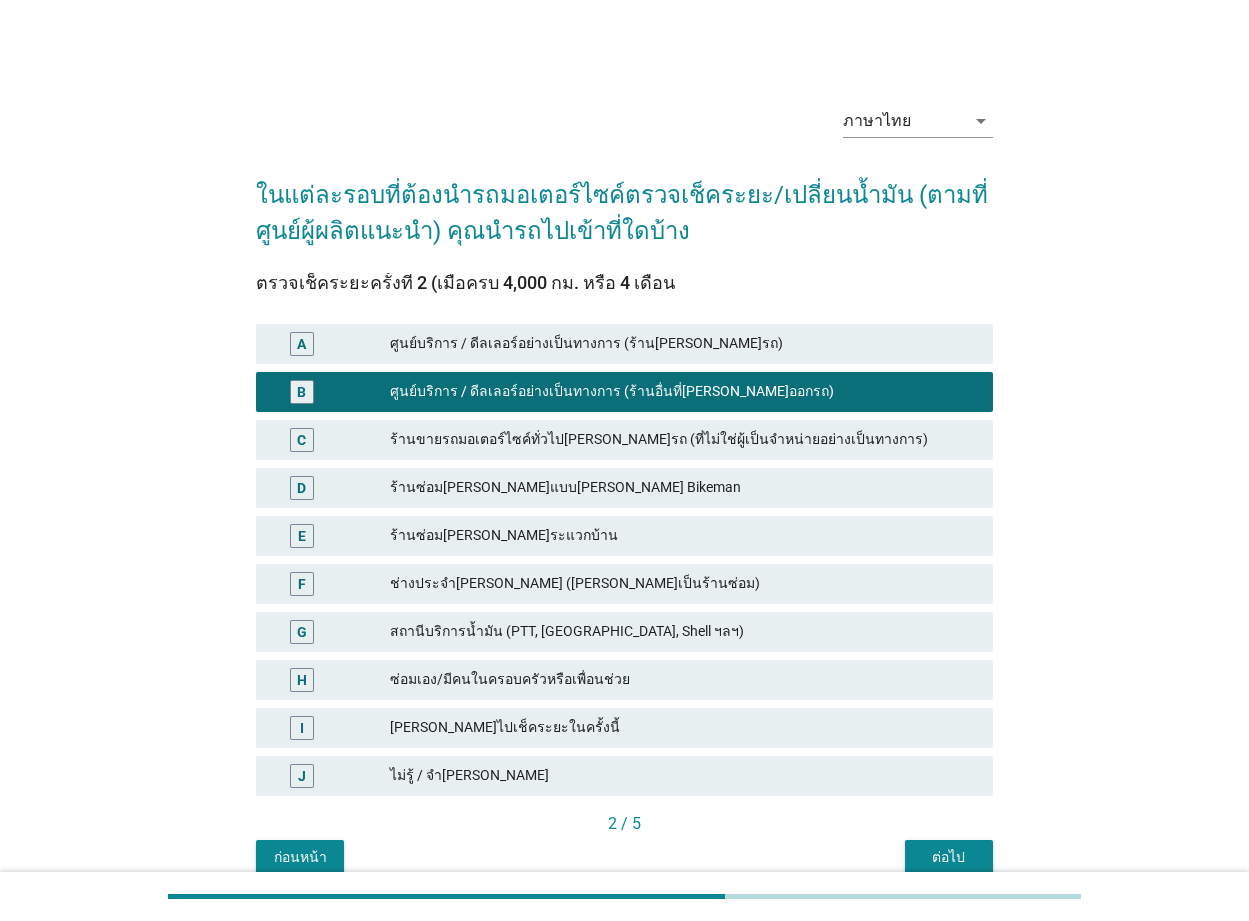 click on "ต่อไป" at bounding box center (949, 857) 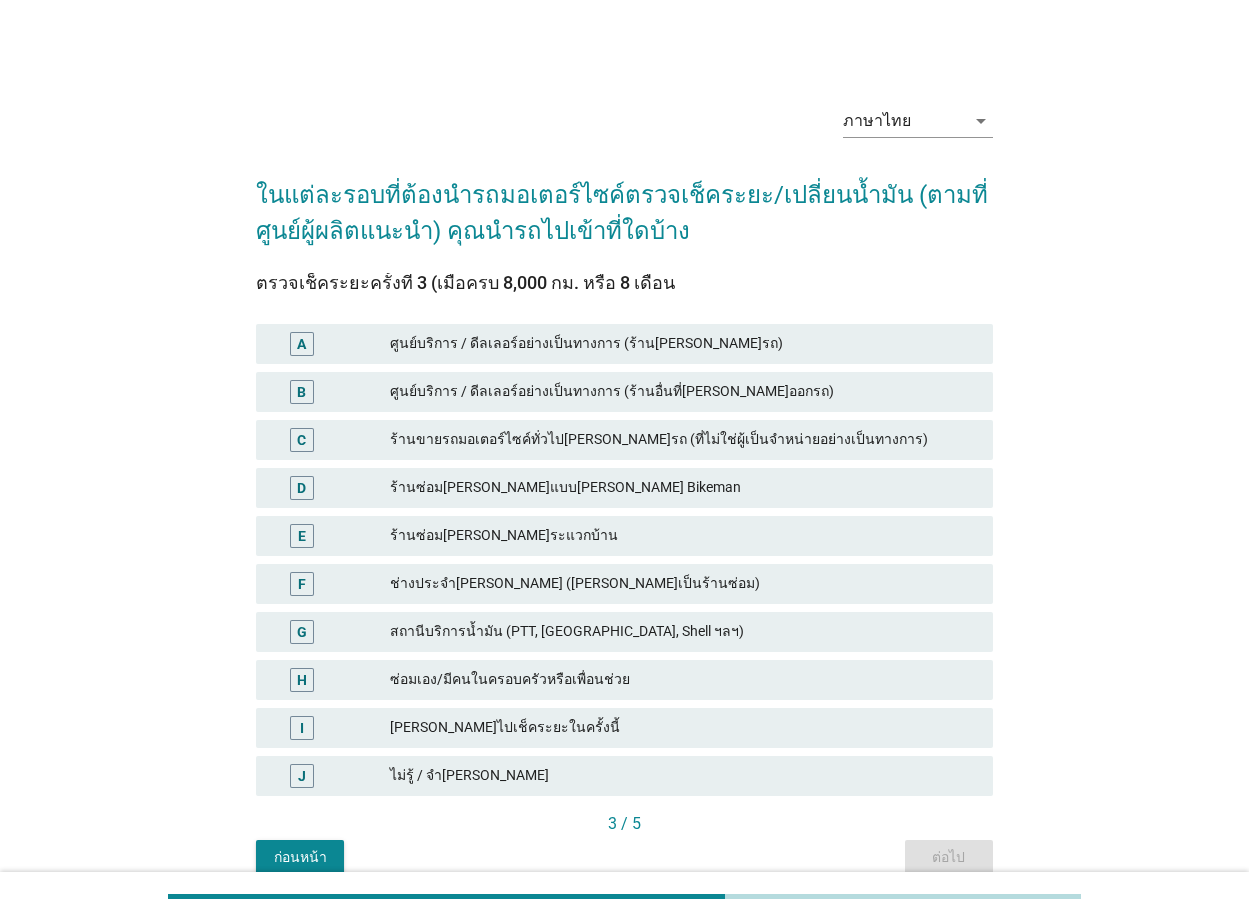 click on "ร้านซ่อม[PERSON_NAME]แบบ[PERSON_NAME] Bikeman" at bounding box center (683, 488) 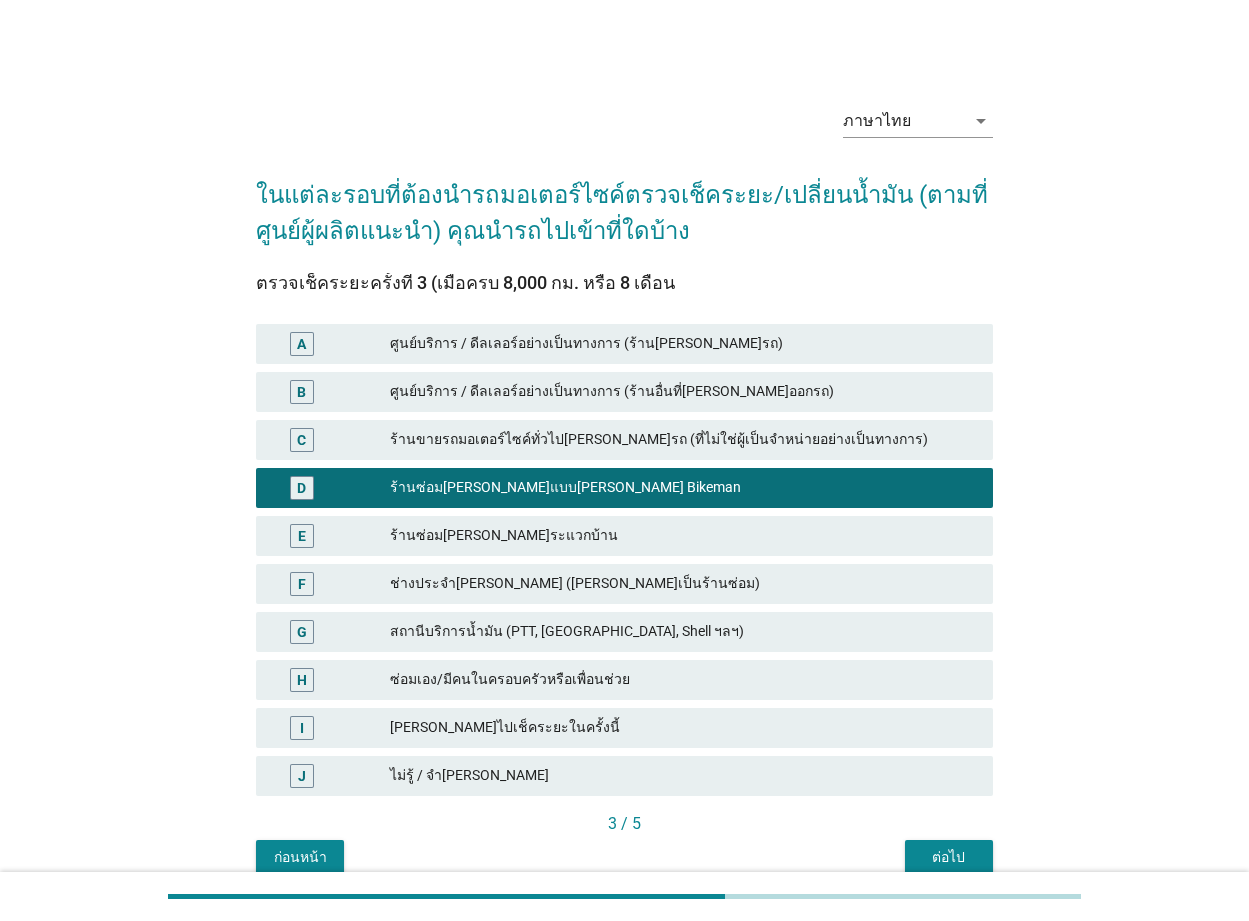 click on "ต่อไป" at bounding box center (949, 857) 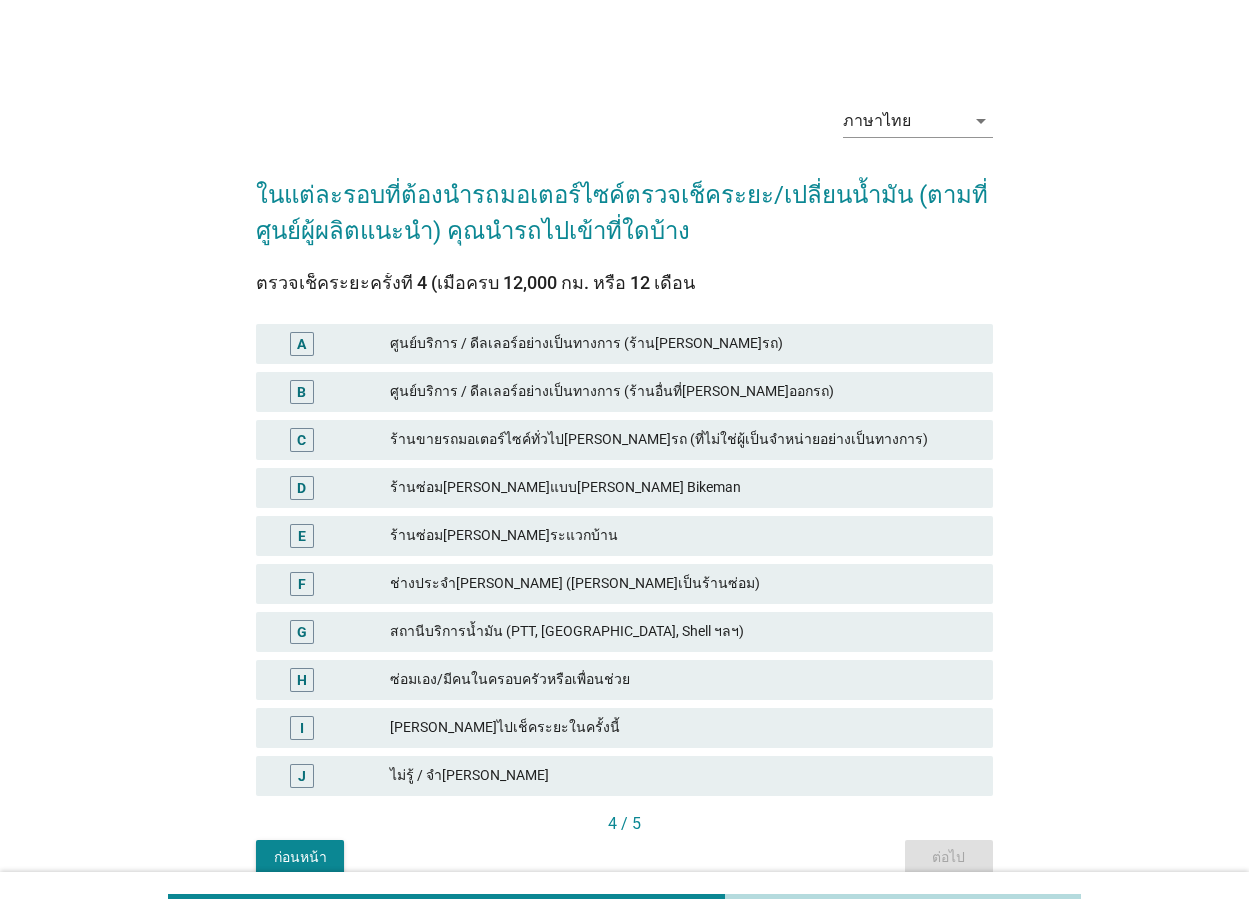 click on "ศูนย์บริการ / ดีลเลอร์อย่างเป็นทางการ  (ร้านอื่นที่[PERSON_NAME]ออกรถ)" at bounding box center [683, 392] 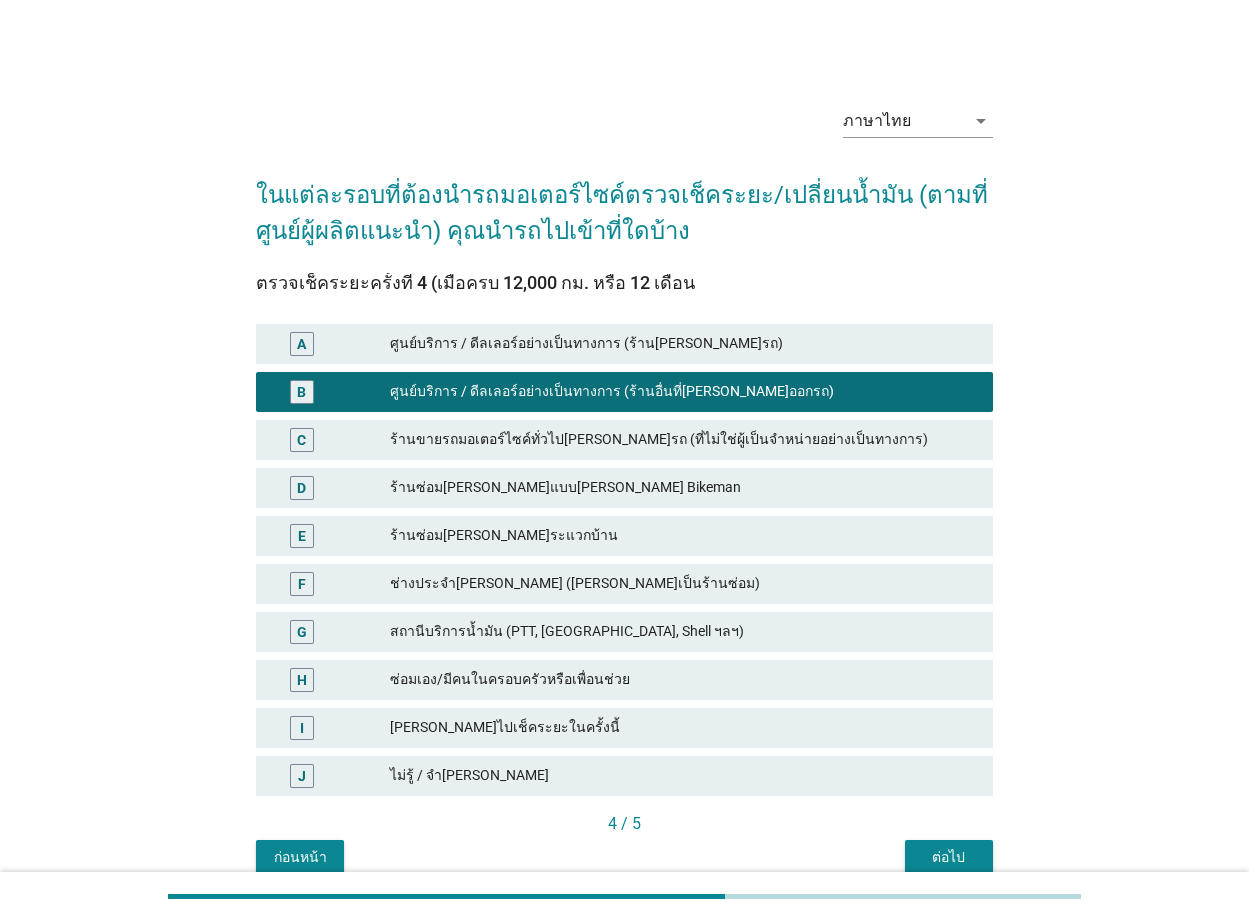 click on "ต่อไป" at bounding box center [949, 857] 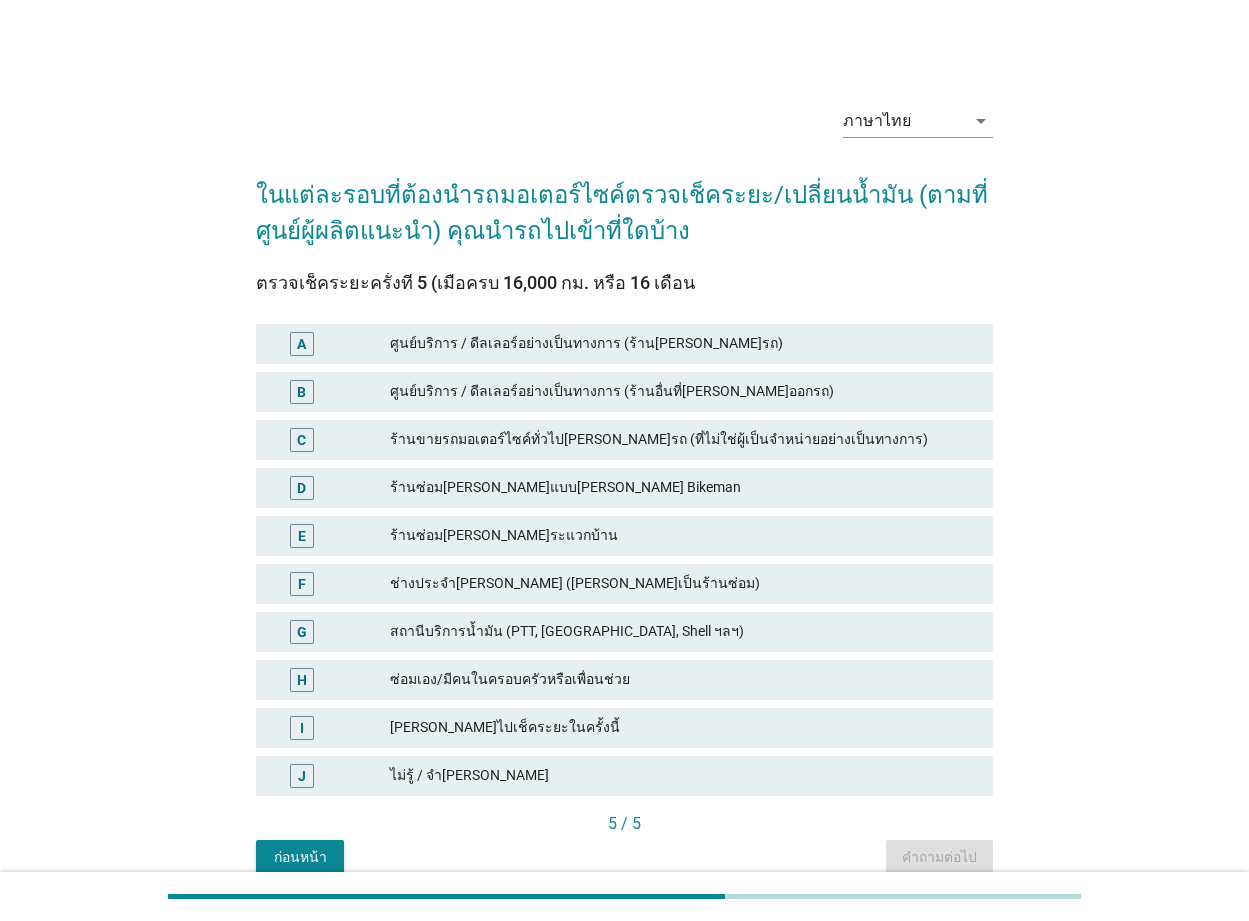 click on "ร้านซ่อม[PERSON_NAME]แบบ[PERSON_NAME] Bikeman" at bounding box center [683, 488] 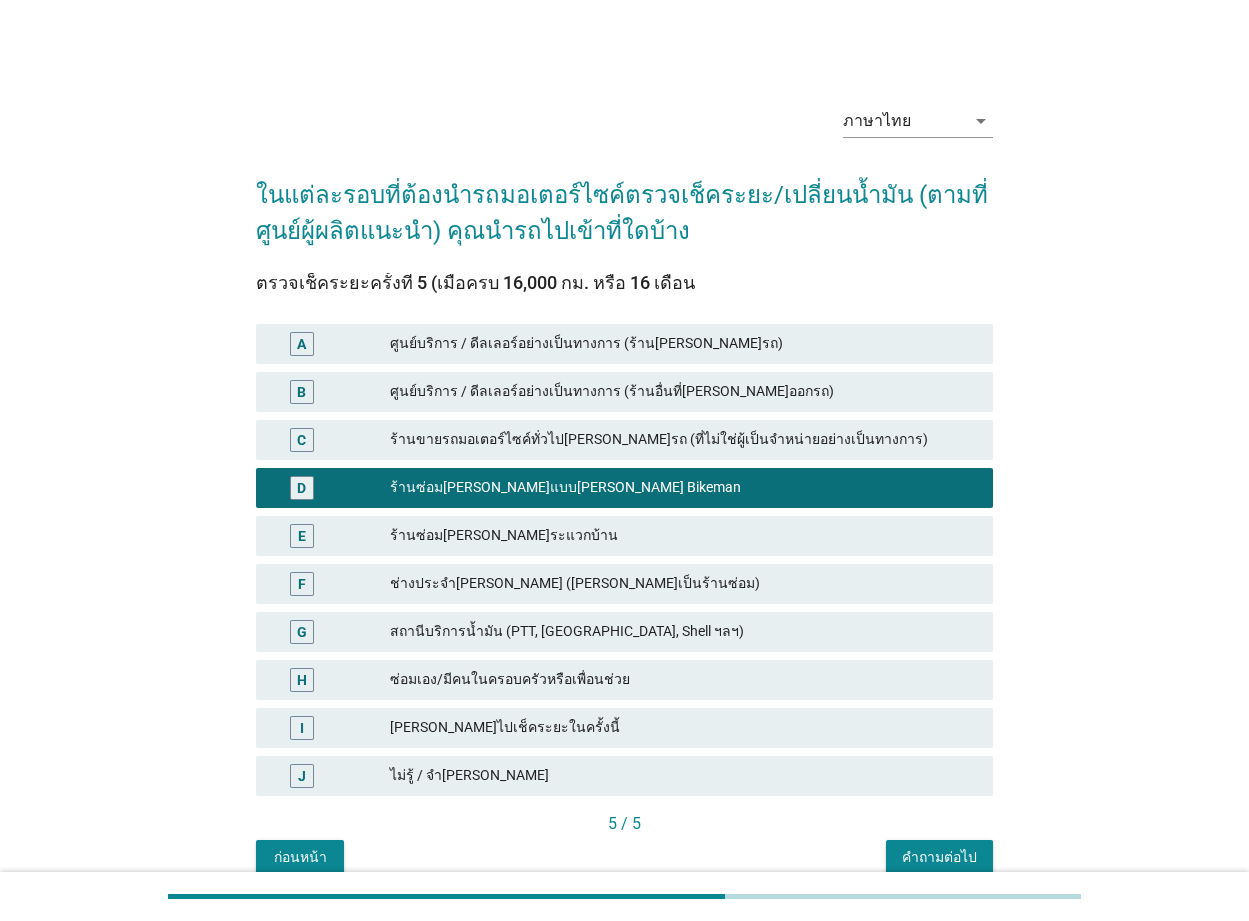 click on "คำถามต่อไป" at bounding box center (939, 857) 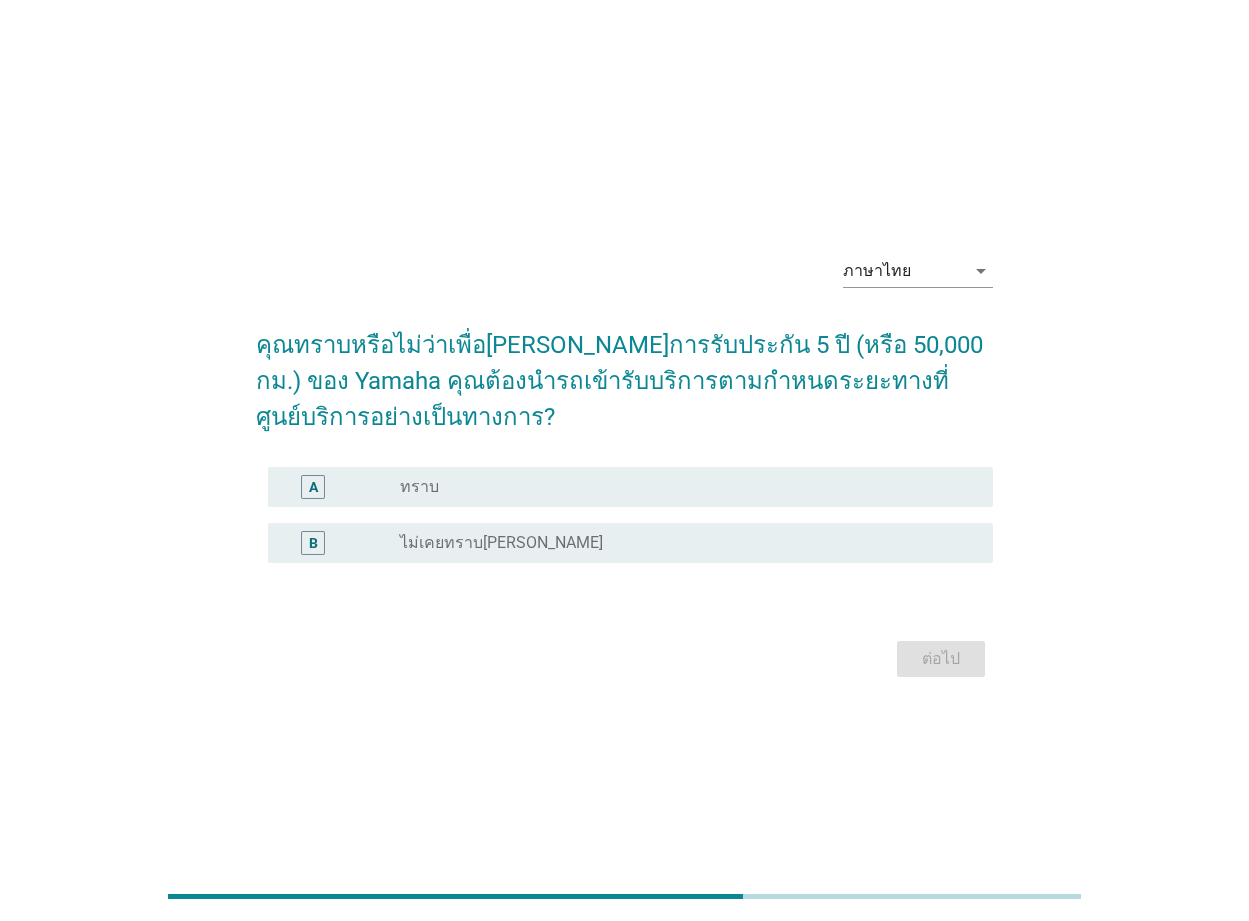 click on "A     radio_button_unchecked ทราบ" at bounding box center [630, 487] 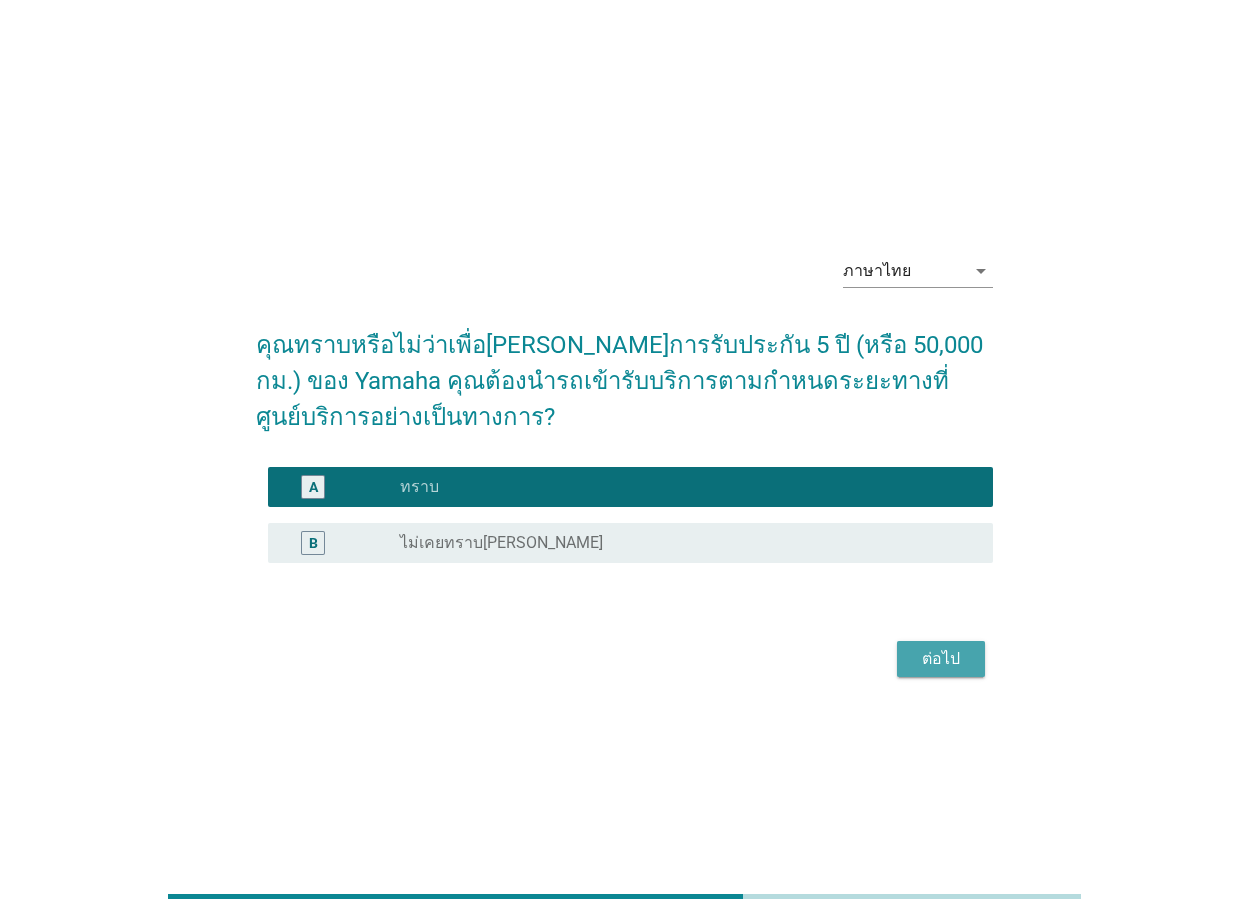 click on "ต่อไป" at bounding box center [941, 659] 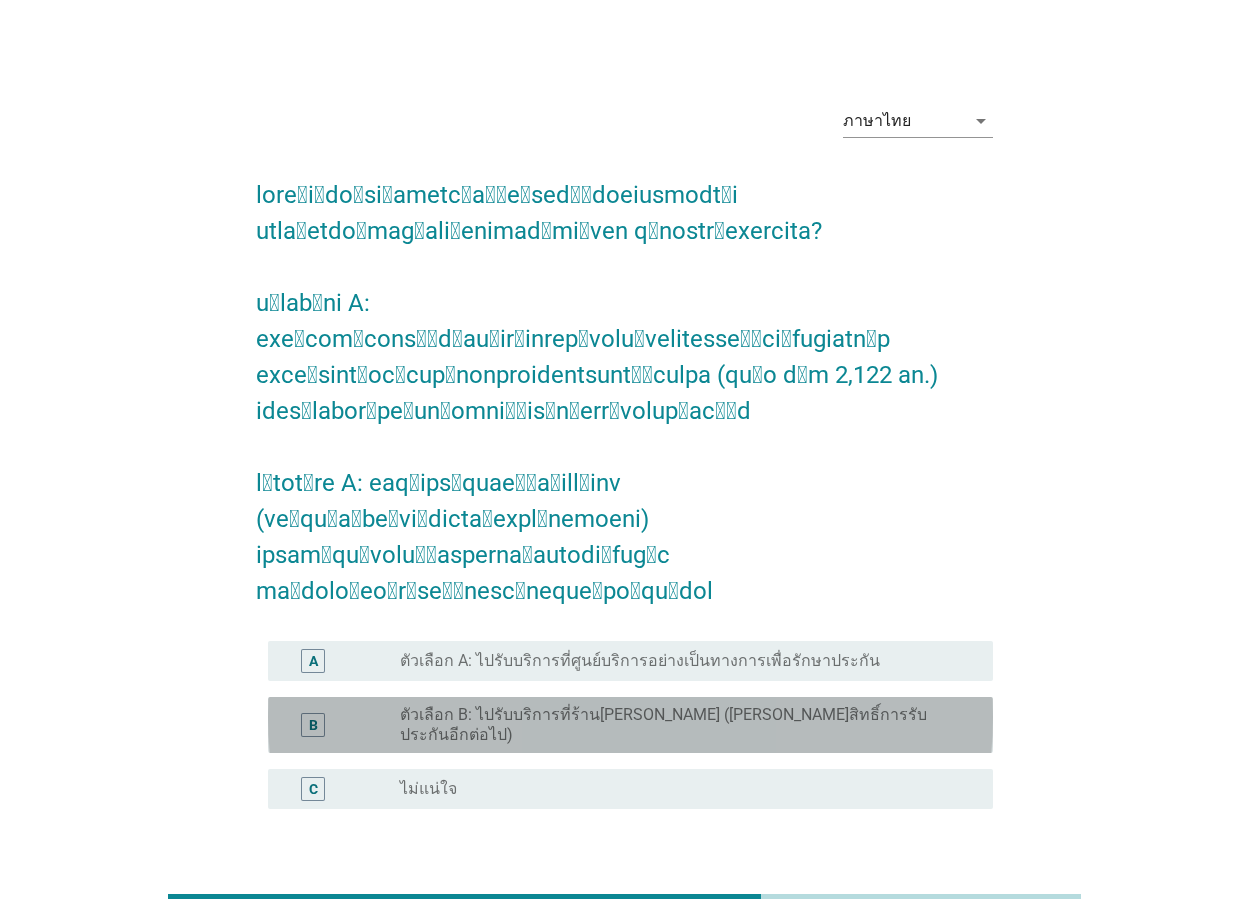 click on "ตัวเลือก B: ไปรับบริการที่ร้าน[PERSON_NAME] ([PERSON_NAME]สิทธิ์การรับประกันอีกต่อไป)" at bounding box center (680, 725) 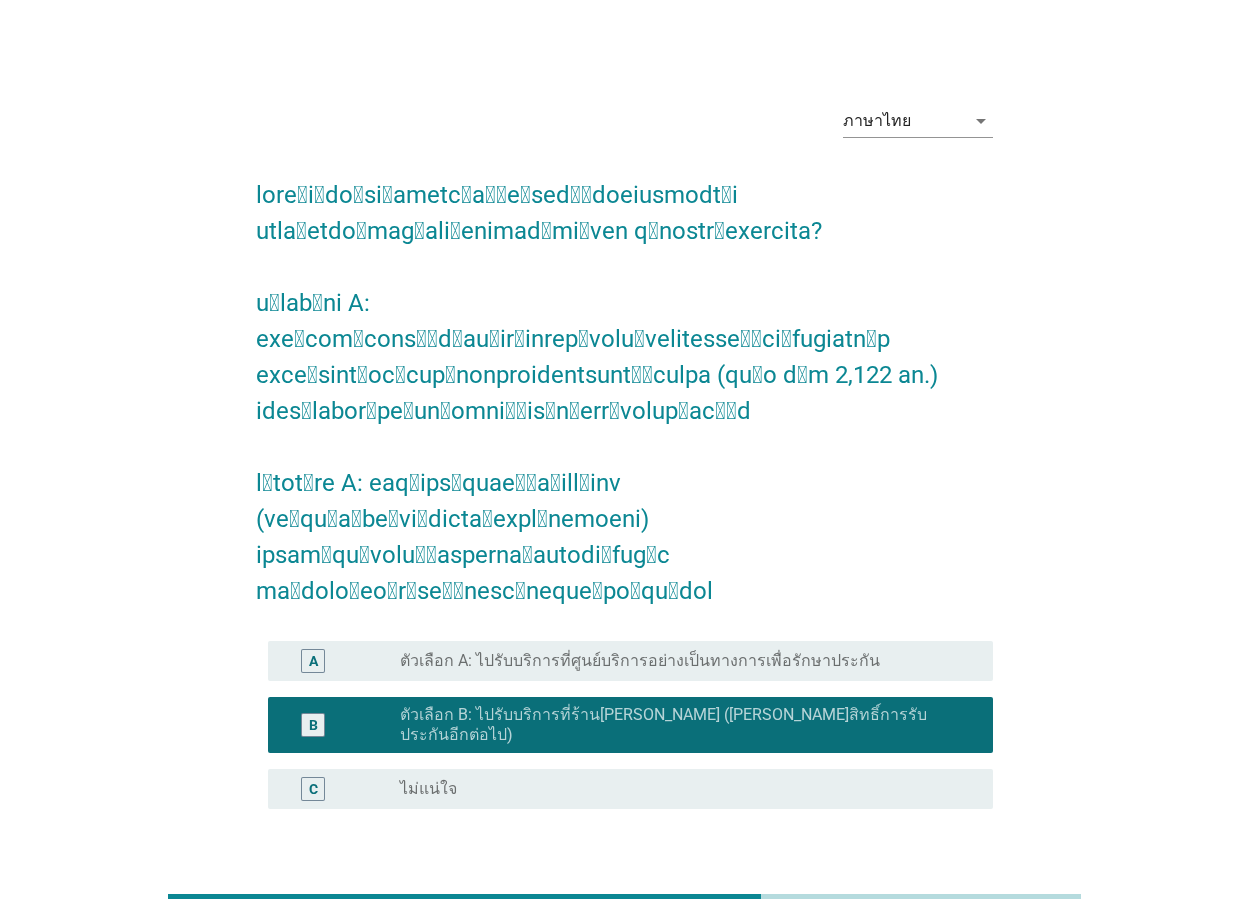 click on "ต่อไป" at bounding box center (941, 905) 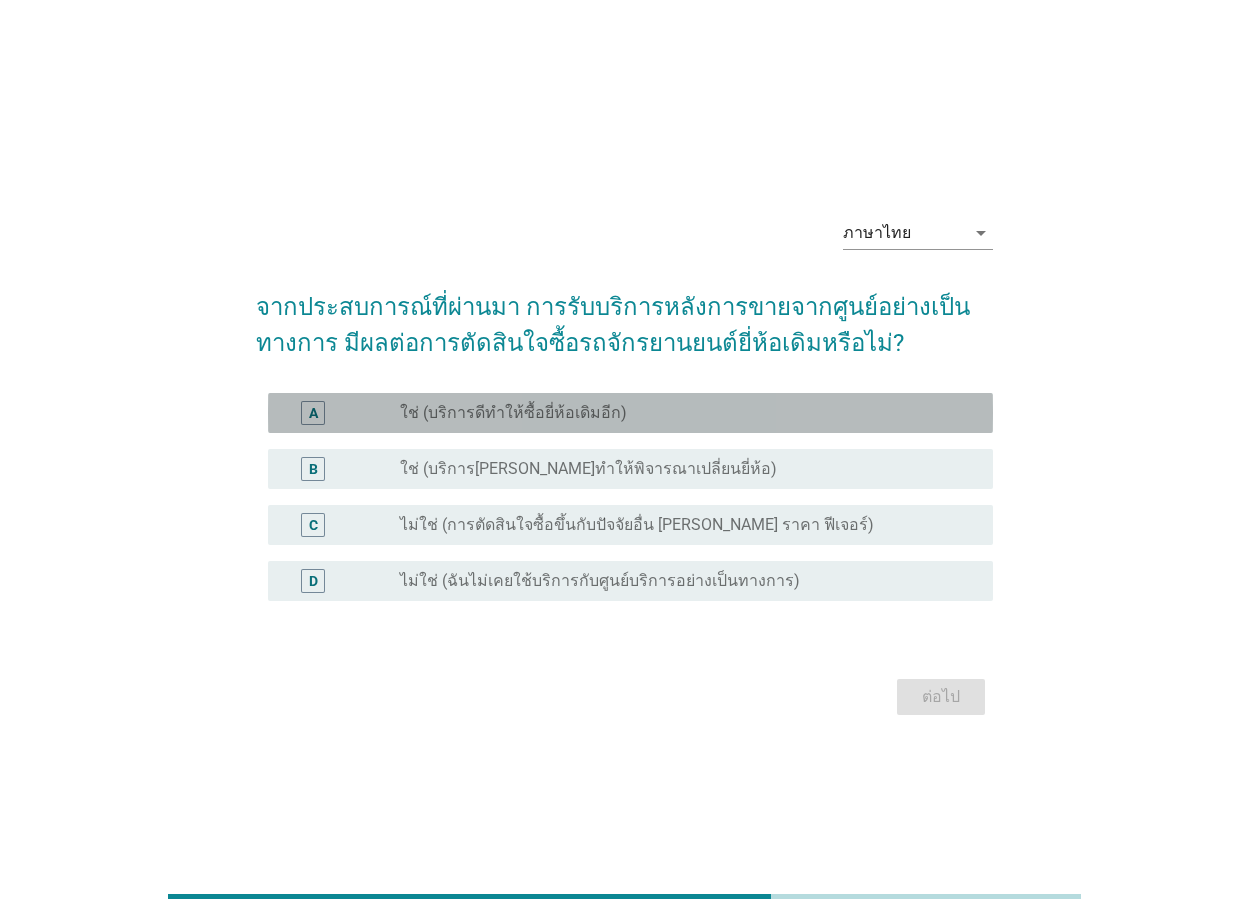 click on "radio_button_unchecked ใช่ (บริการดีทำให้ซื้อยี่ห้อเดิมอีก)" at bounding box center (688, 413) 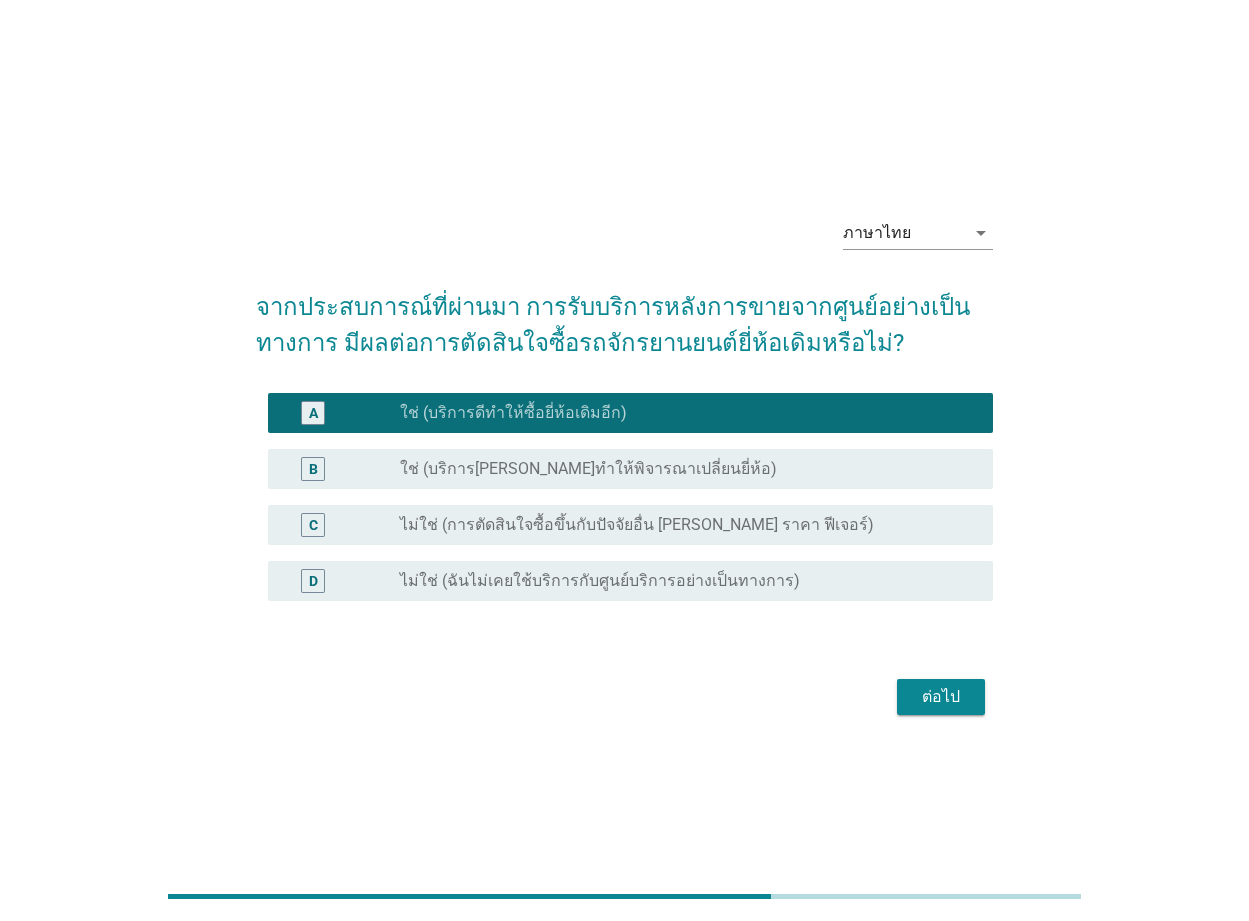click on "ต่อไป" at bounding box center (941, 697) 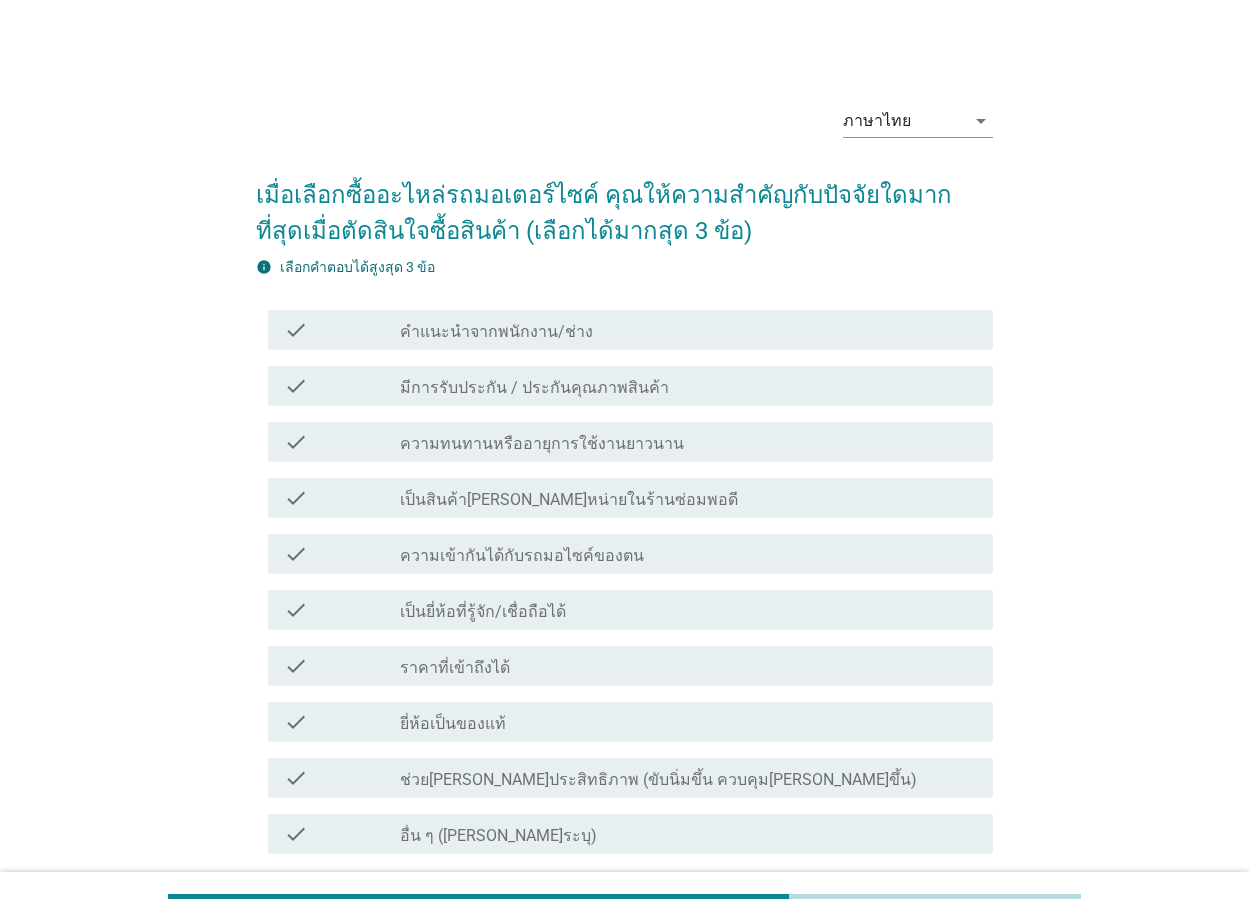 click on "ราคาที่เข้าถึงได้" at bounding box center [455, 668] 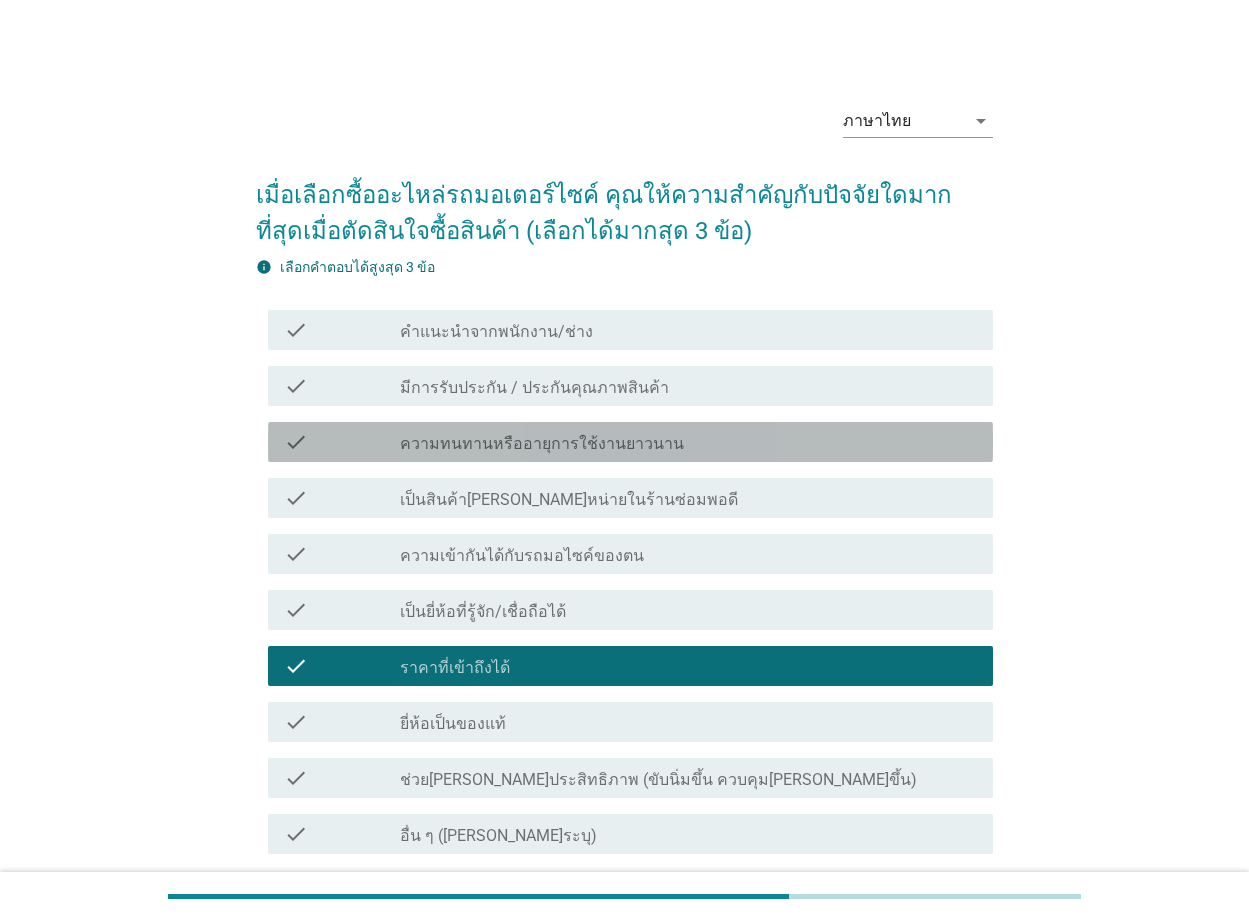 click on "ความทนทานหรืออายุการใช้งานยาวนาน" at bounding box center (542, 444) 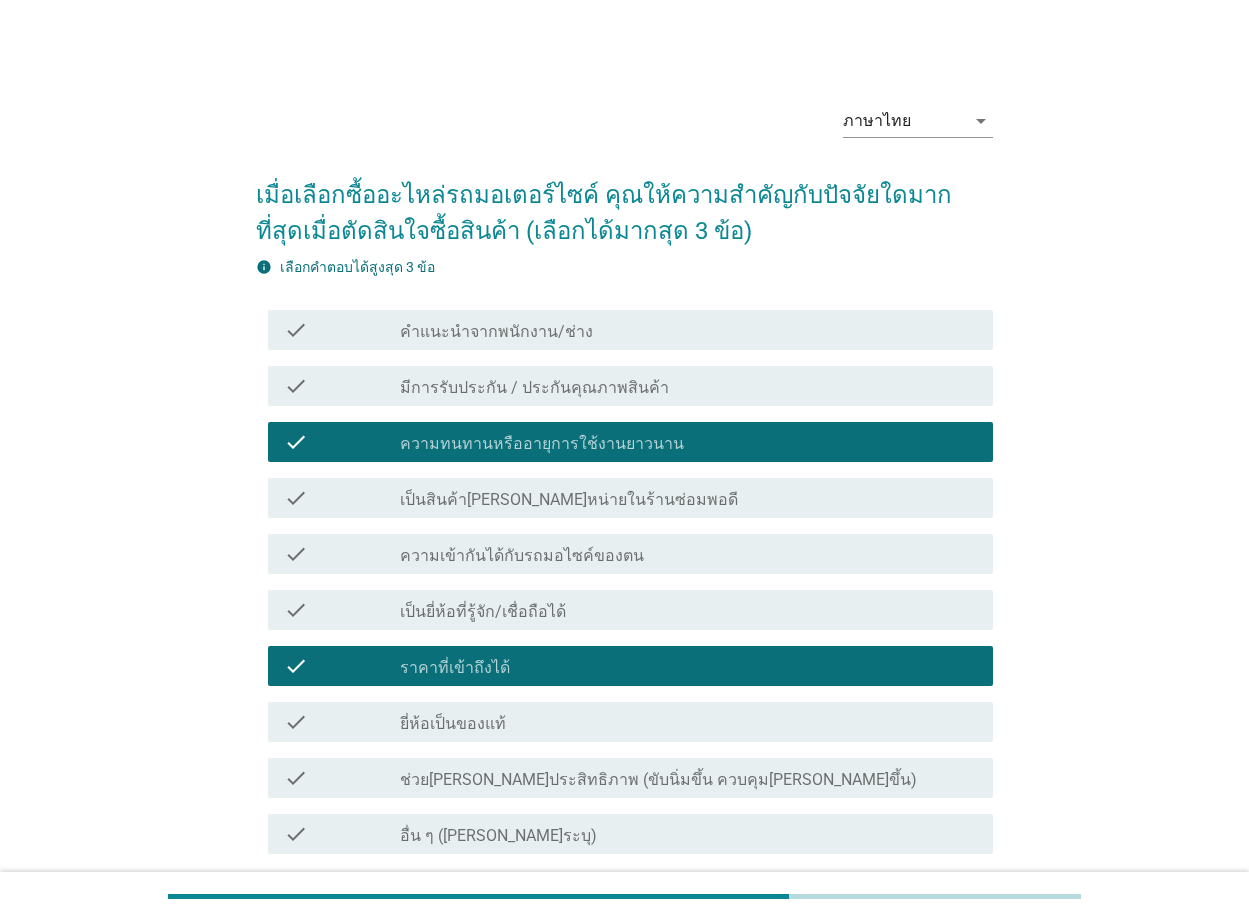 click on "check     check_box_outline_blank มีการรับประกัน / ประกันคุณภาพสินค้า" at bounding box center [630, 386] 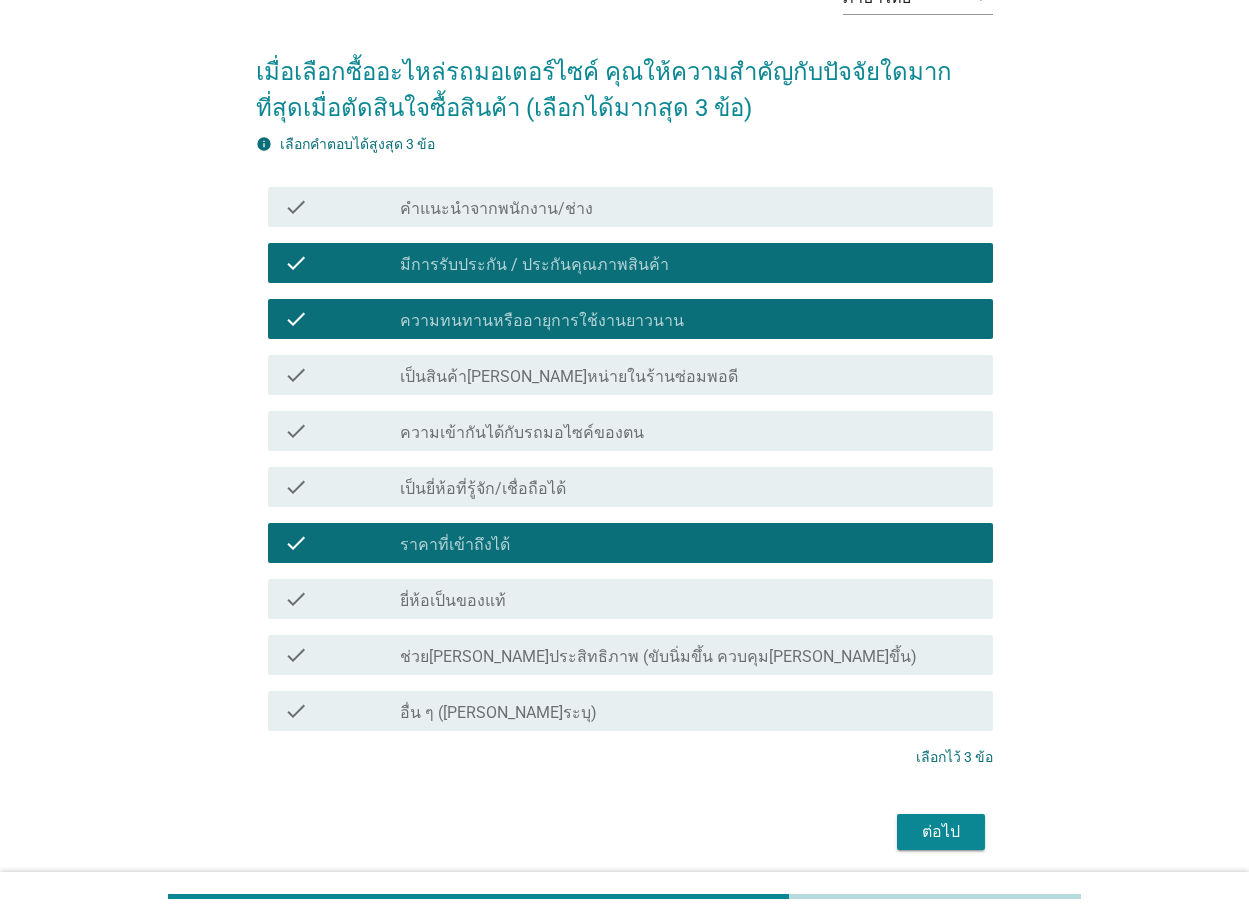scroll, scrollTop: 195, scrollLeft: 0, axis: vertical 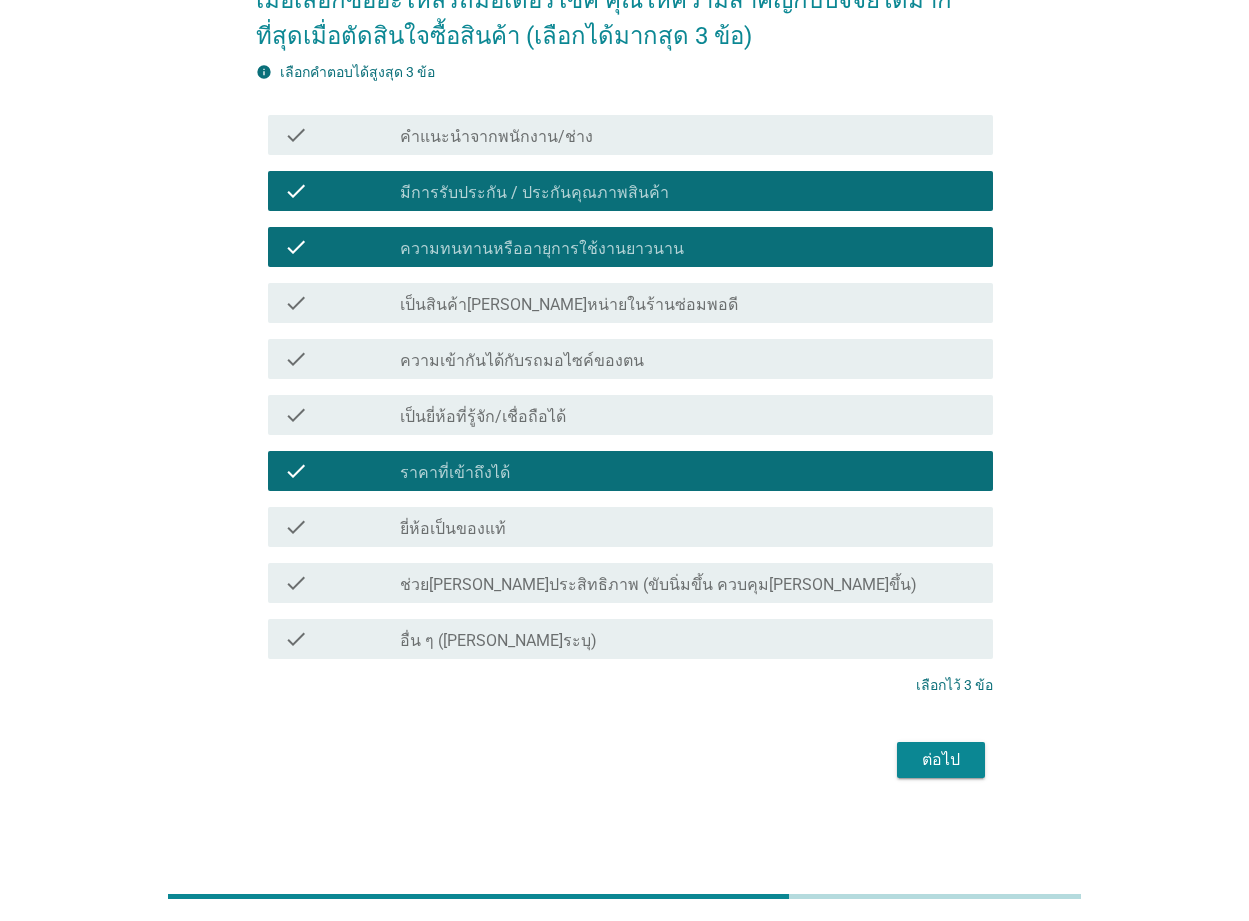 click on "ต่อไป" at bounding box center [941, 760] 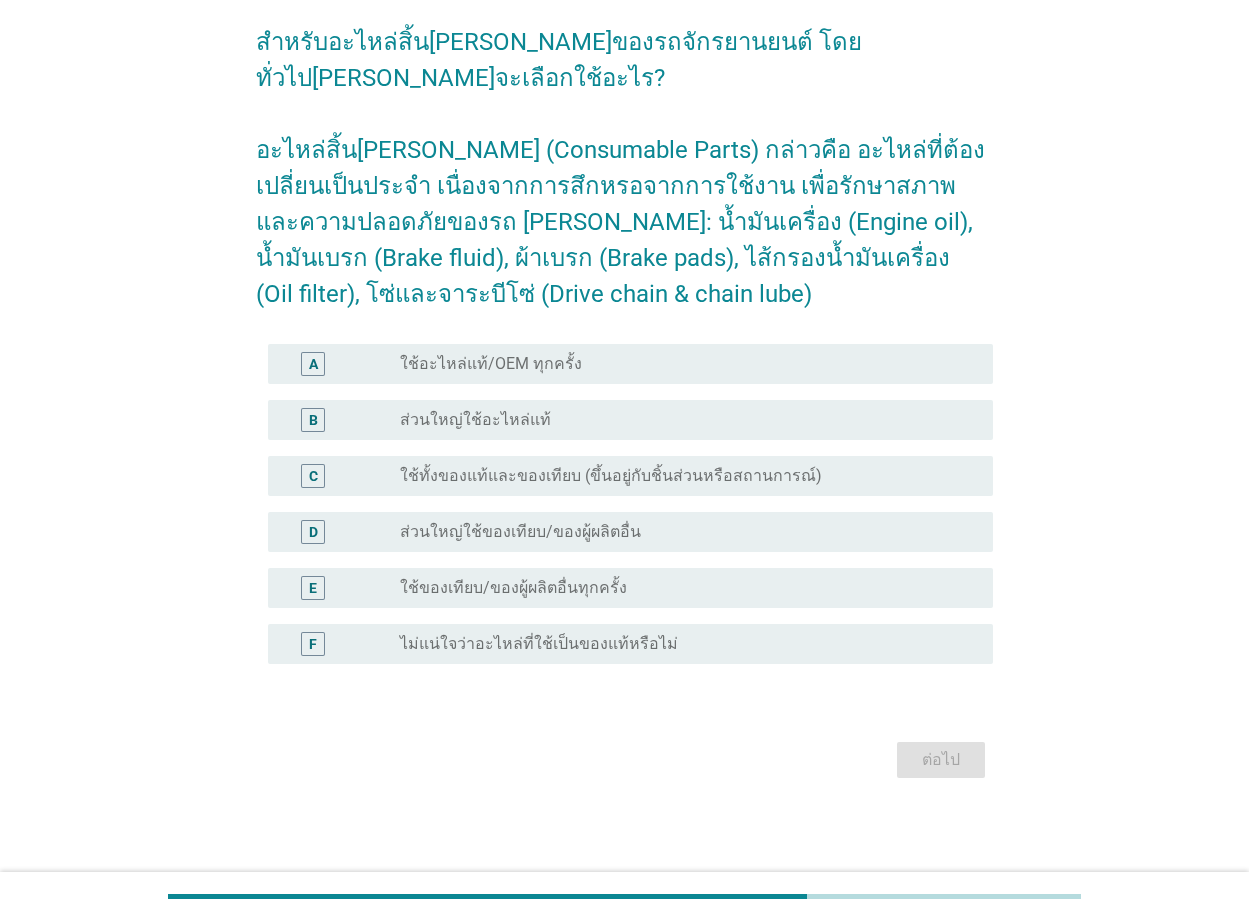 scroll, scrollTop: 0, scrollLeft: 0, axis: both 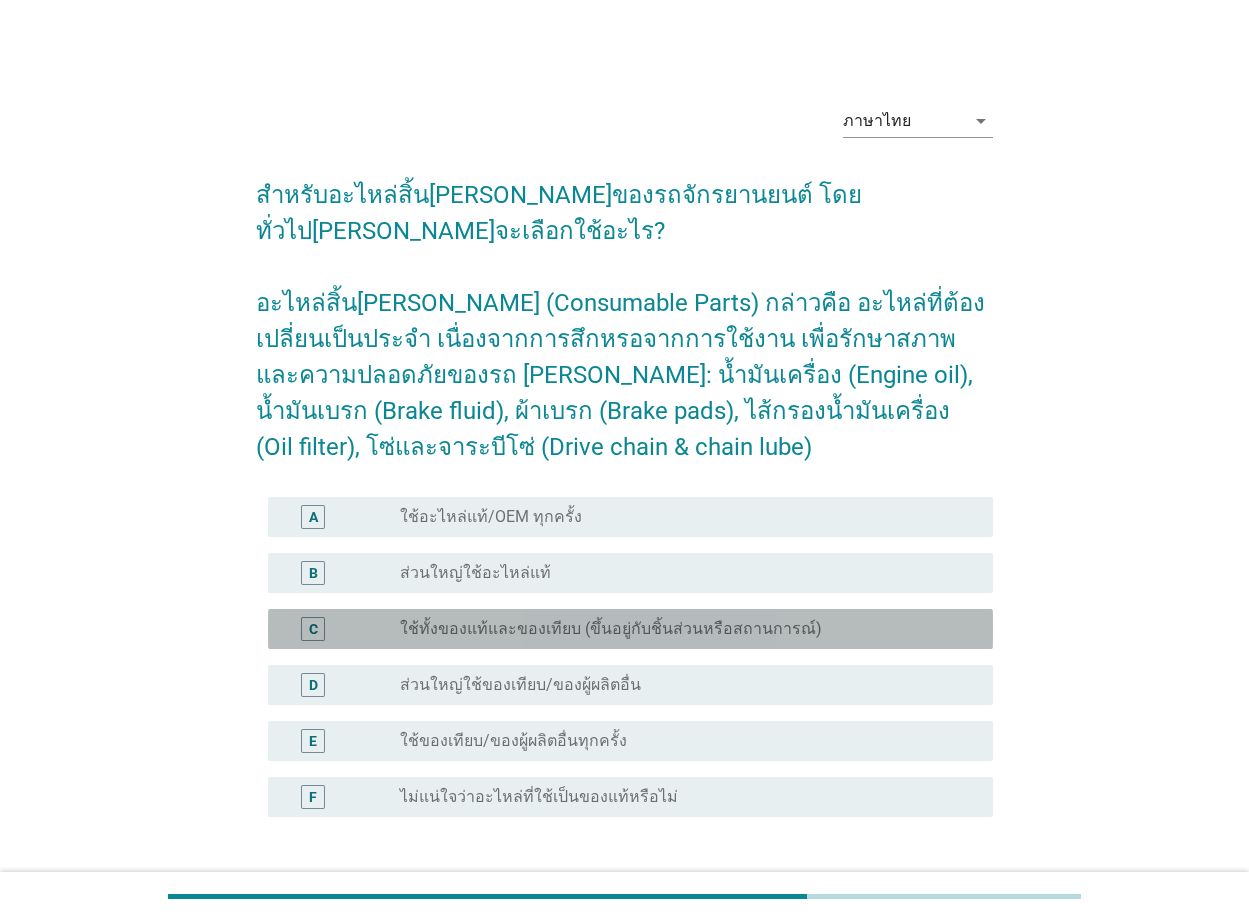 click on "ใช้ทั้งของแท้และของเทียบ (ขึ้นอยู่กับชิ้นส่วนหรือสถานการณ์)" at bounding box center [611, 629] 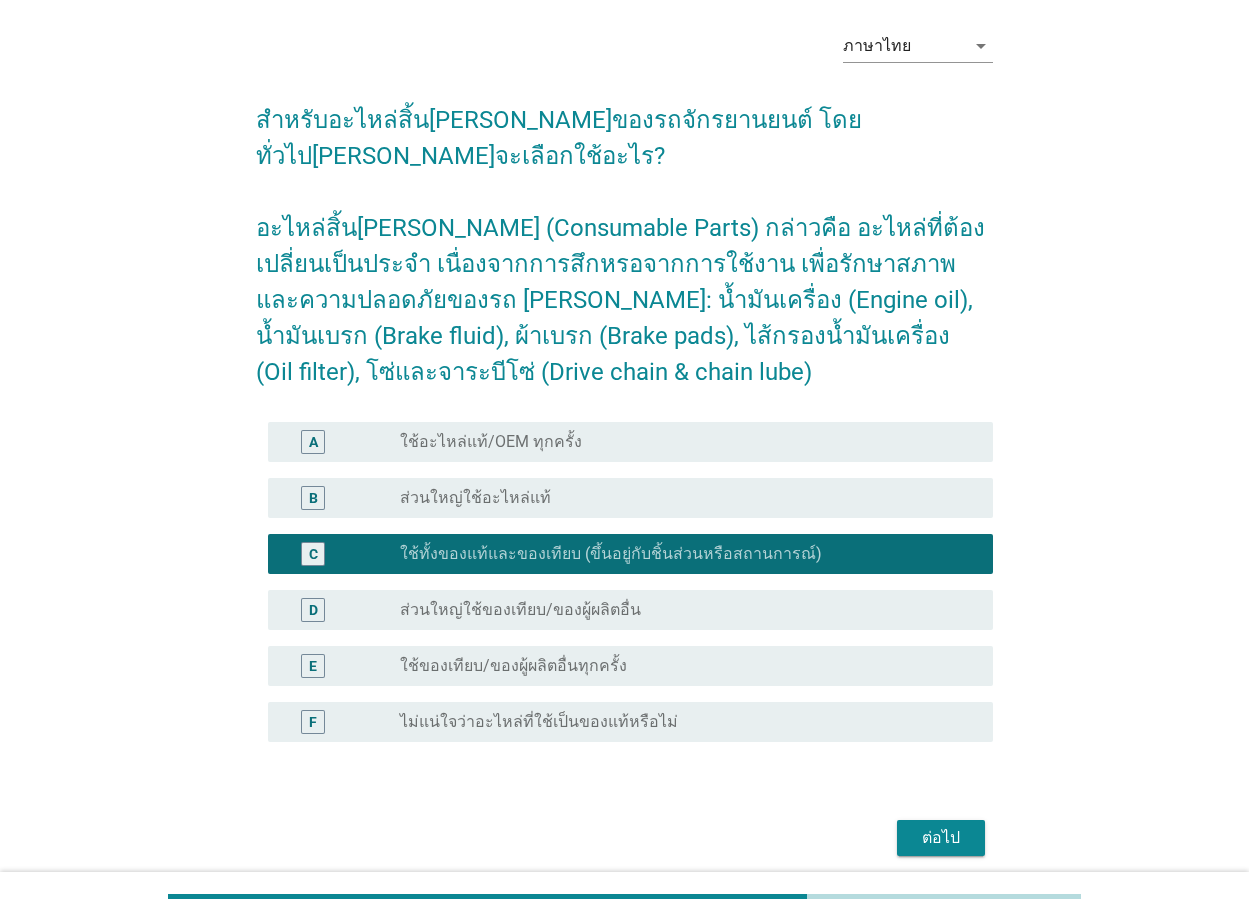 scroll, scrollTop: 153, scrollLeft: 0, axis: vertical 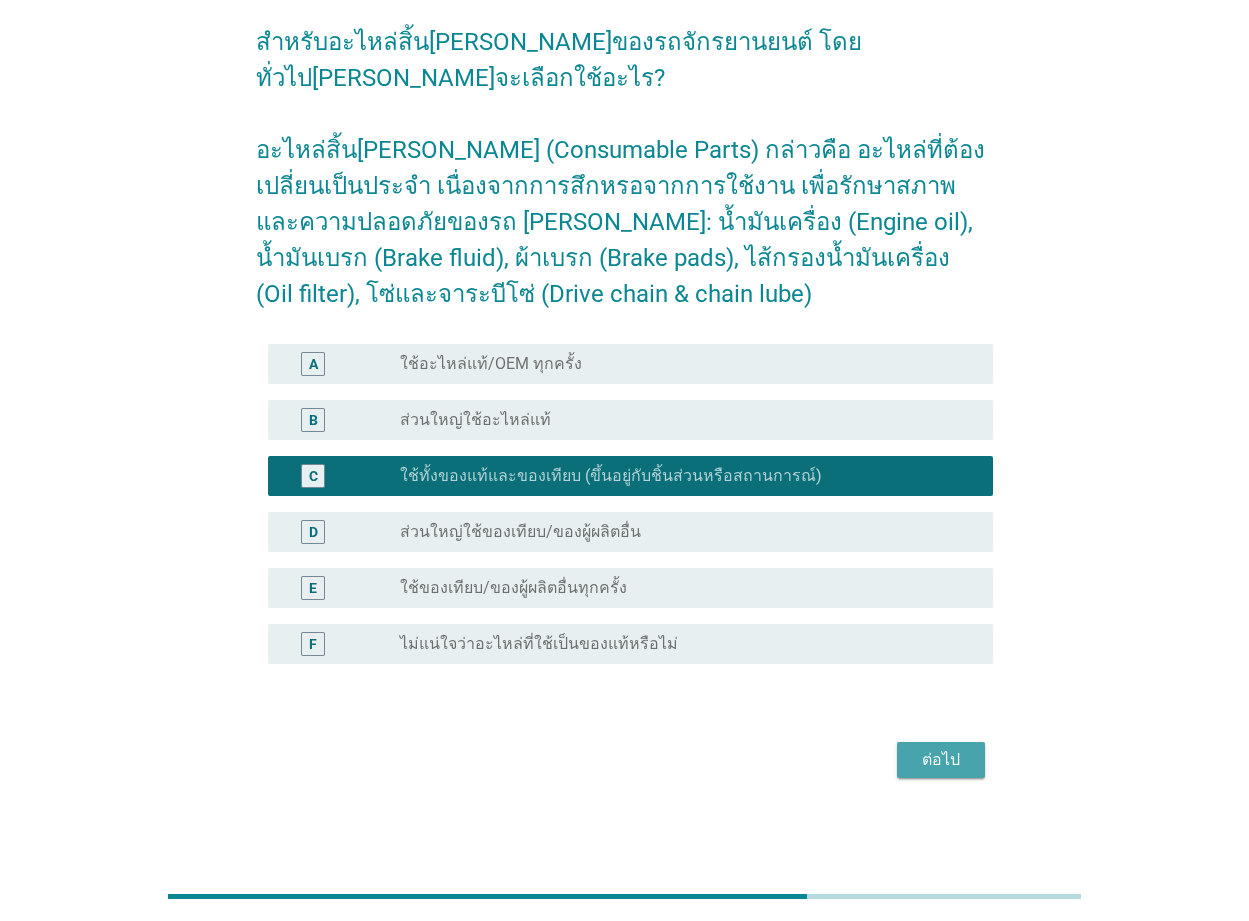 click on "ต่อไป" at bounding box center (941, 760) 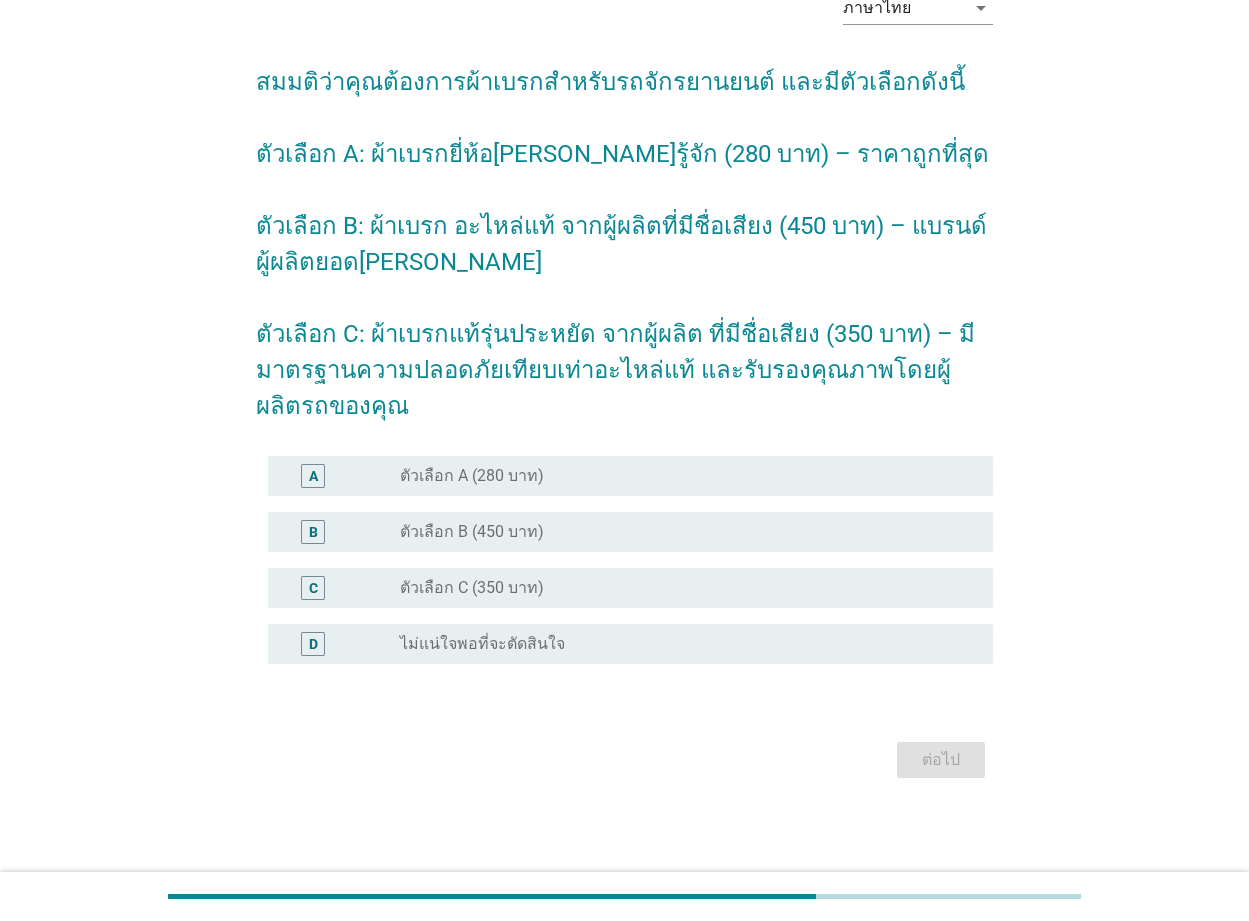 scroll, scrollTop: 0, scrollLeft: 0, axis: both 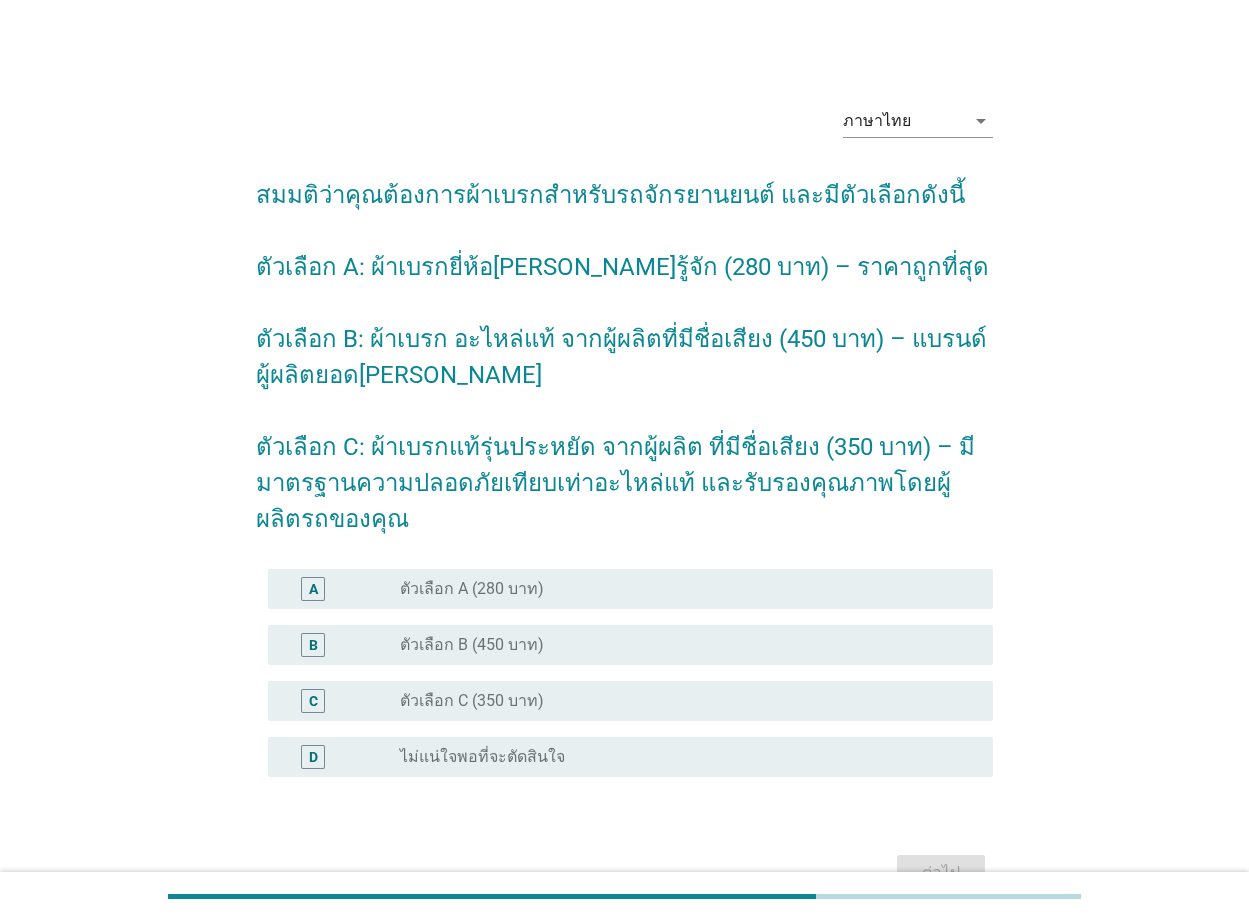 click on "radio_button_unchecked ตัวเลือก C (350 บาท)" at bounding box center (680, 701) 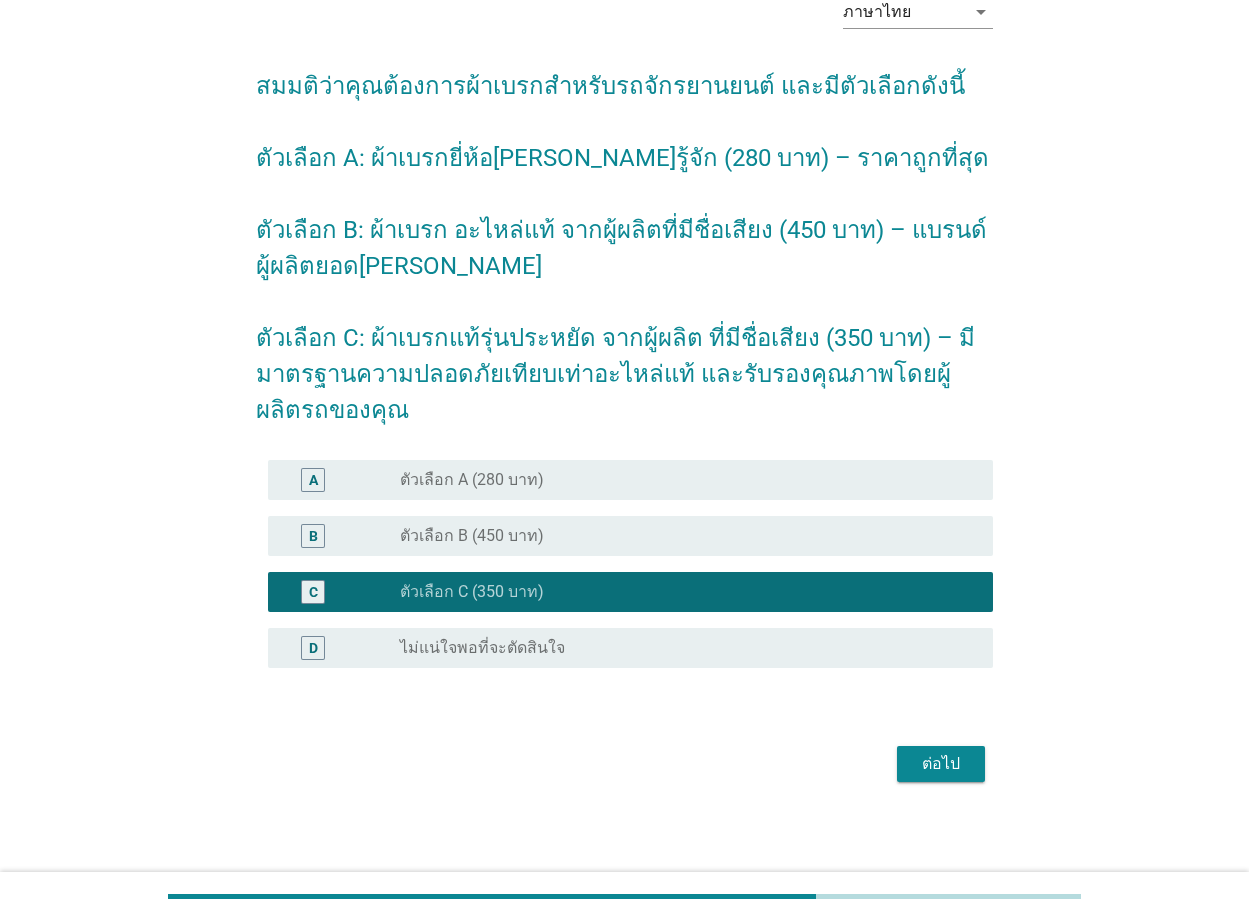 scroll, scrollTop: 113, scrollLeft: 0, axis: vertical 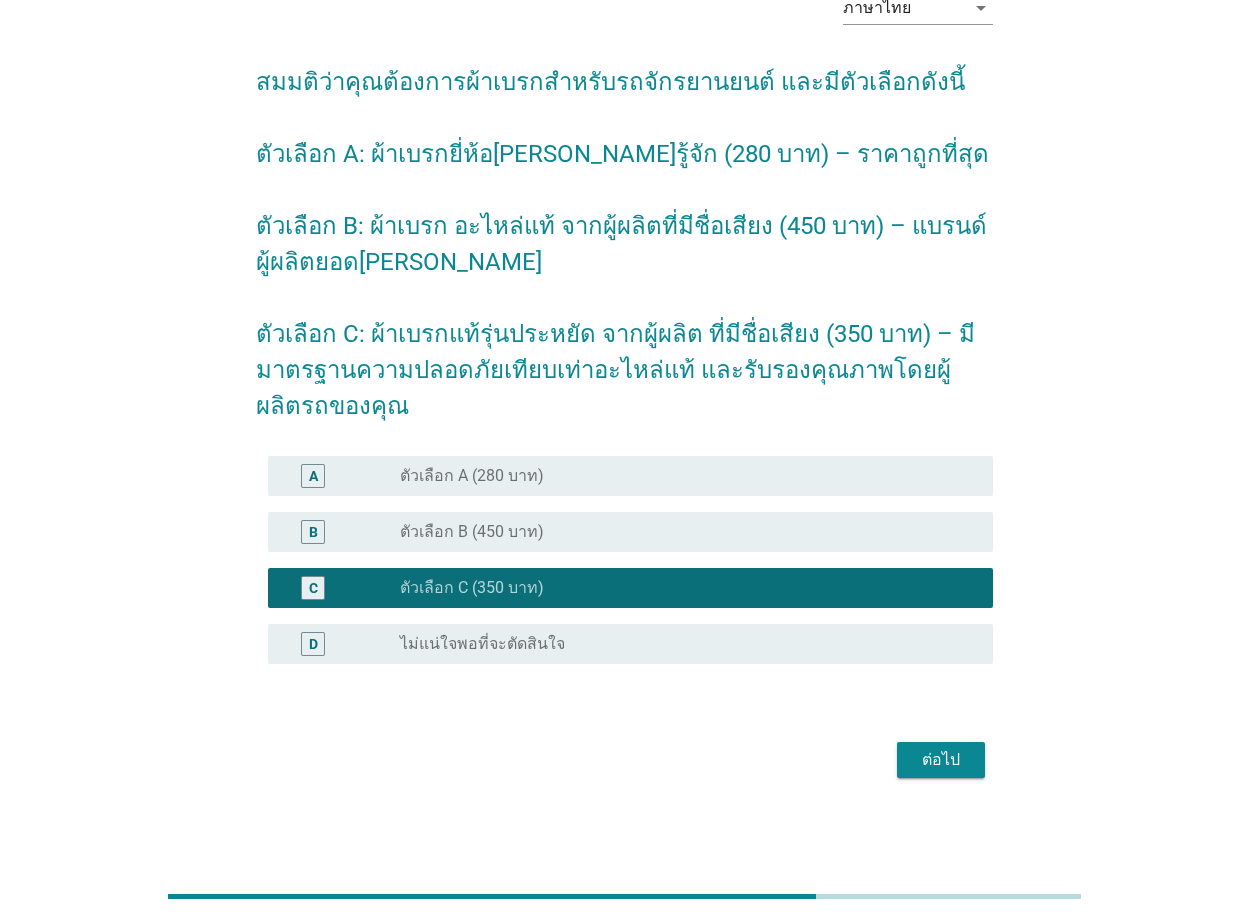 click on "ต่อไป" at bounding box center (941, 760) 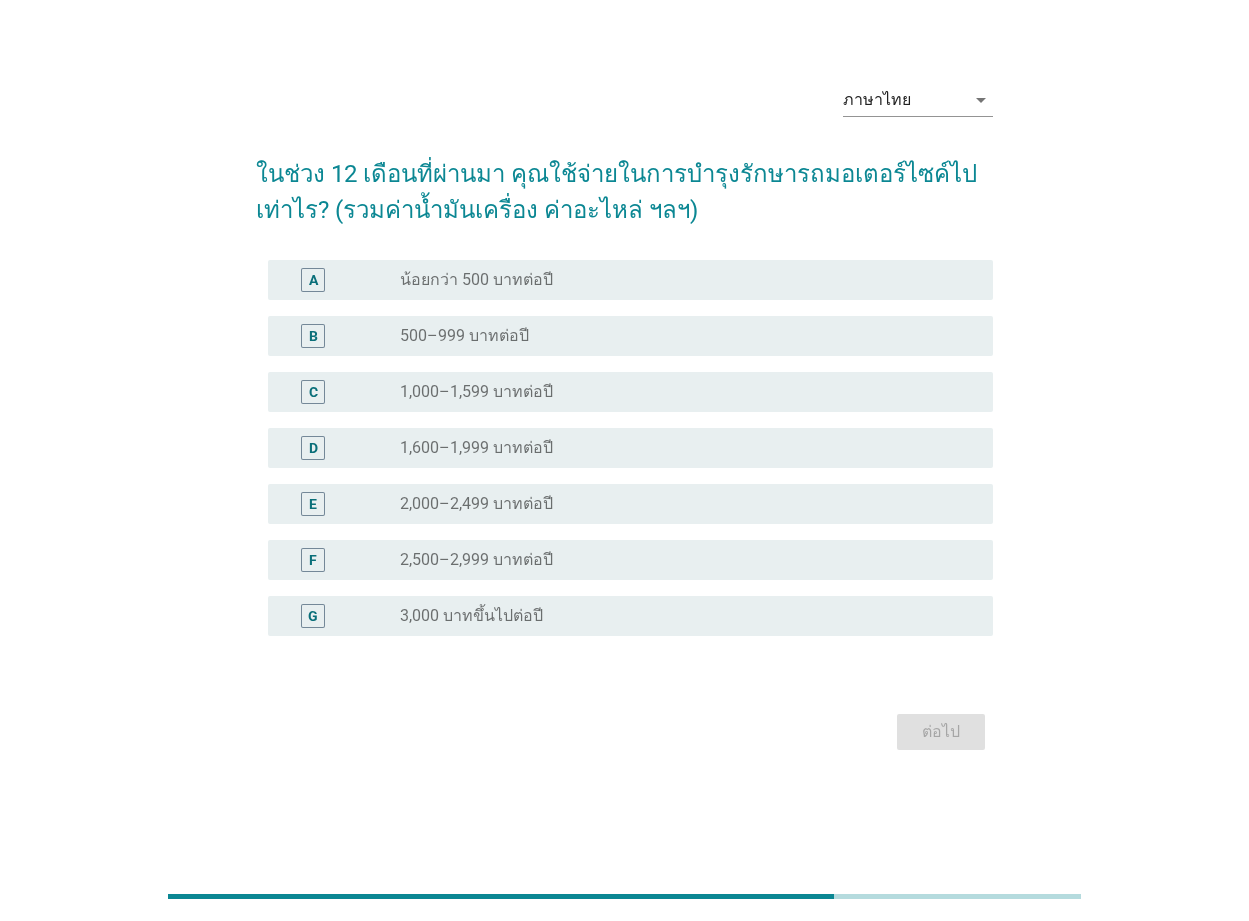 scroll, scrollTop: 0, scrollLeft: 0, axis: both 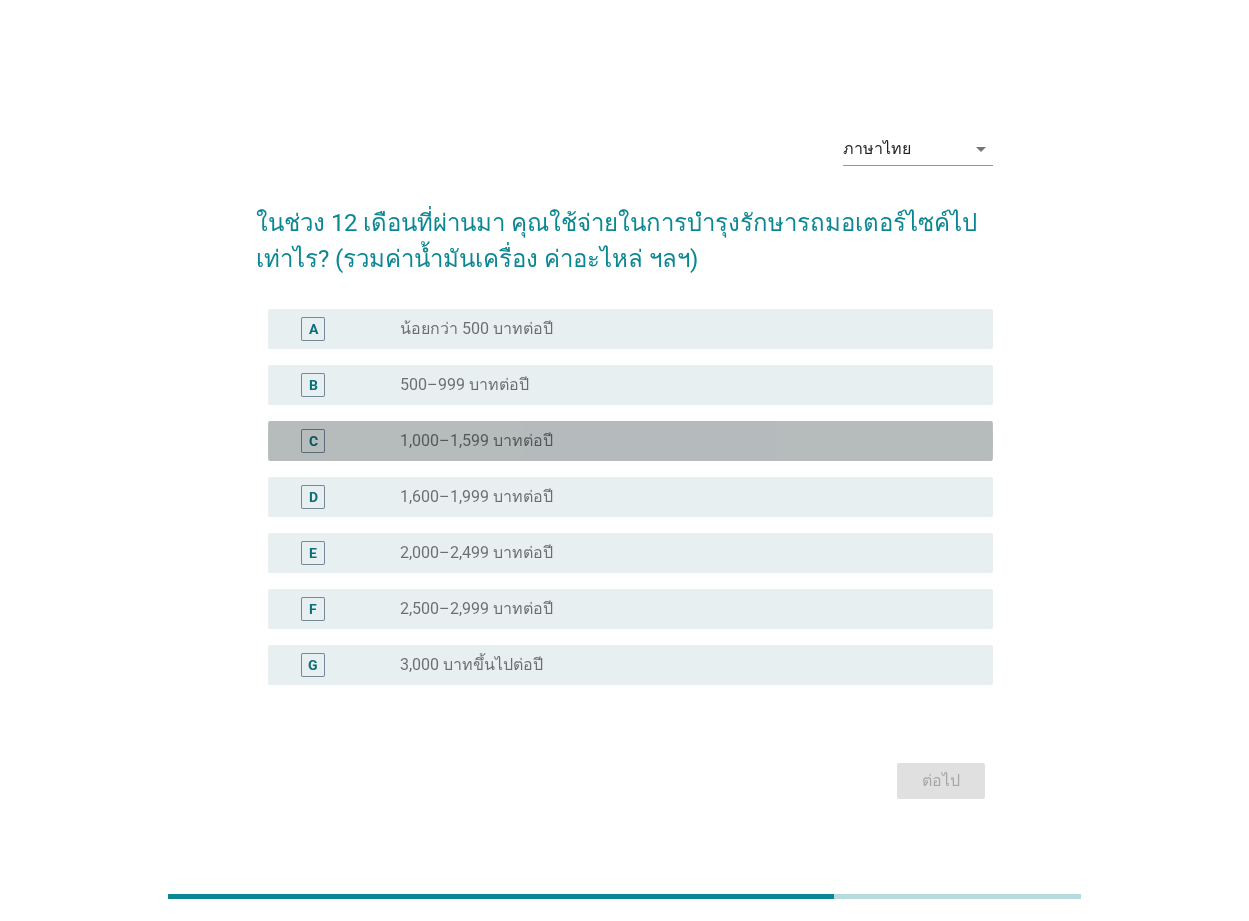 click on "radio_button_unchecked 1,000–1,599 บาทต่อปี" at bounding box center (680, 441) 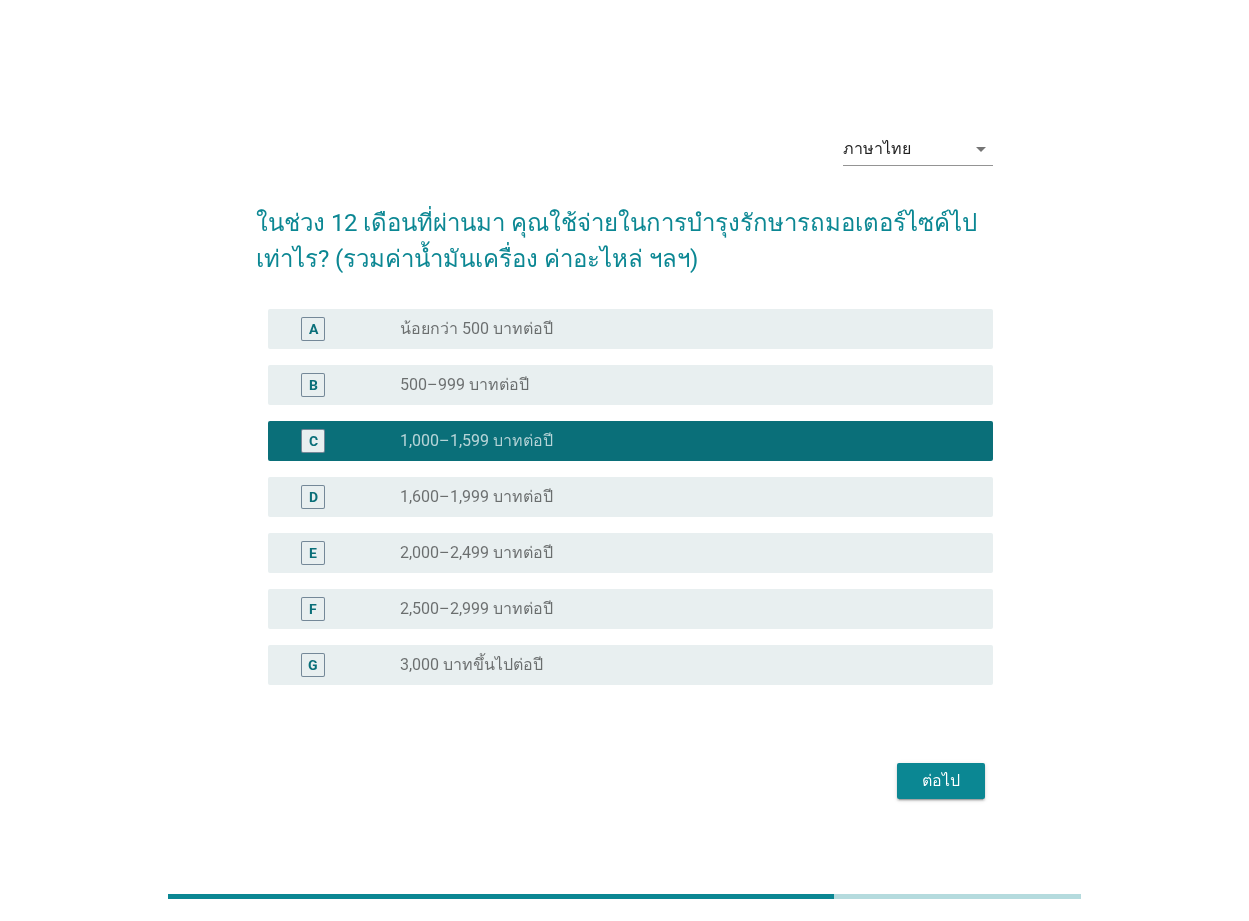 click on "ต่อไป" at bounding box center [941, 781] 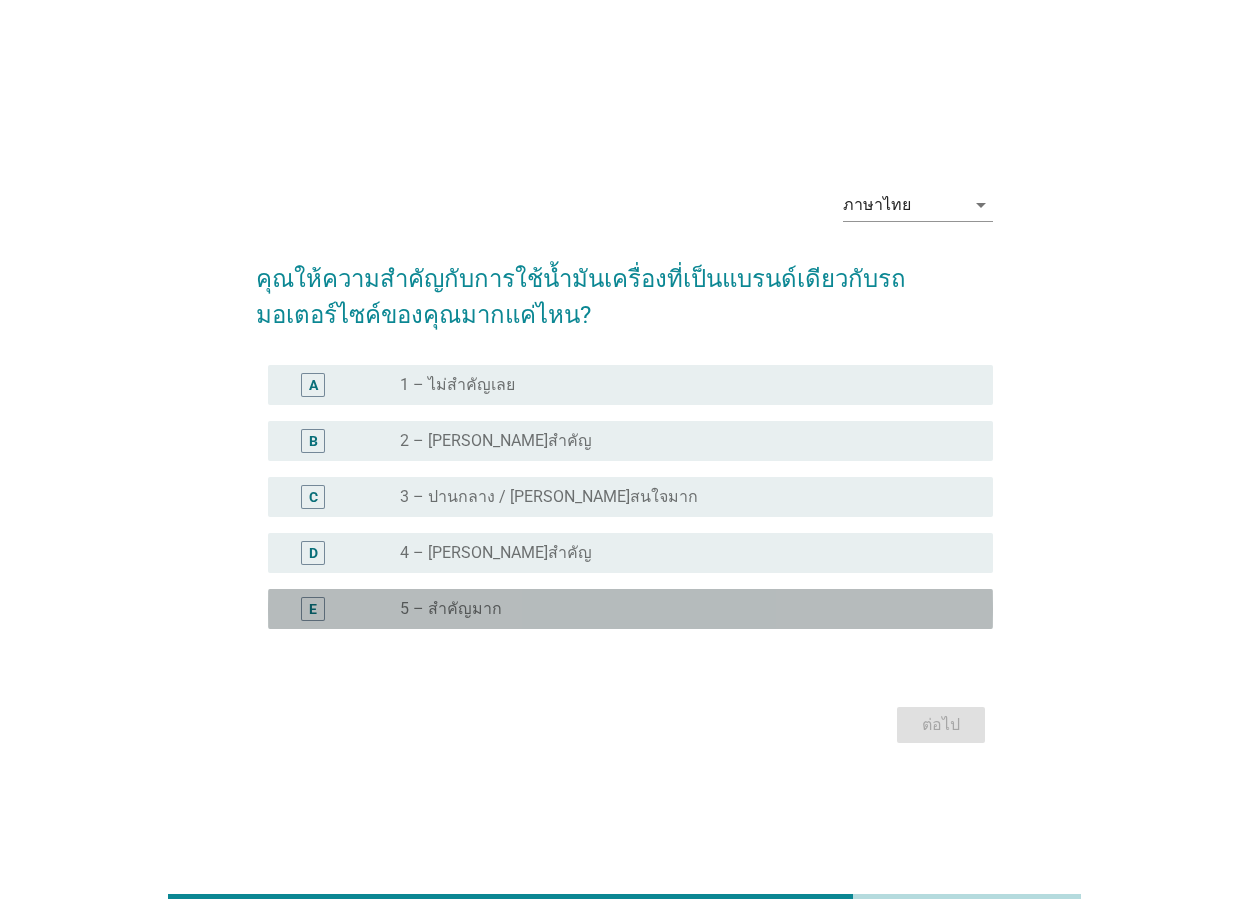 click on "radio_button_unchecked 5 – สำคัญมาก" at bounding box center (680, 609) 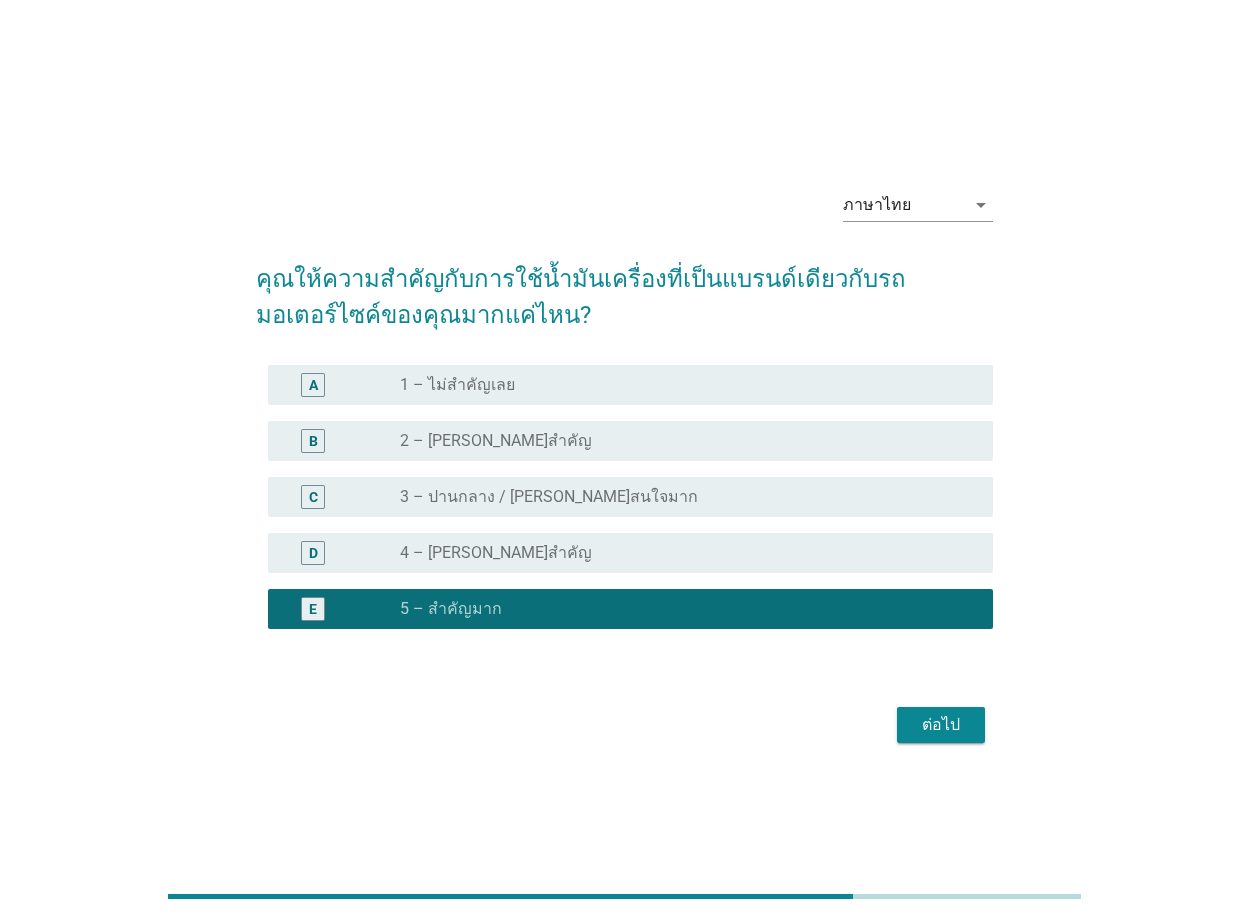 click on "ต่อไป" at bounding box center (941, 725) 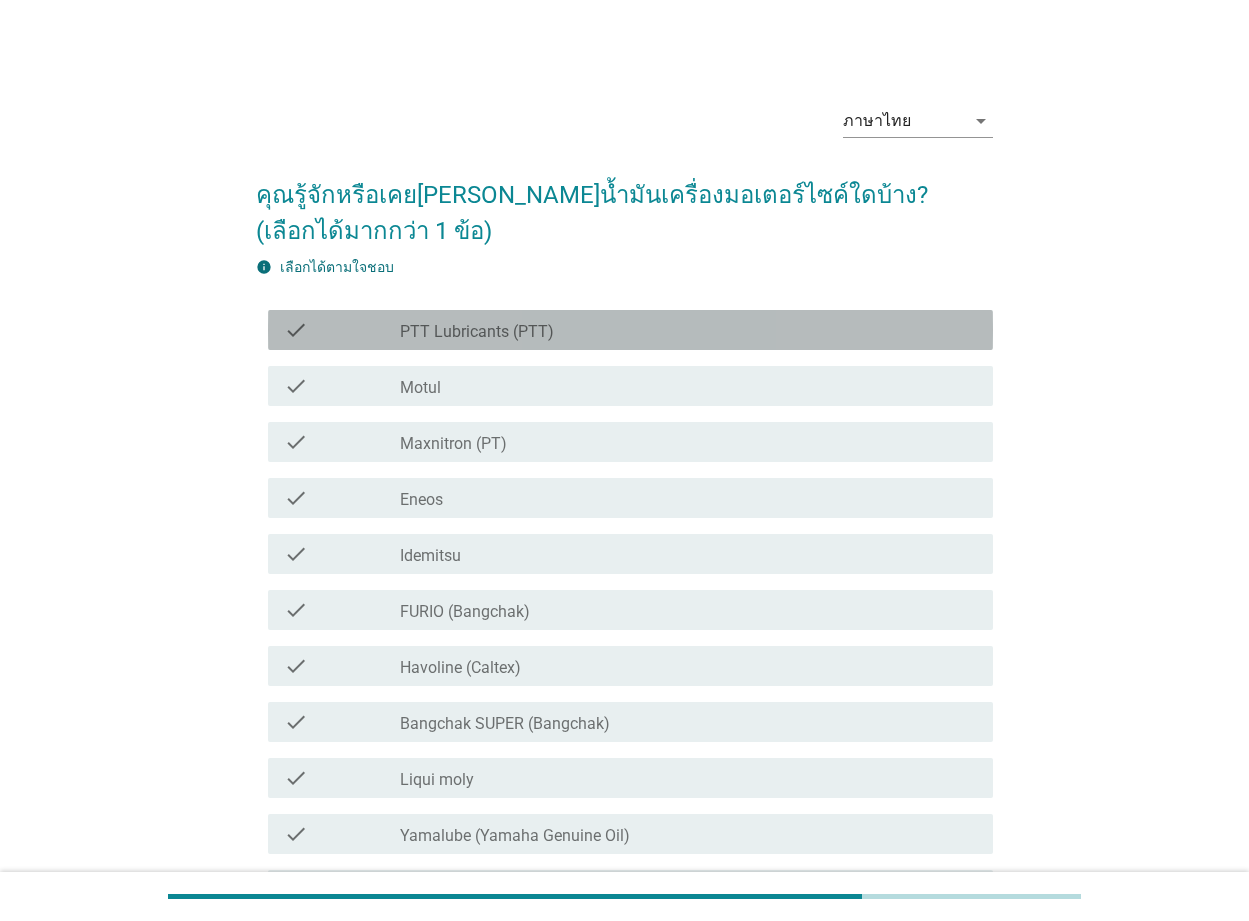 click on "PTT Lubricants (PTT)" at bounding box center [477, 332] 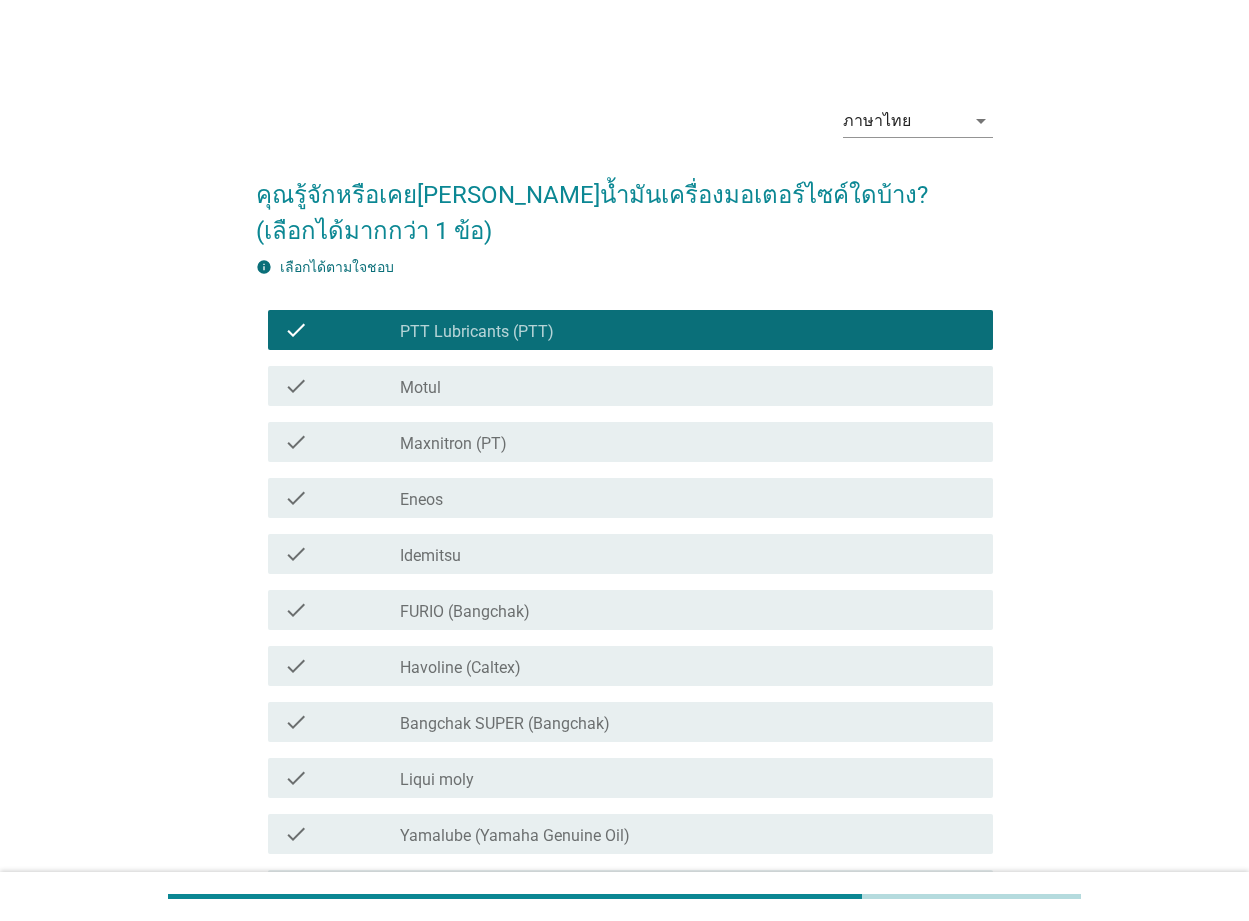 click on "check_box_outline_blank Maxnitron (PT)" at bounding box center [688, 442] 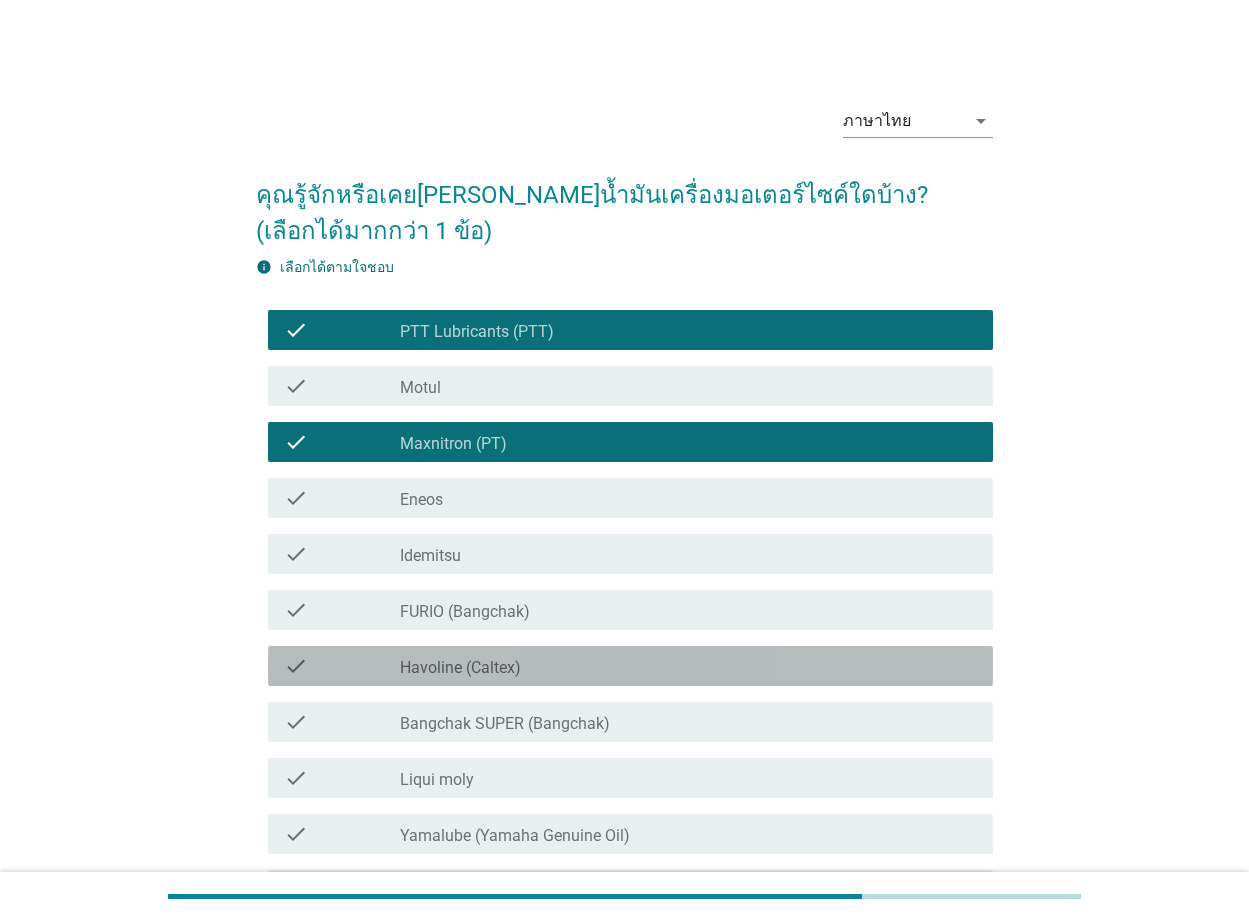 click on "check_box_outline_blank Havoline (Caltex)" at bounding box center (688, 666) 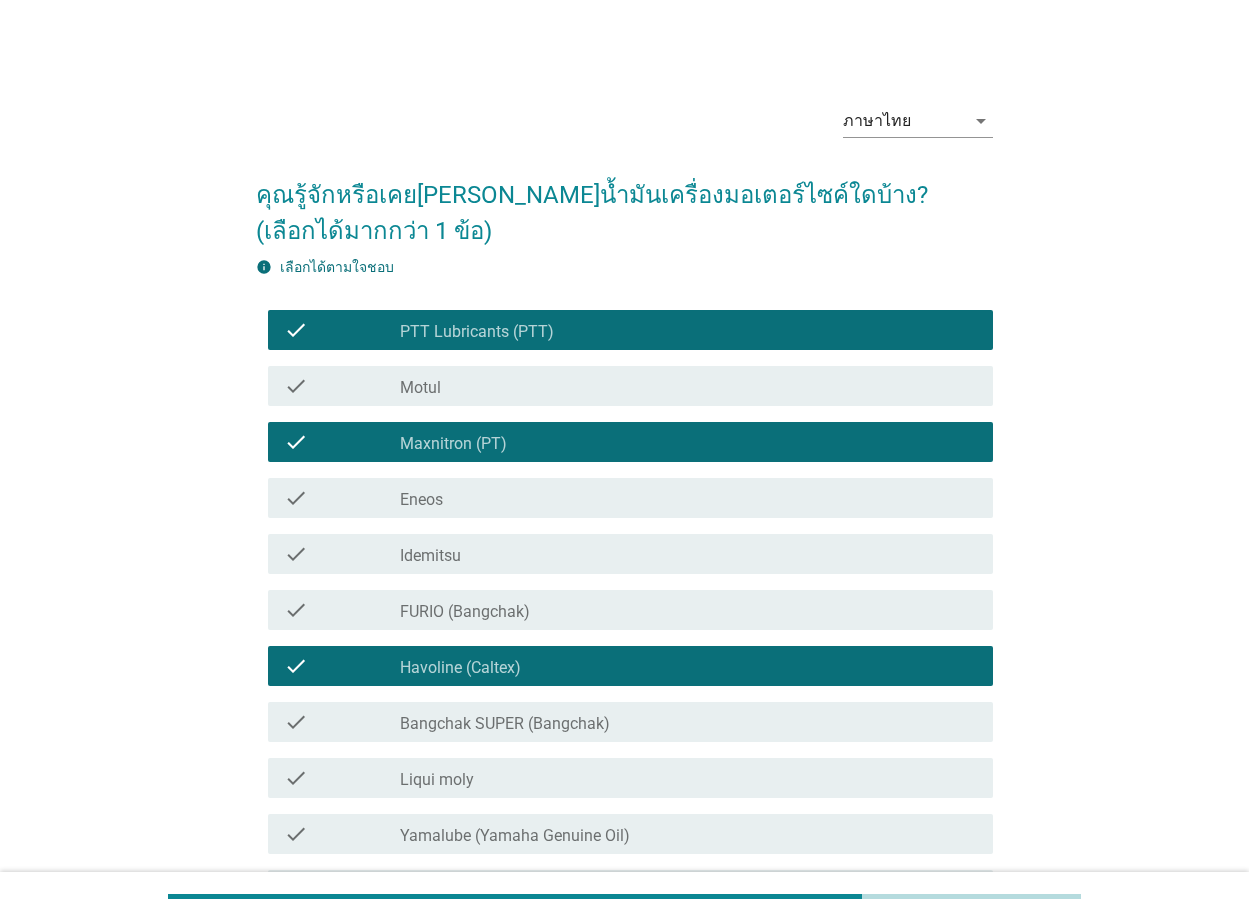 click on "Bangchak SUPER (Bangchak)" at bounding box center [505, 724] 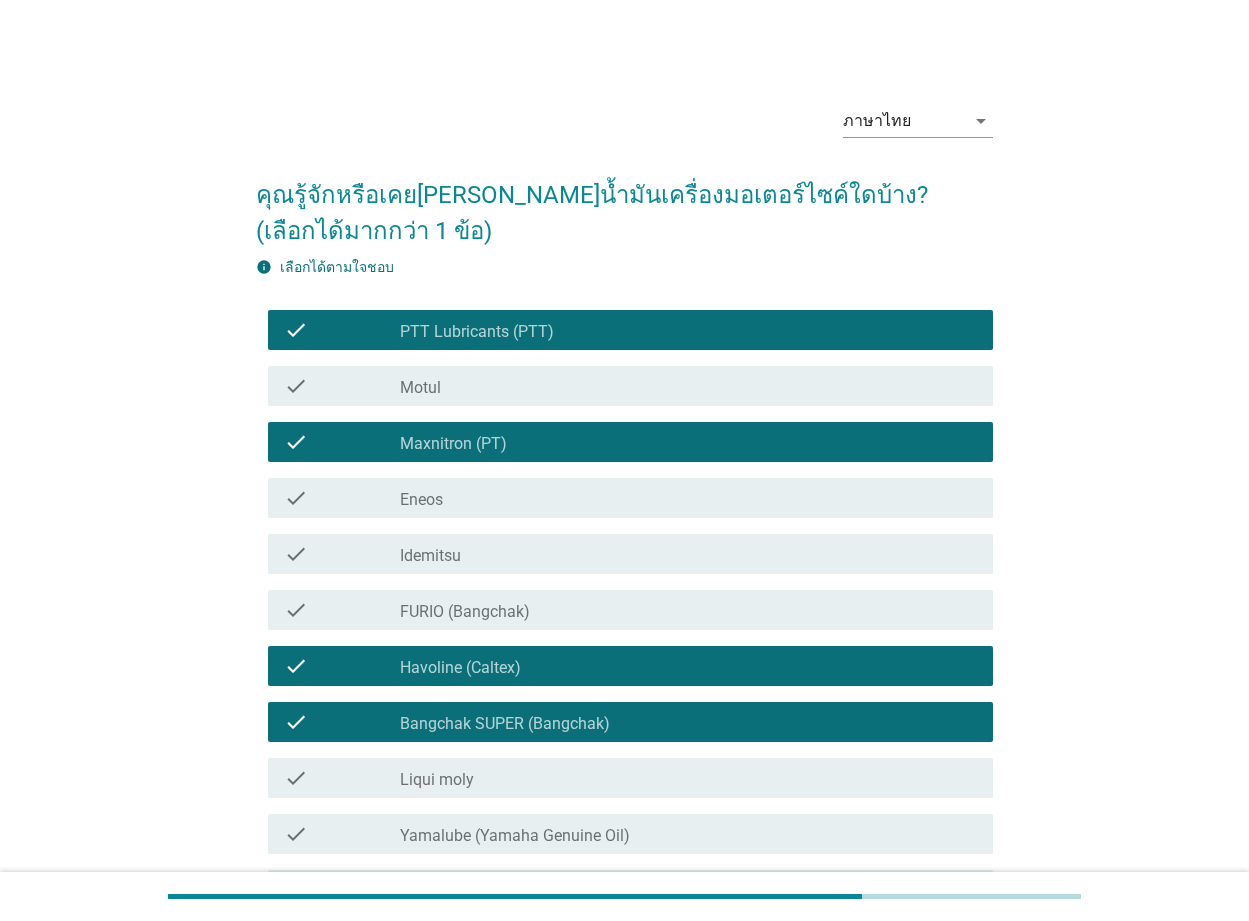 click on "check_box_outline_blank Eneos" at bounding box center [688, 498] 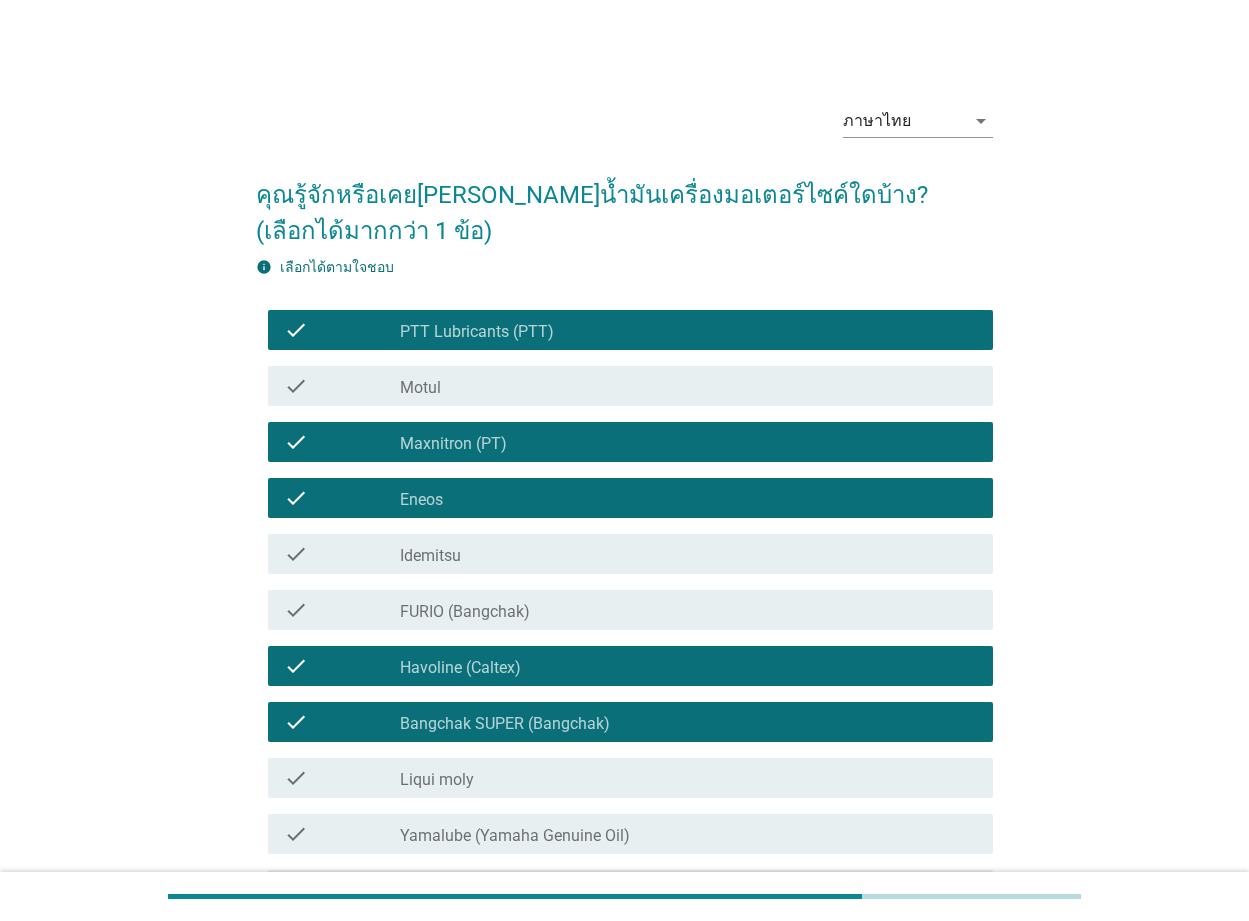 scroll, scrollTop: 300, scrollLeft: 0, axis: vertical 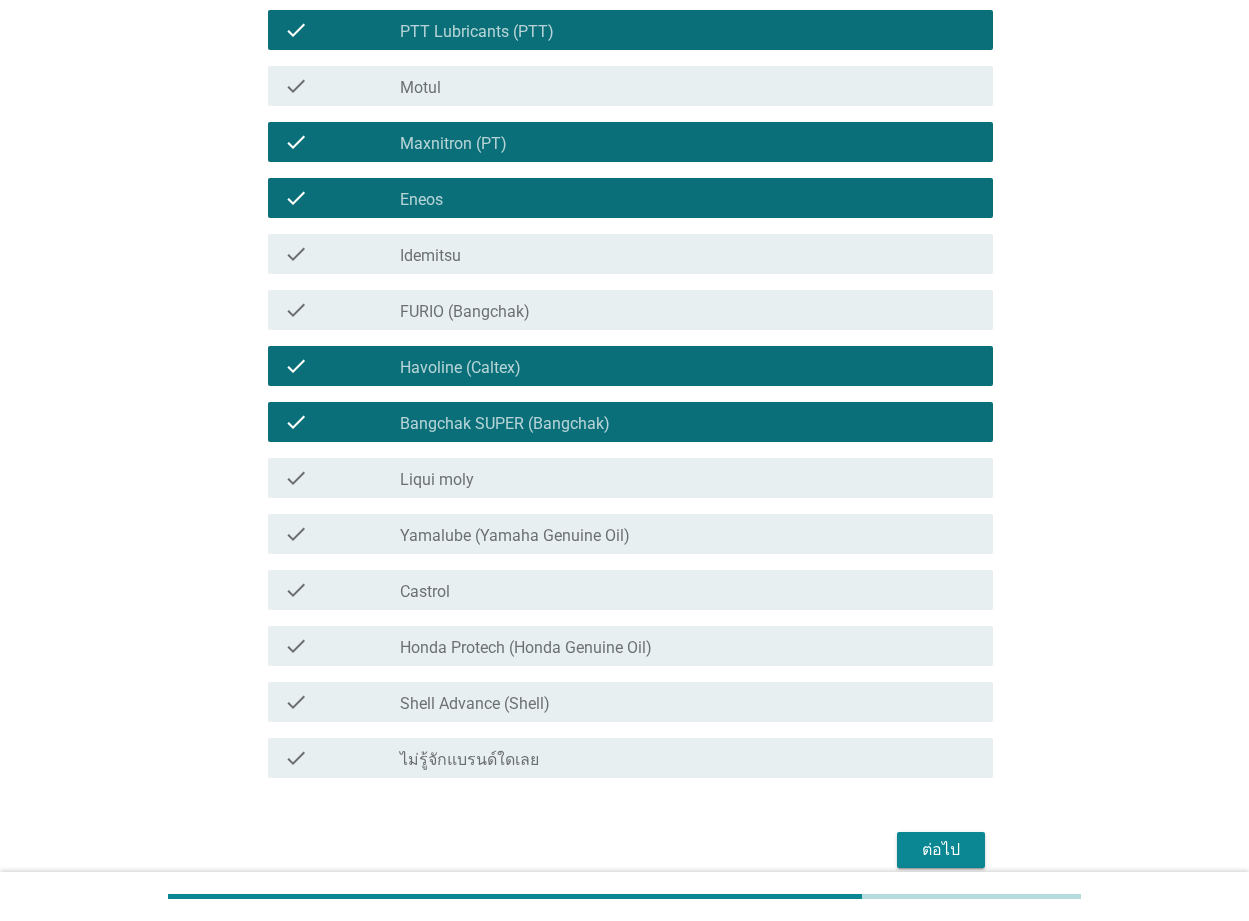 click on "check_box_outline_blank Castrol" at bounding box center [688, 590] 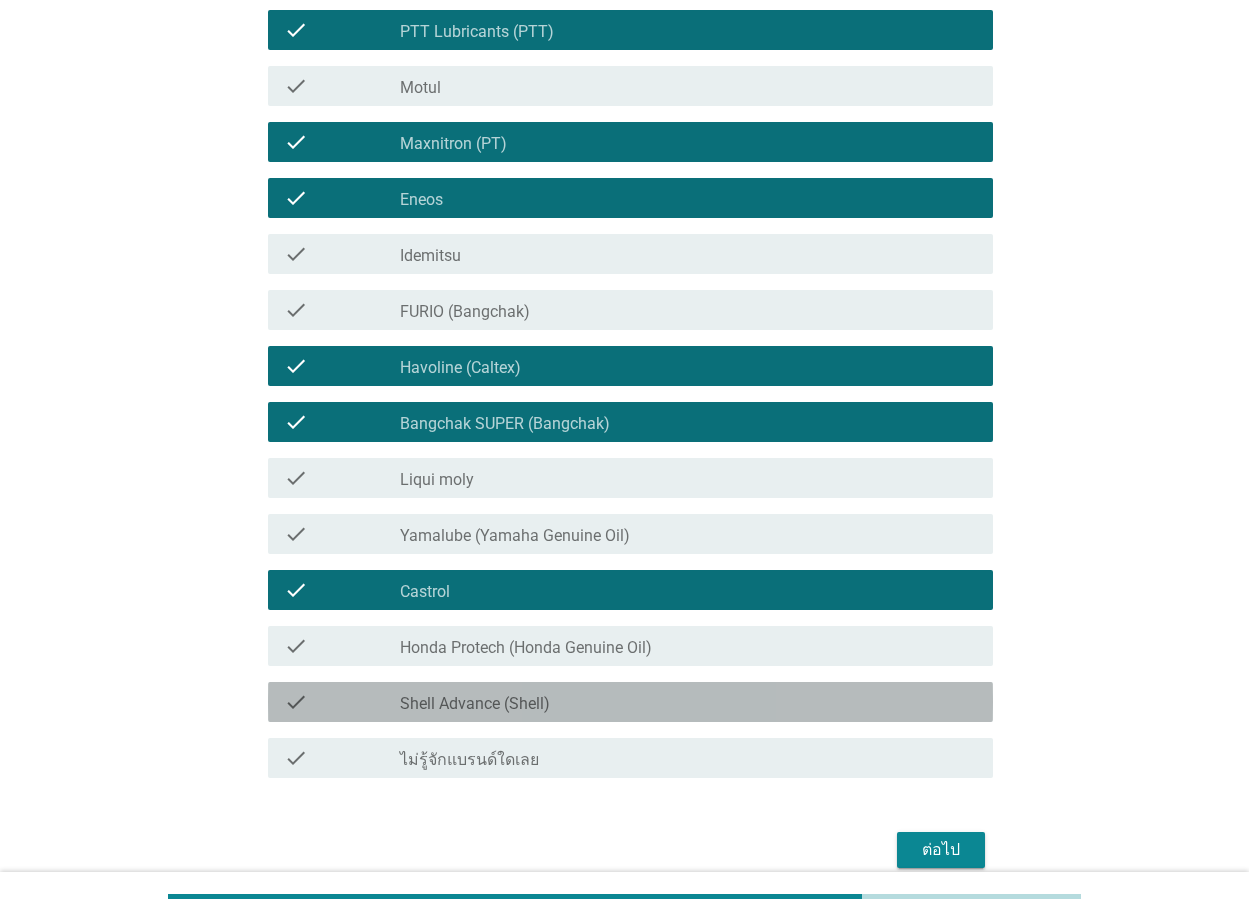 click on "check     check_box_outline_blank Shell Advance (Shell)" at bounding box center [630, 702] 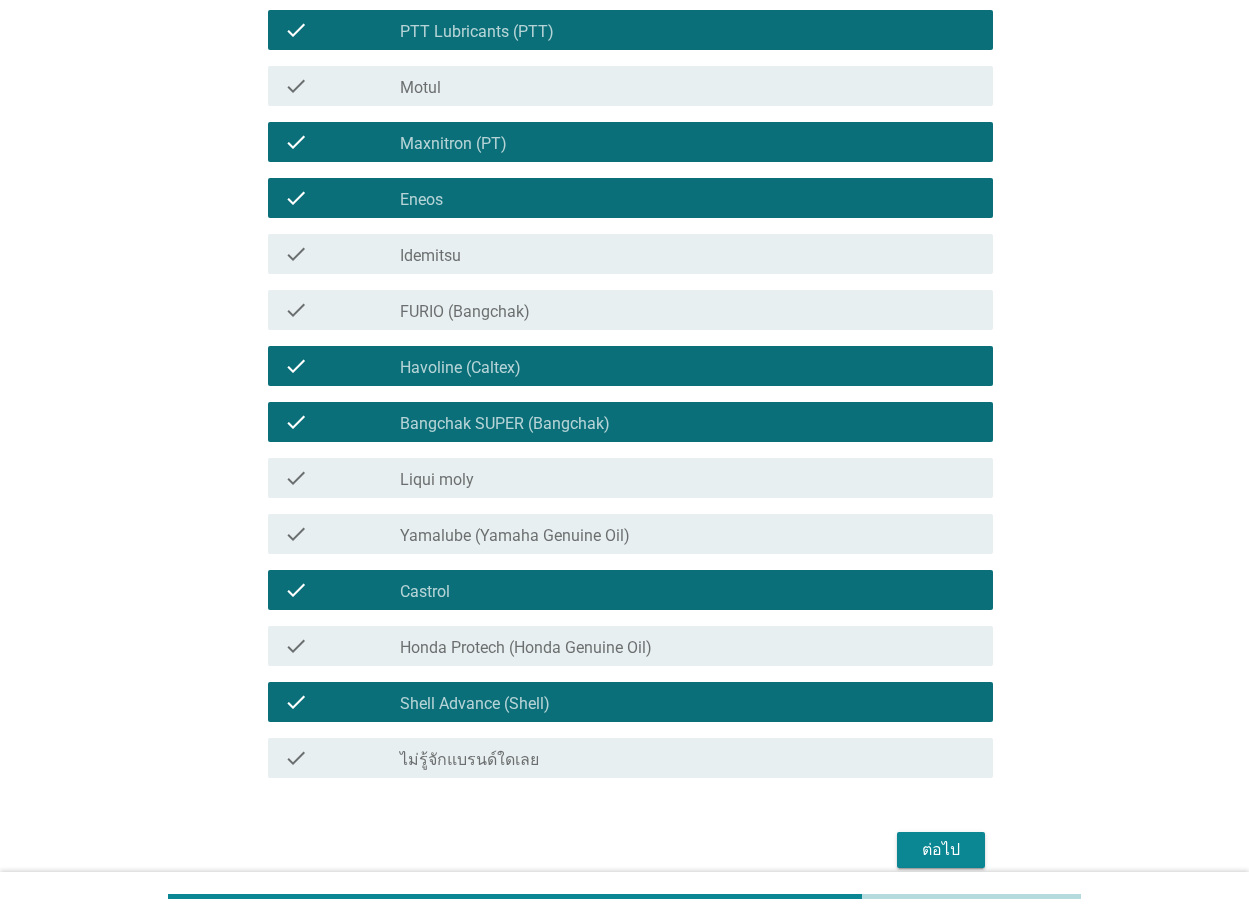 click on "check     check_box_outline_blank Honda Protech (Honda Genuine Oil)" at bounding box center [630, 646] 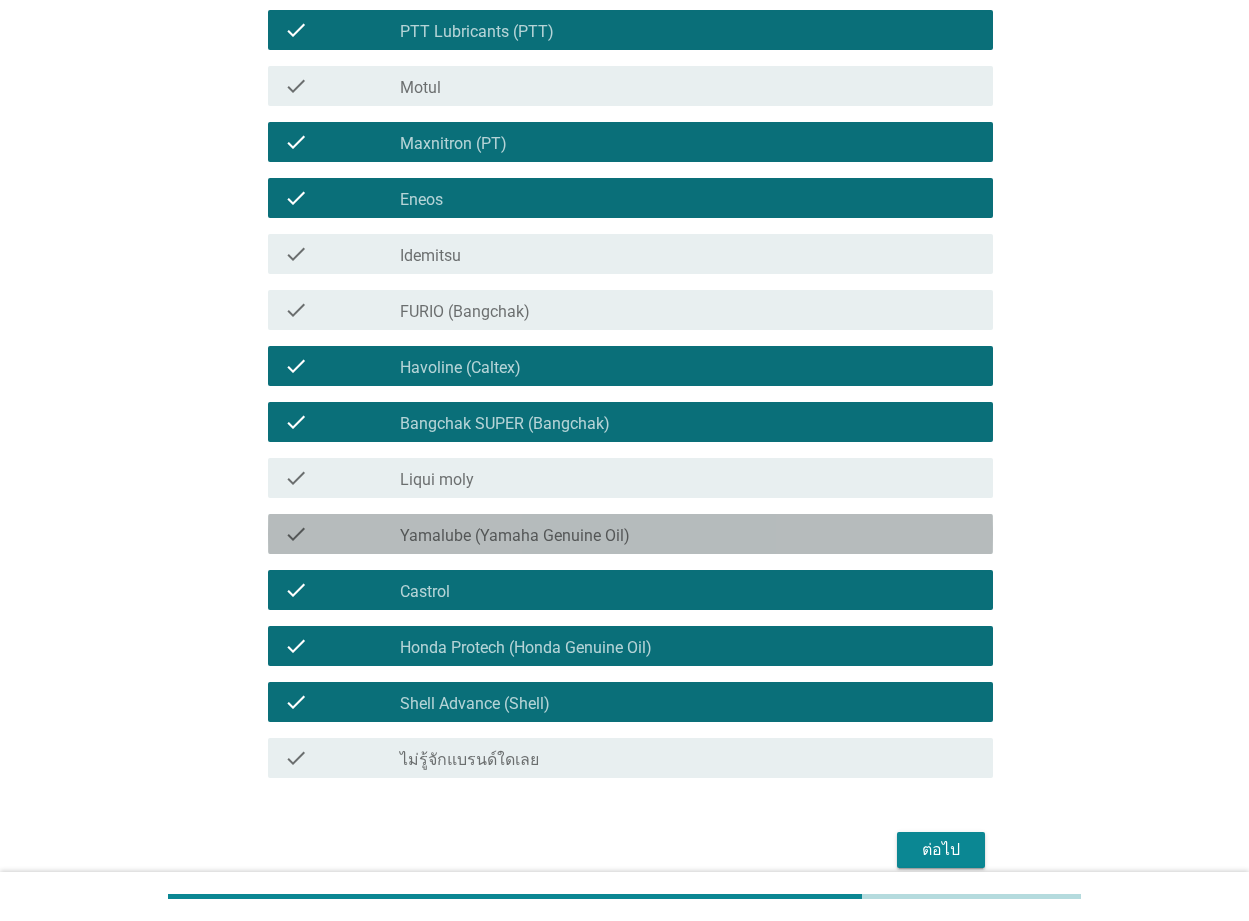 click on "Yamalube (Yamaha Genuine Oil)" at bounding box center (515, 536) 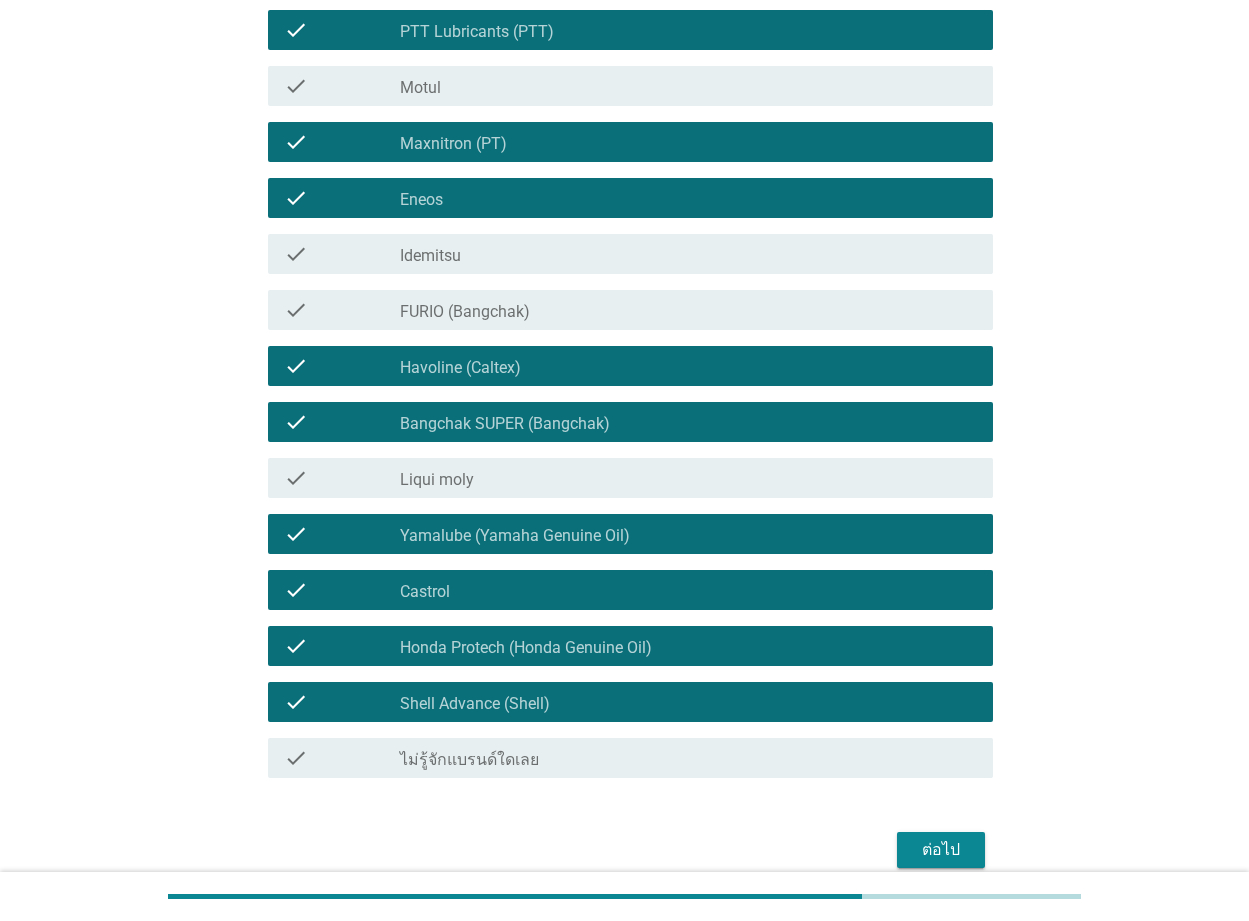 click on "ต่อไป" at bounding box center [941, 850] 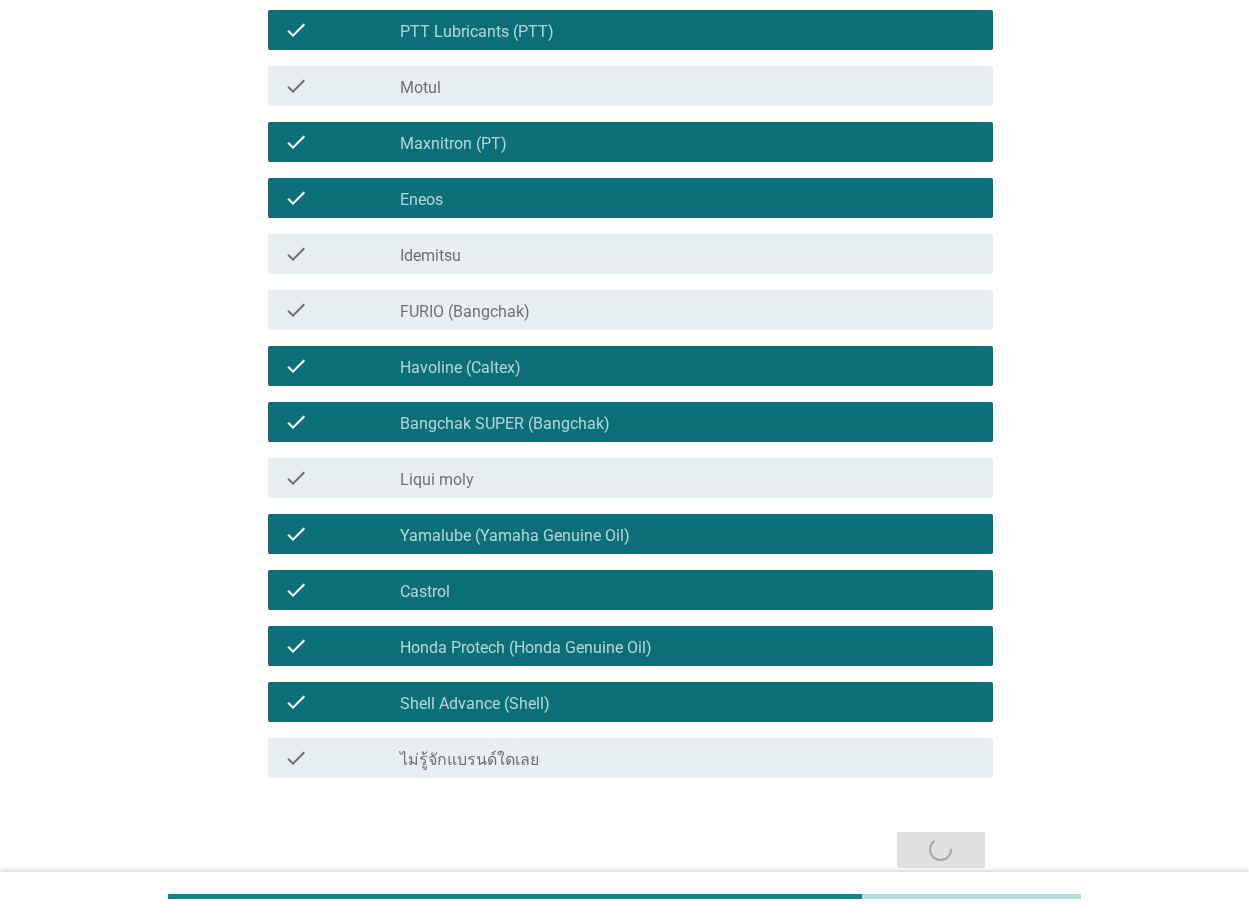 scroll, scrollTop: 0, scrollLeft: 0, axis: both 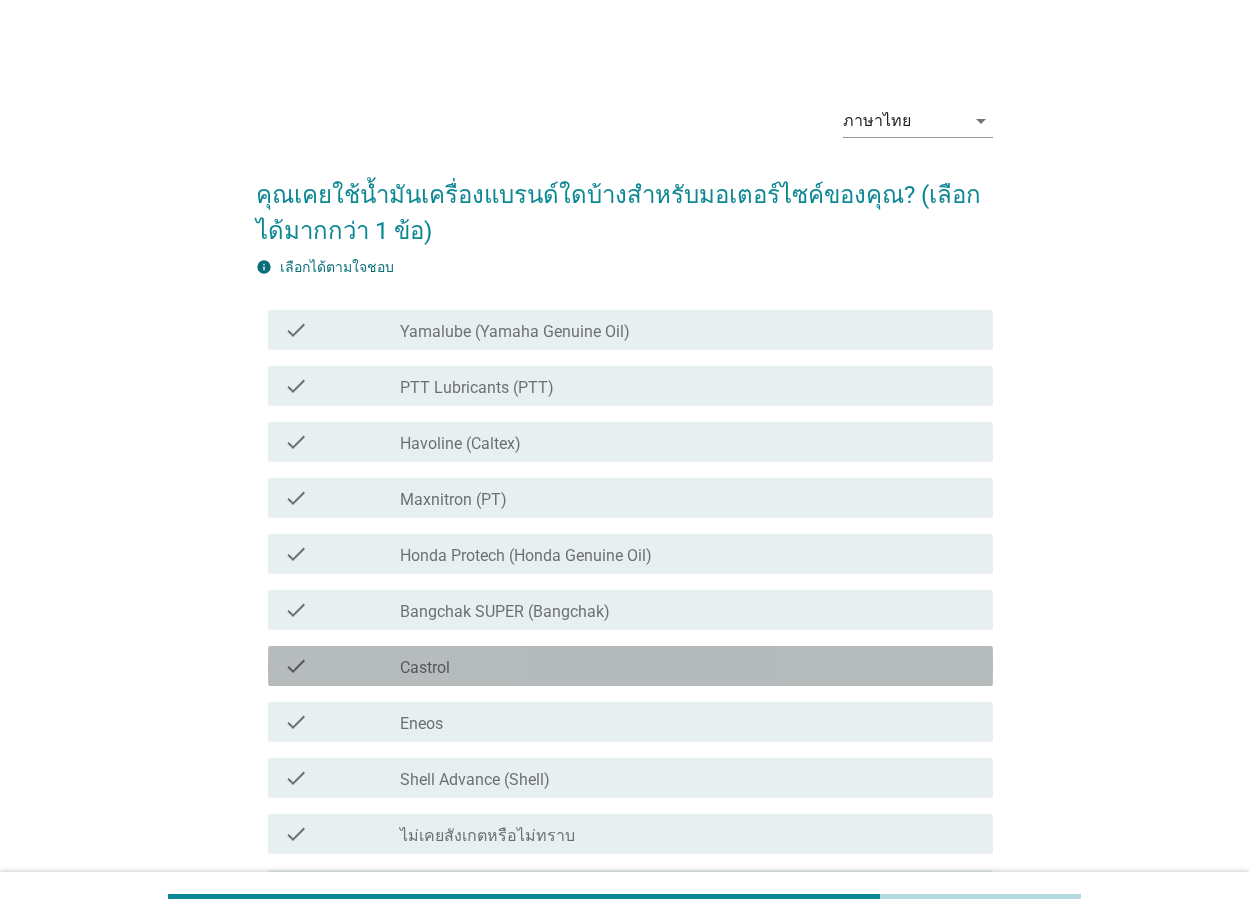 click on "check_box_outline_blank Castrol" at bounding box center [688, 666] 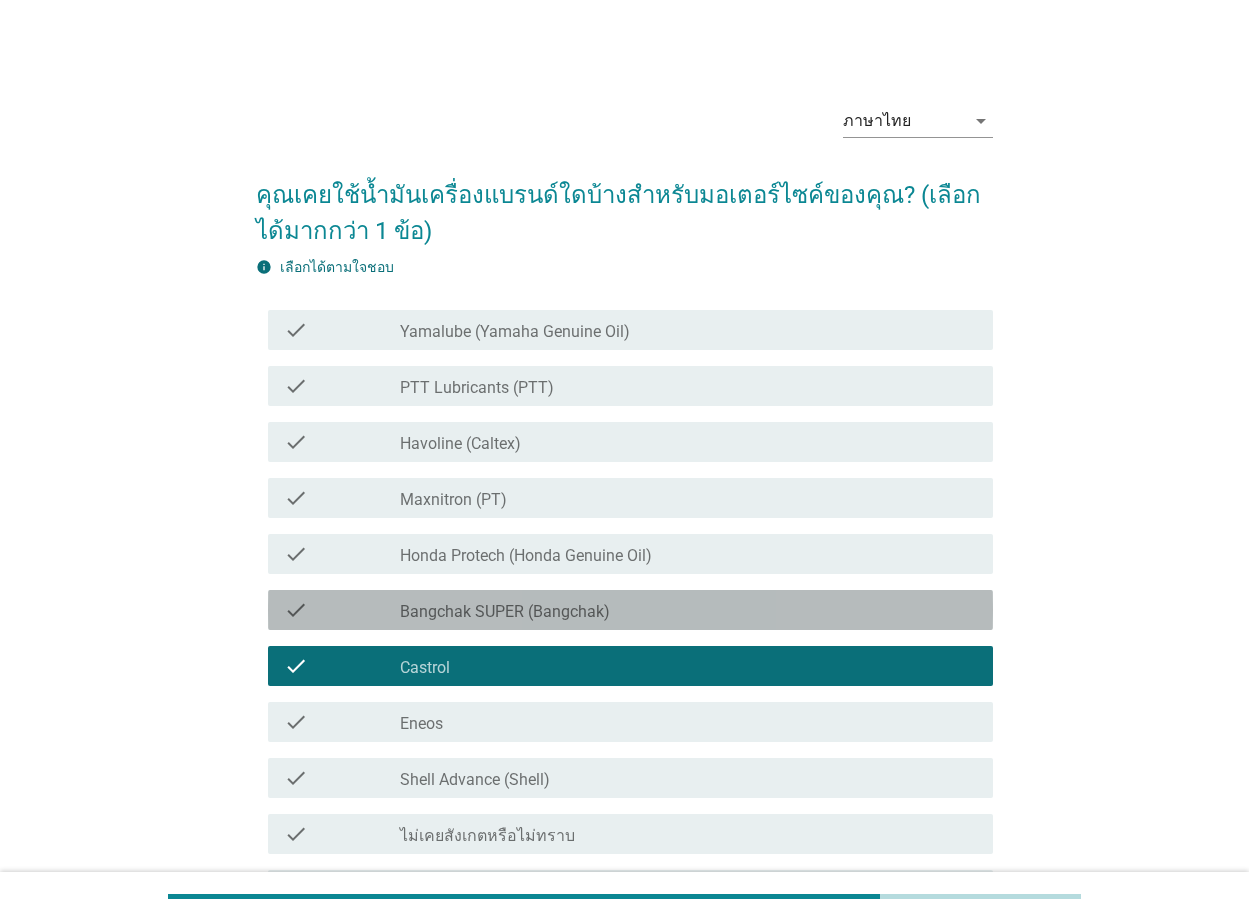 click on "Bangchak SUPER (Bangchak)" at bounding box center [505, 612] 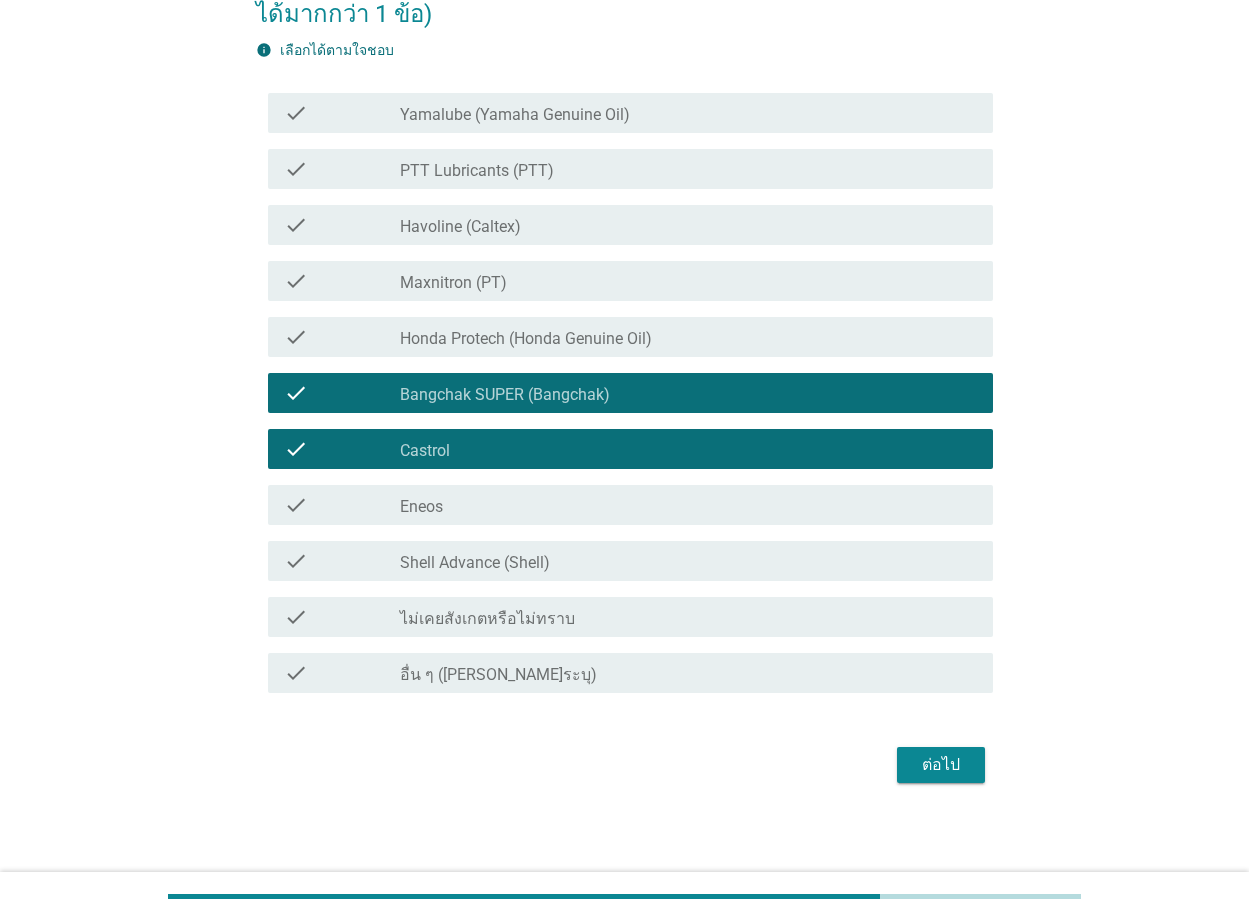 scroll, scrollTop: 222, scrollLeft: 0, axis: vertical 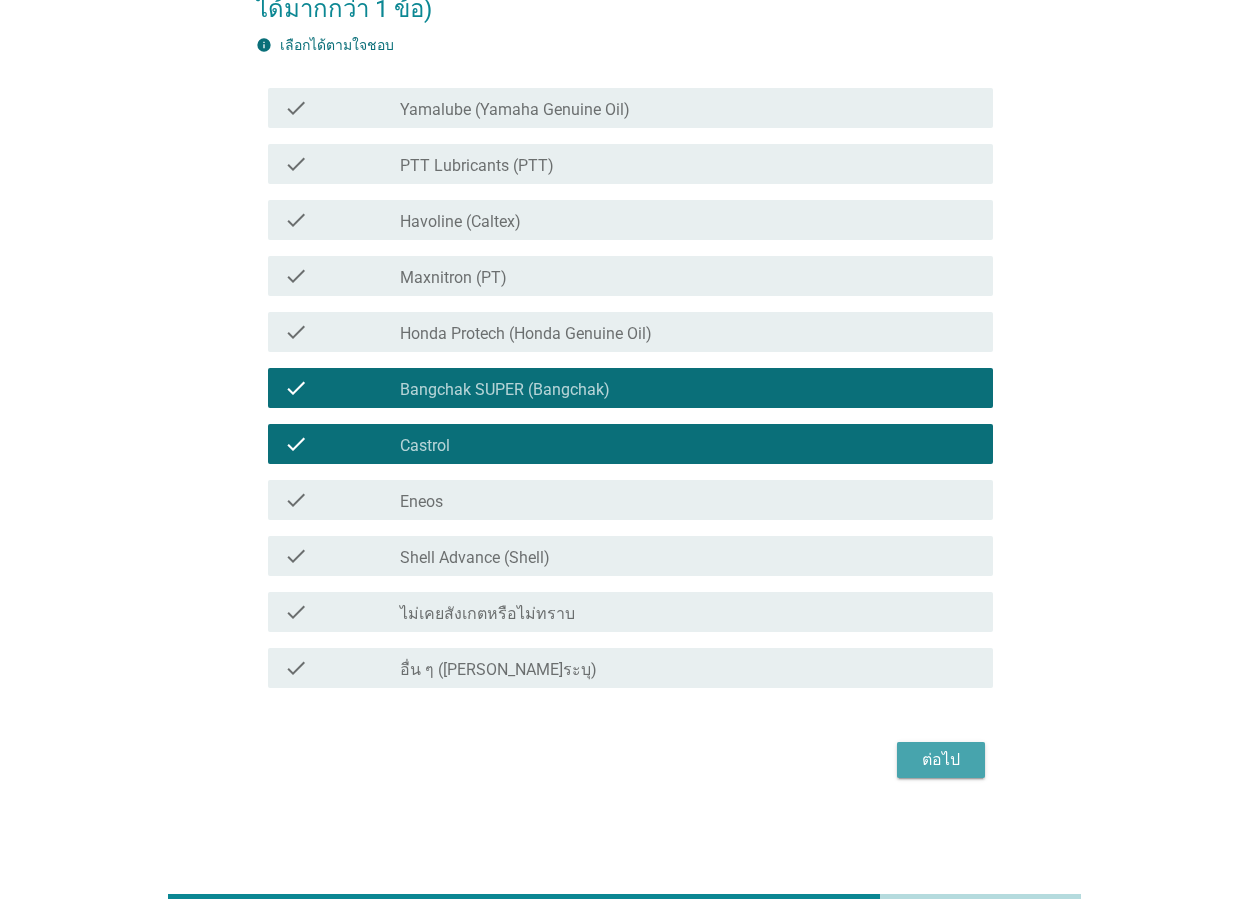 click on "ต่อไป" at bounding box center [941, 760] 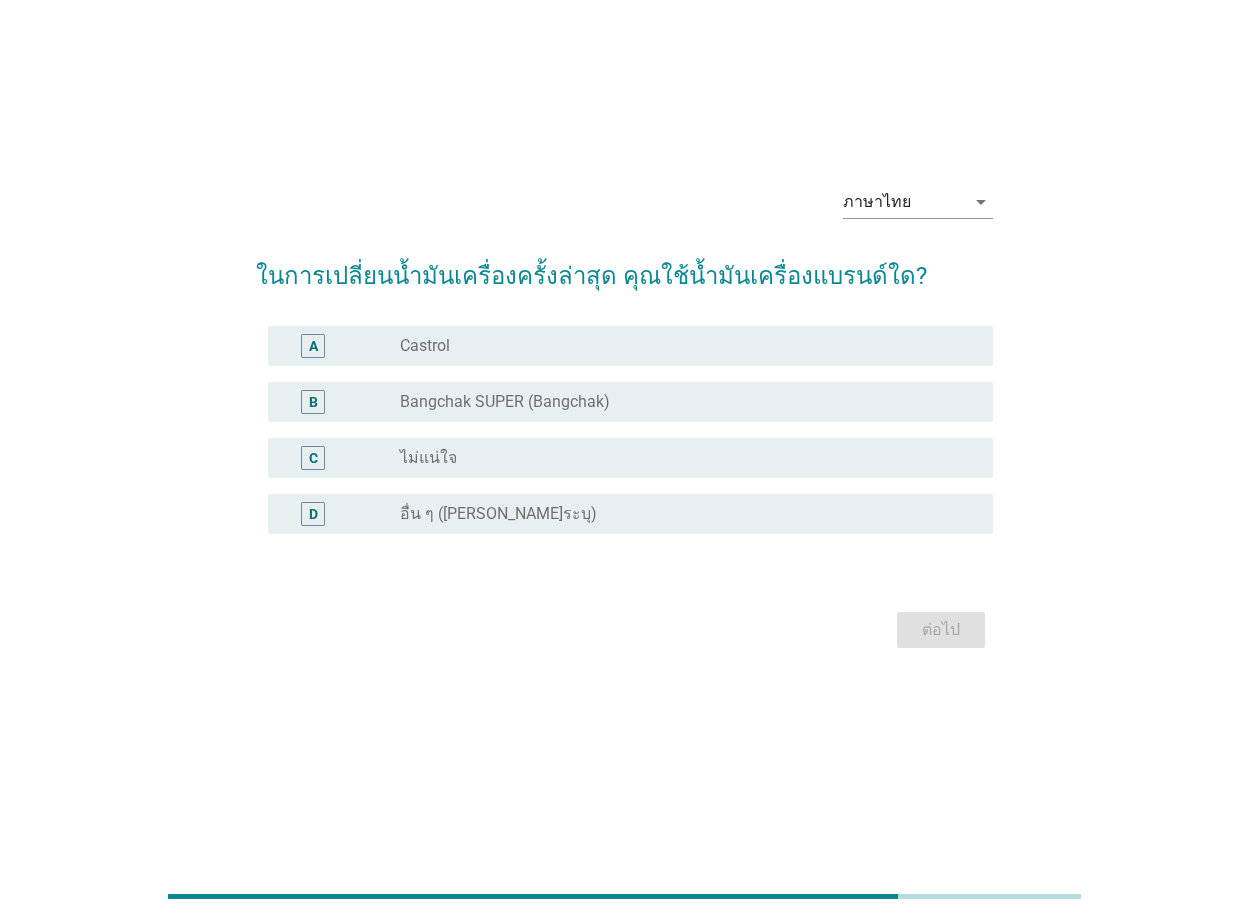 scroll, scrollTop: 0, scrollLeft: 0, axis: both 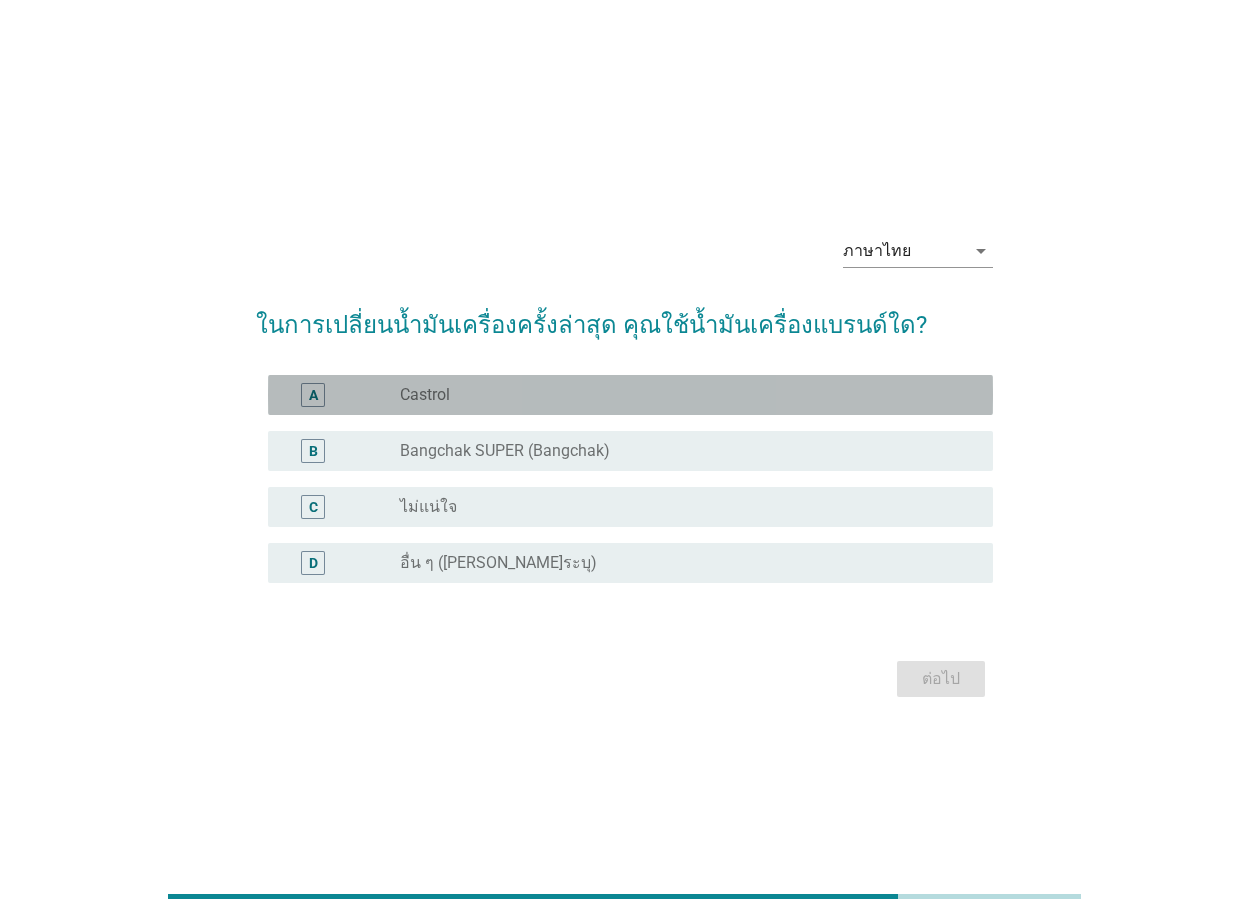 click on "radio_button_unchecked Castrol" at bounding box center (688, 395) 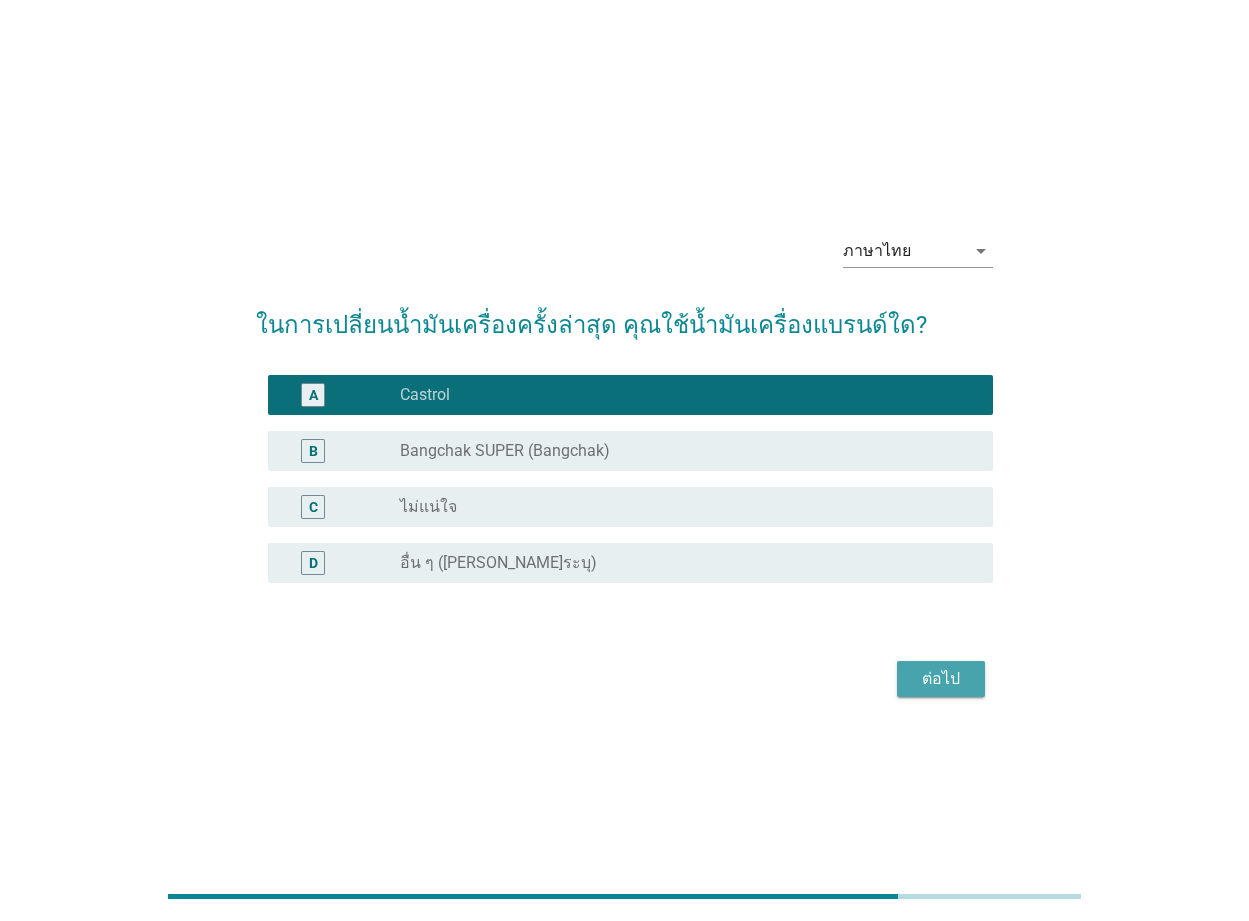 click on "ต่อไป" at bounding box center [941, 679] 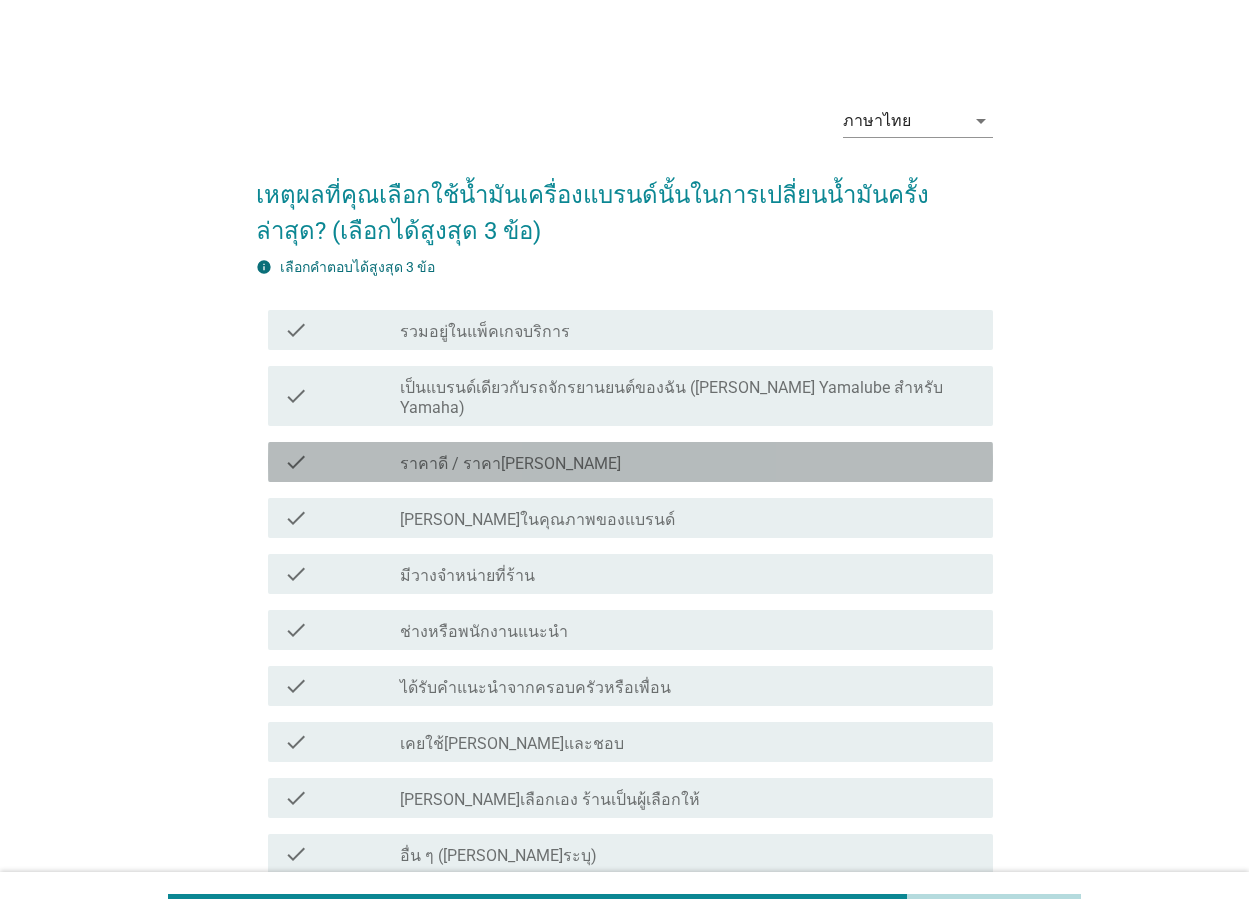 click on "ราคาดี / ราคา[PERSON_NAME]" at bounding box center [510, 464] 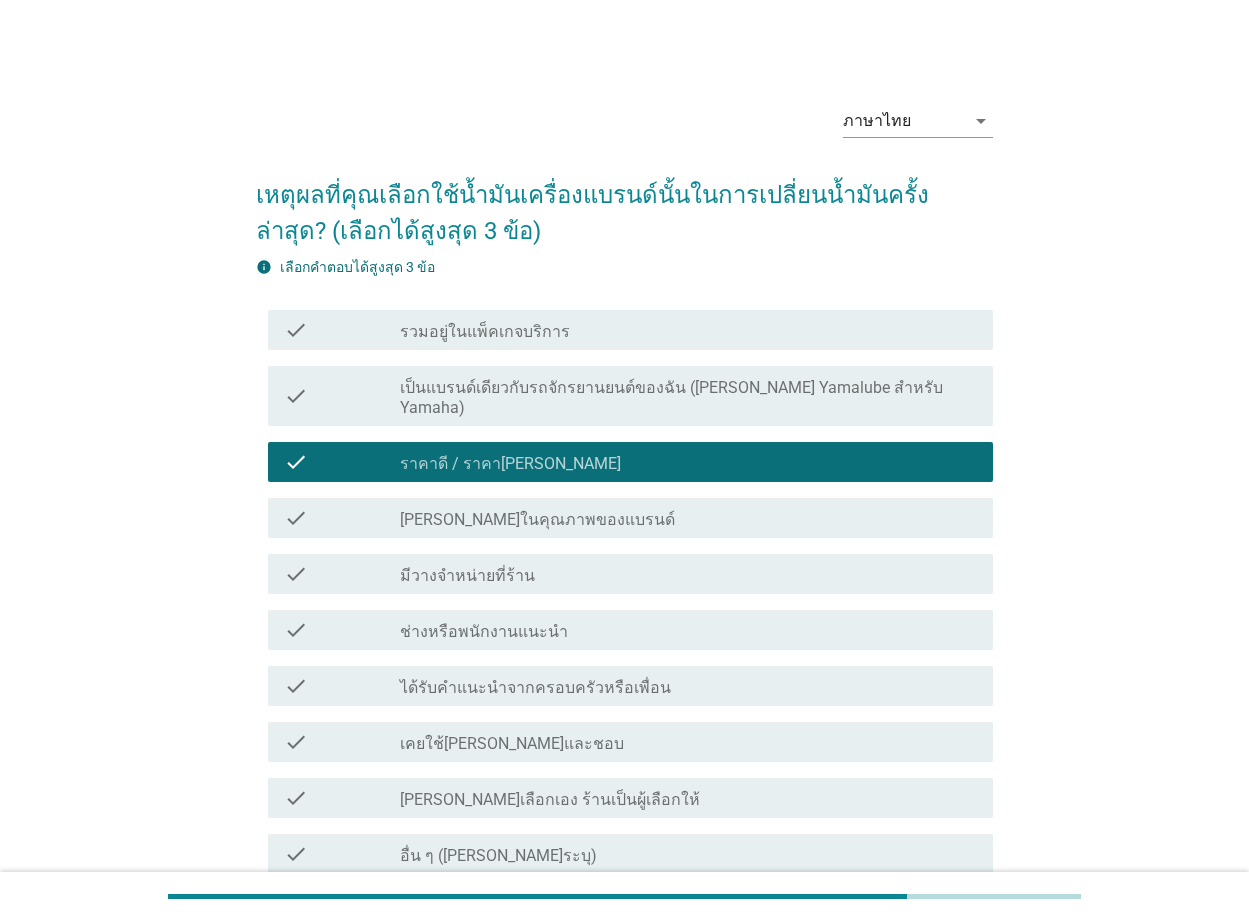 click on "check_box_outline_blank มีวางจำหน่ายที่ร้าน" at bounding box center (688, 574) 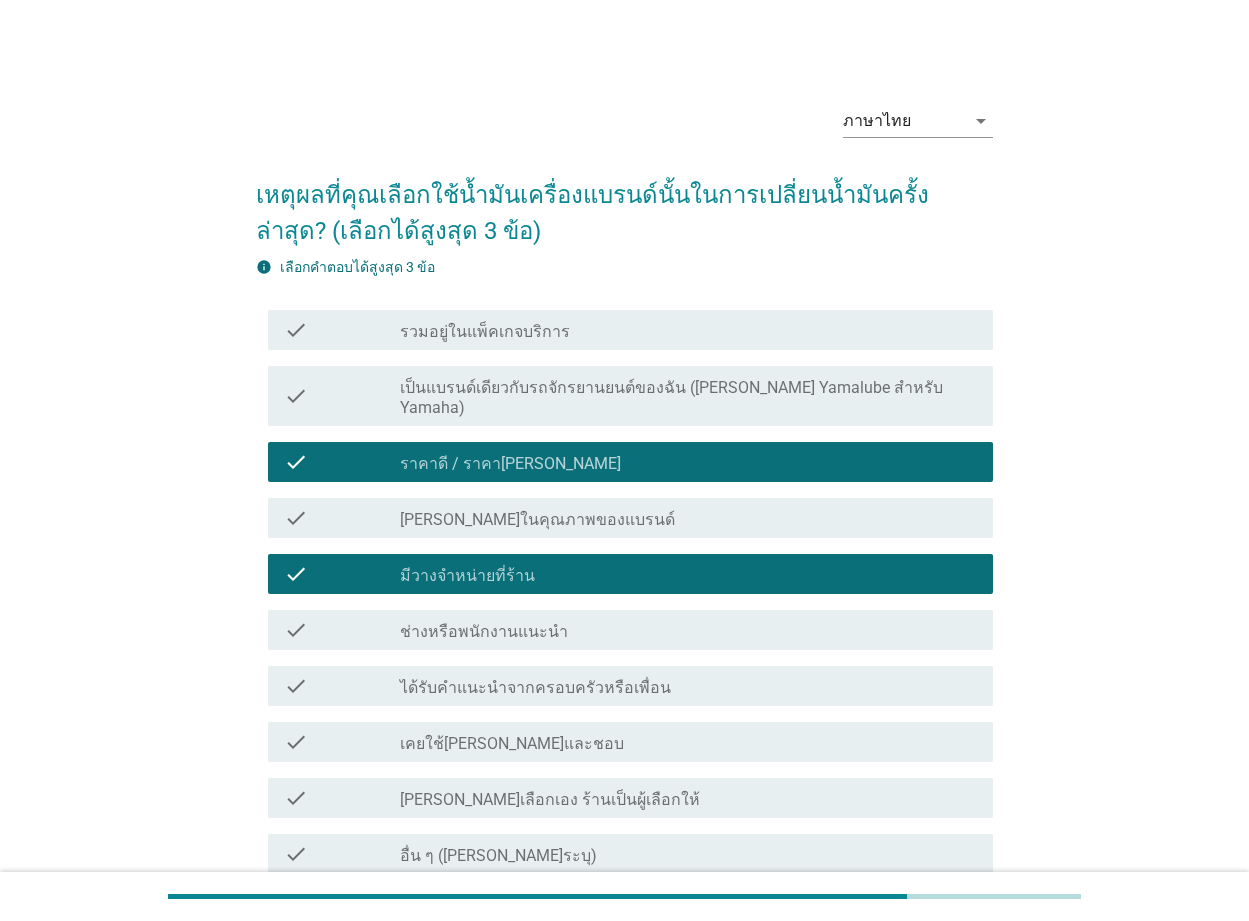 click on "check     check_box_outline_blank [PERSON_NAME]ในคุณภาพของแบรนด์" at bounding box center [630, 518] 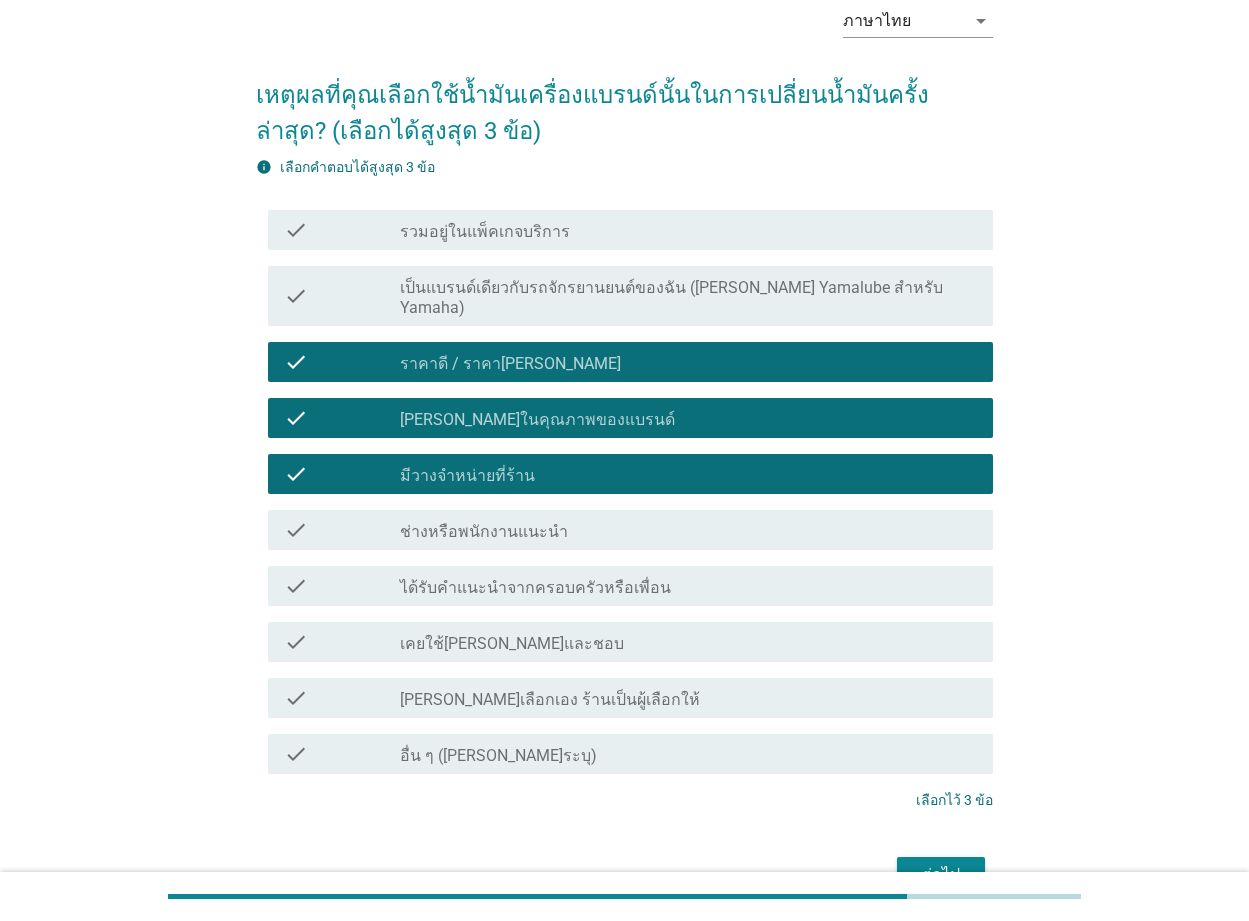 scroll, scrollTop: 195, scrollLeft: 0, axis: vertical 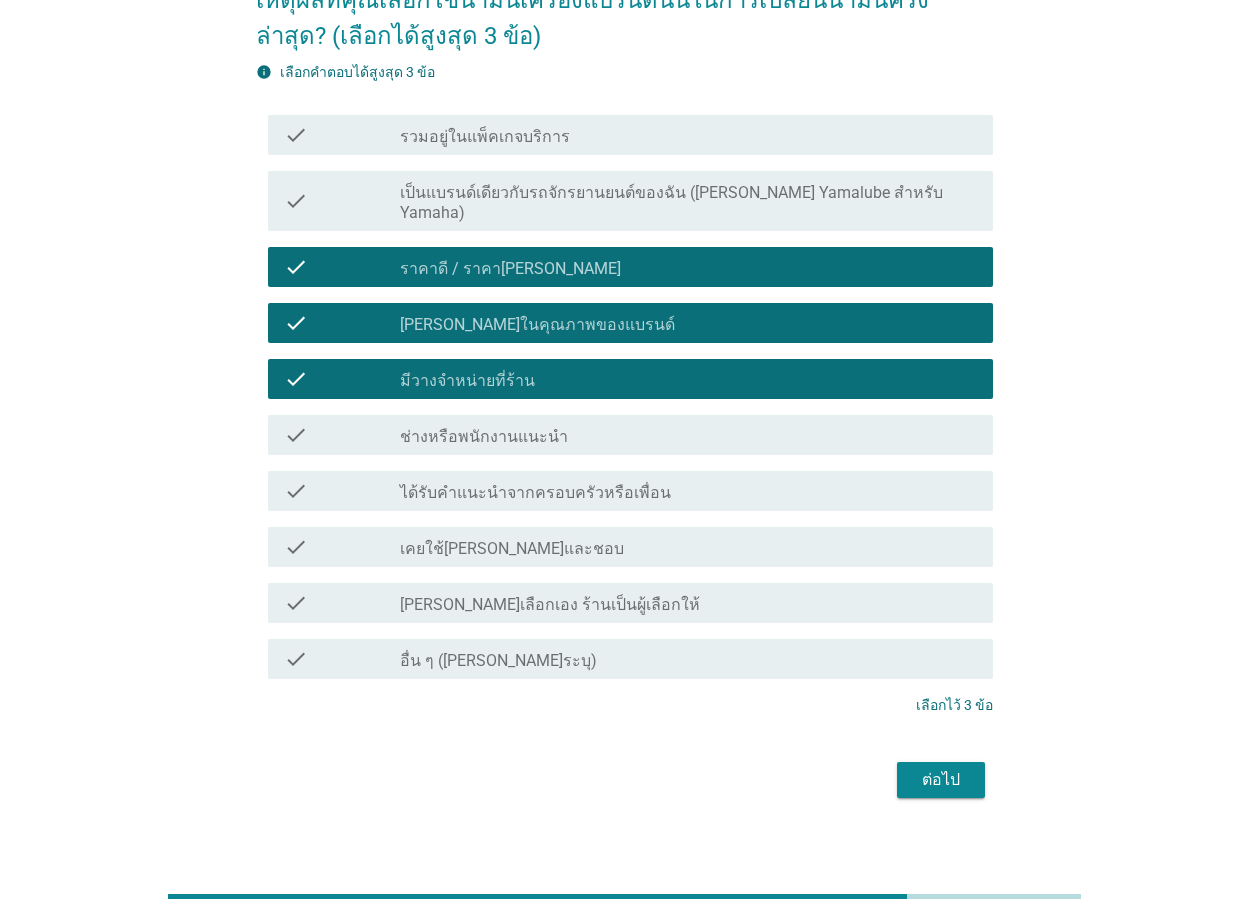 click on "ต่อไป" at bounding box center [941, 780] 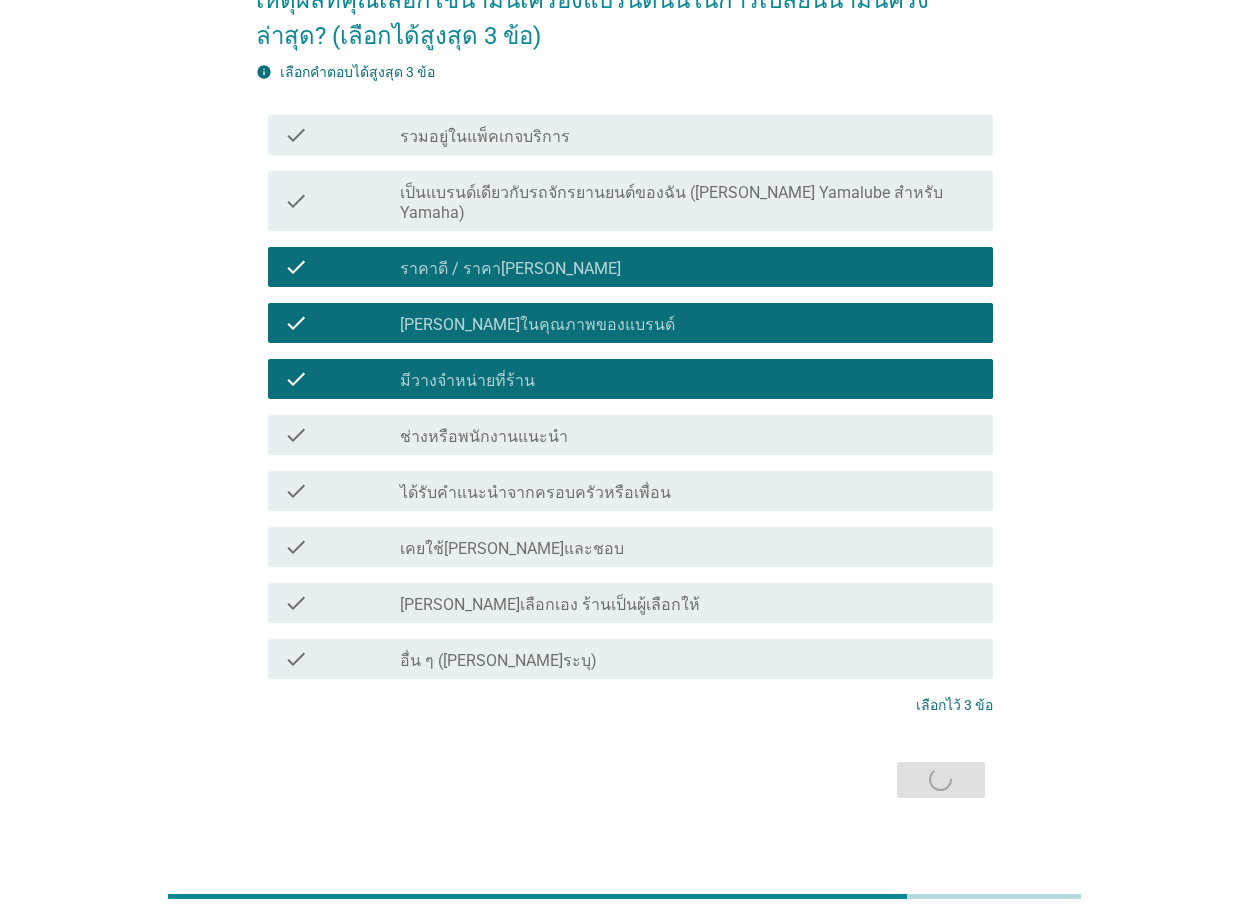 scroll, scrollTop: 0, scrollLeft: 0, axis: both 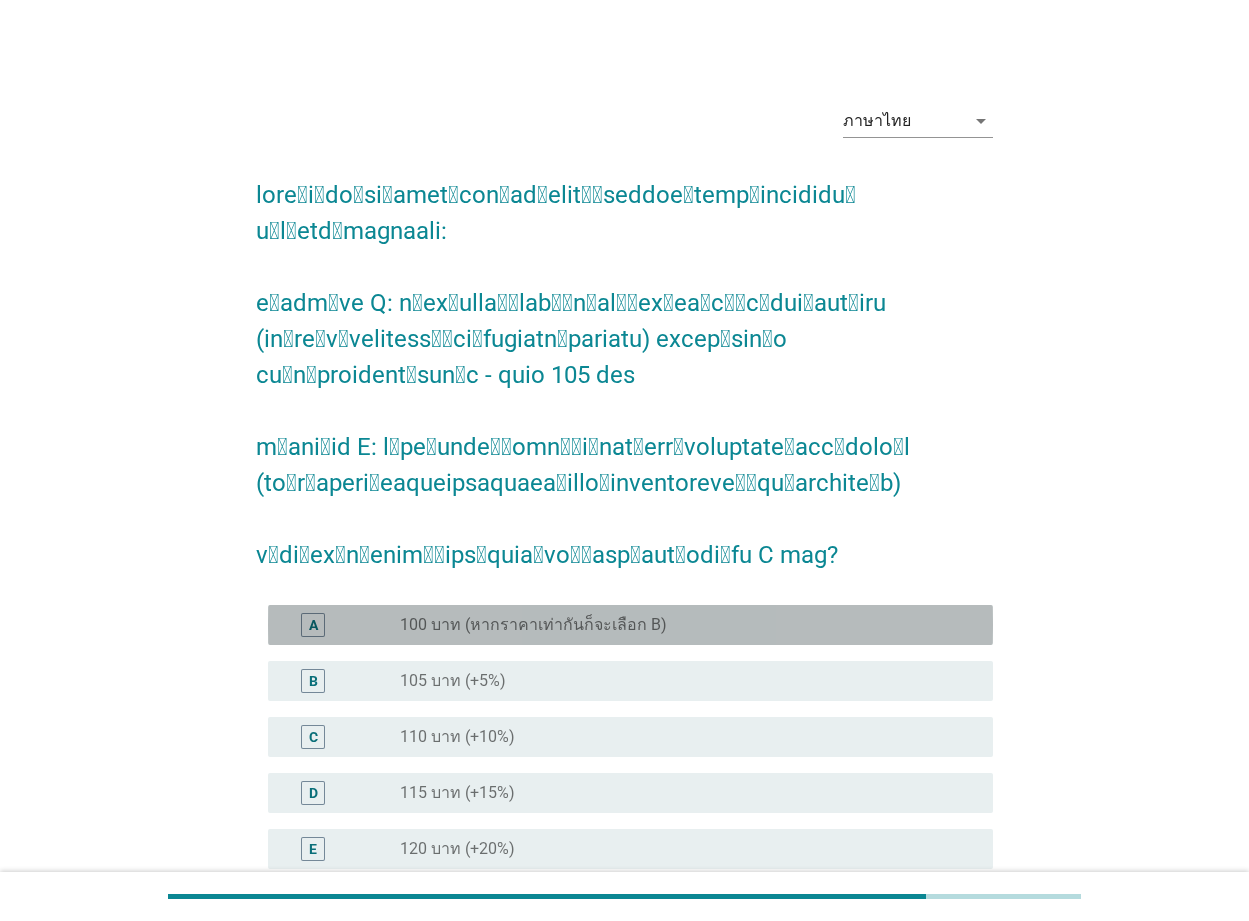 click on "radio_button_unchecked 100 บาท (หากราคาเท่ากันก็จะเลือก B)" at bounding box center (680, 625) 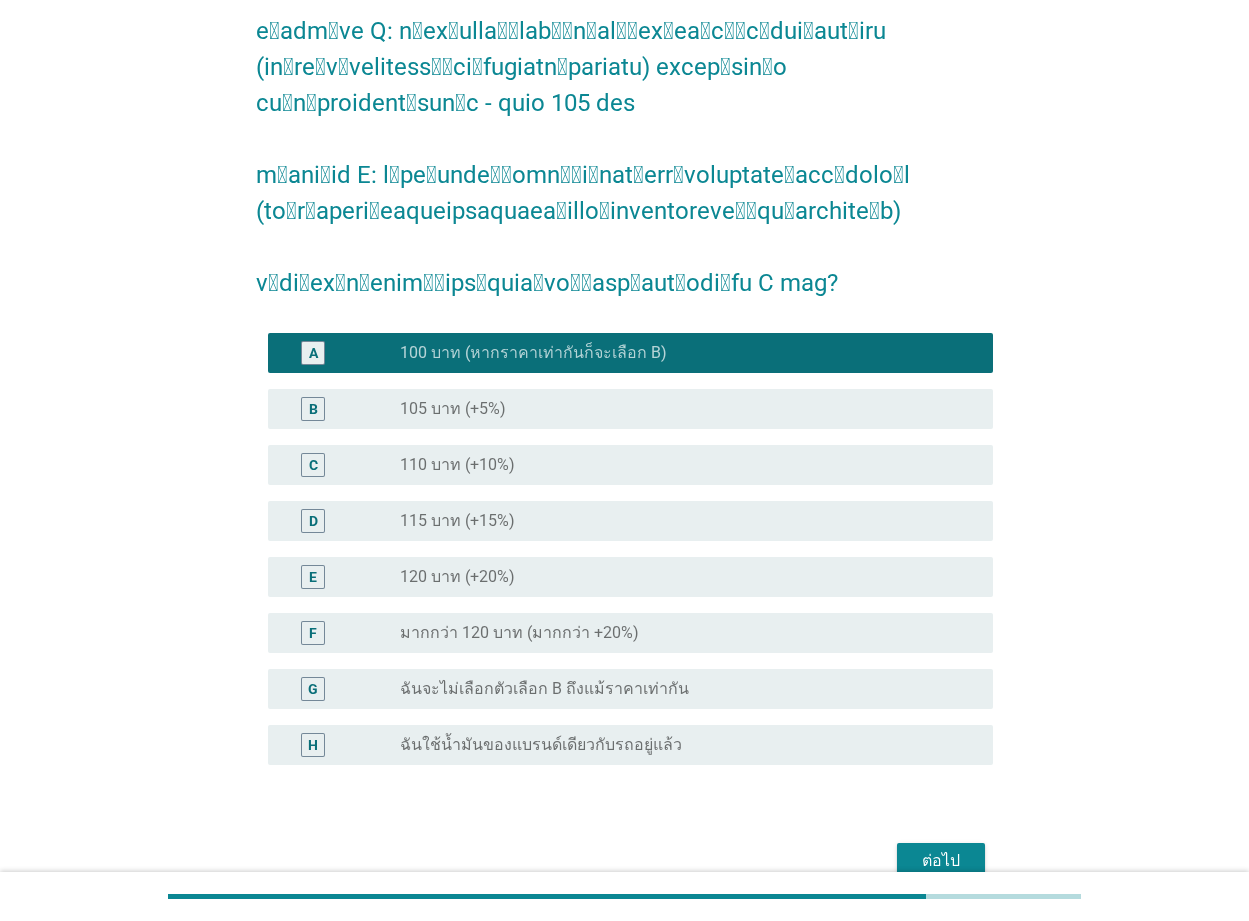 scroll, scrollTop: 300, scrollLeft: 0, axis: vertical 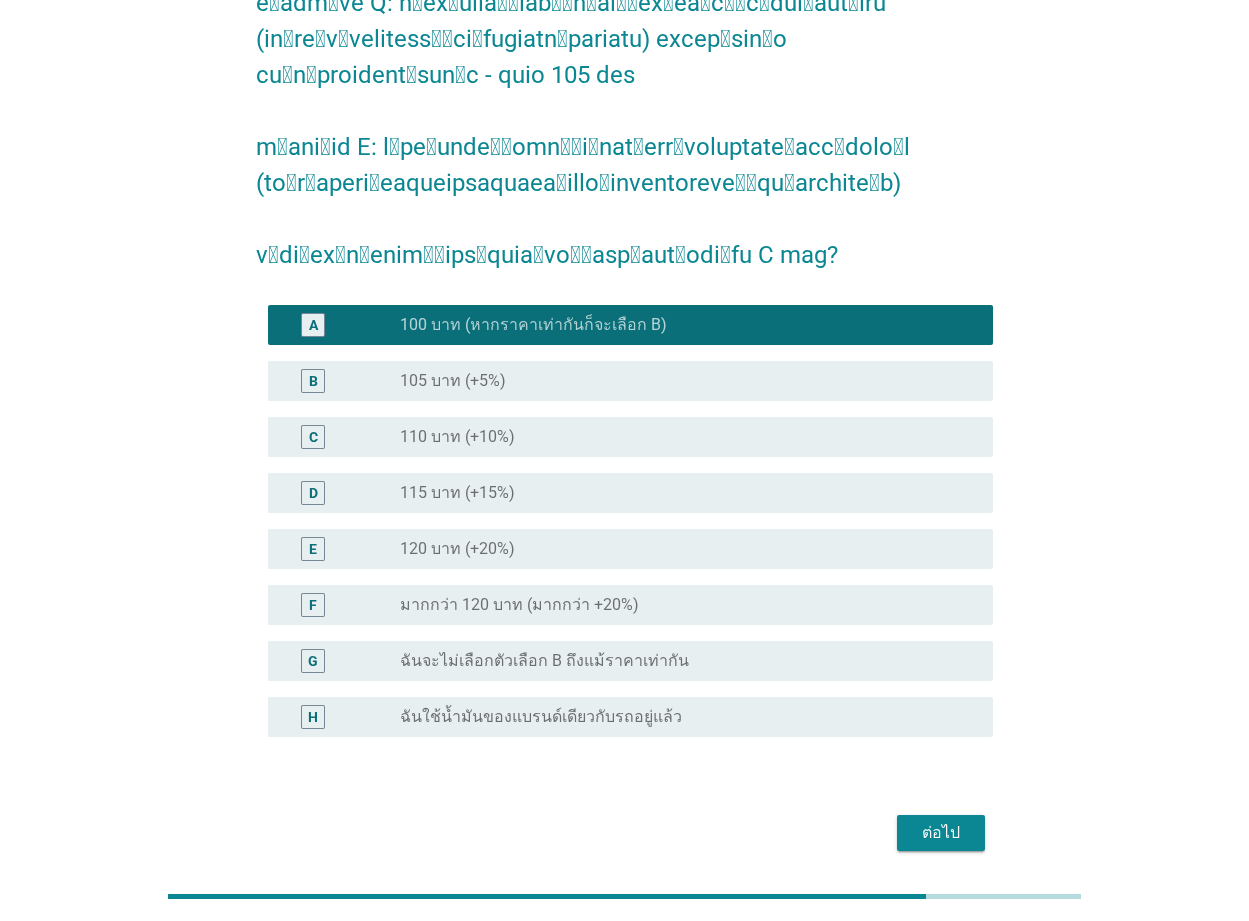 click on "ต่อไป" at bounding box center [941, 833] 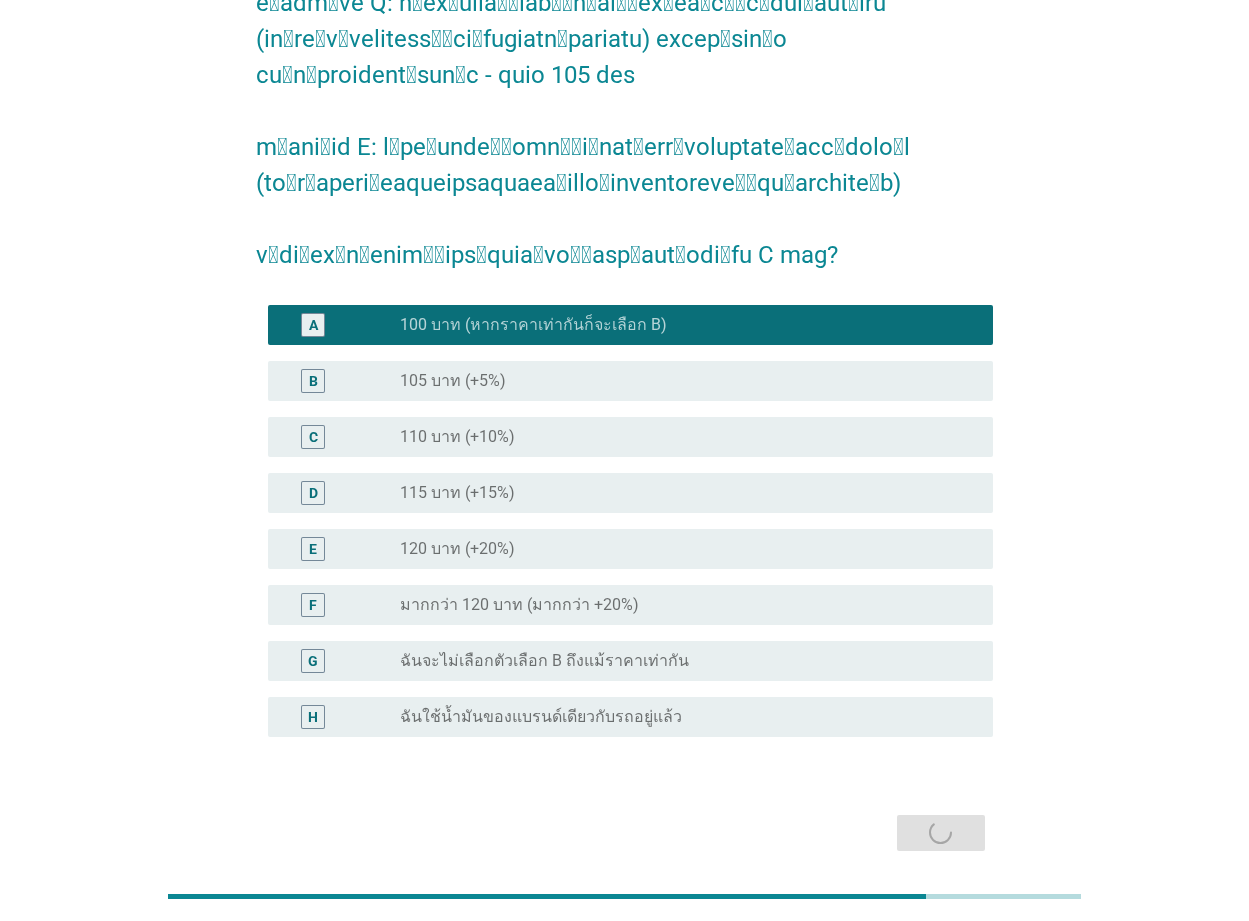scroll, scrollTop: 0, scrollLeft: 0, axis: both 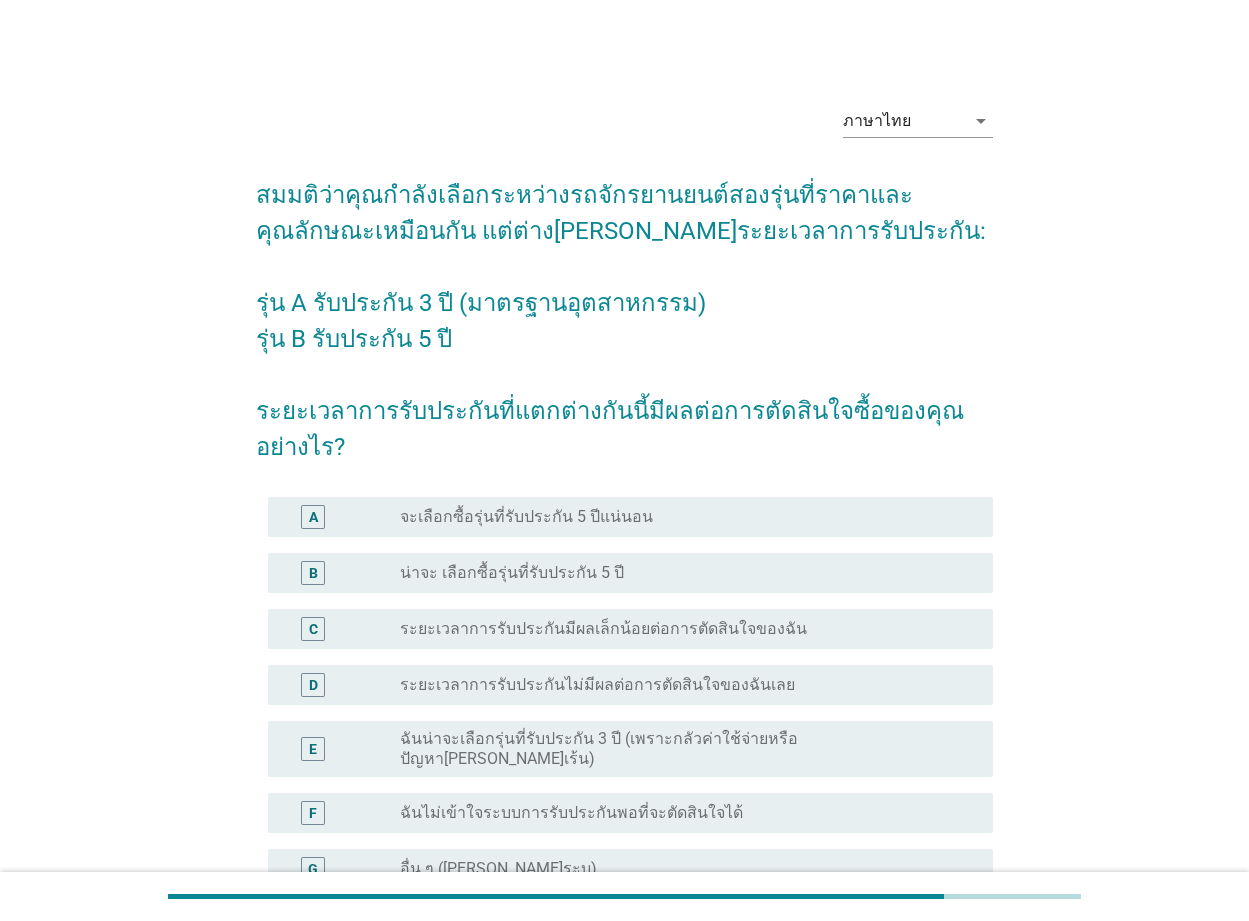 click on "radio_button_unchecked น่าจะ เลือกซื้อรุ่นที่รับประกัน 5 ปี" at bounding box center [680, 573] 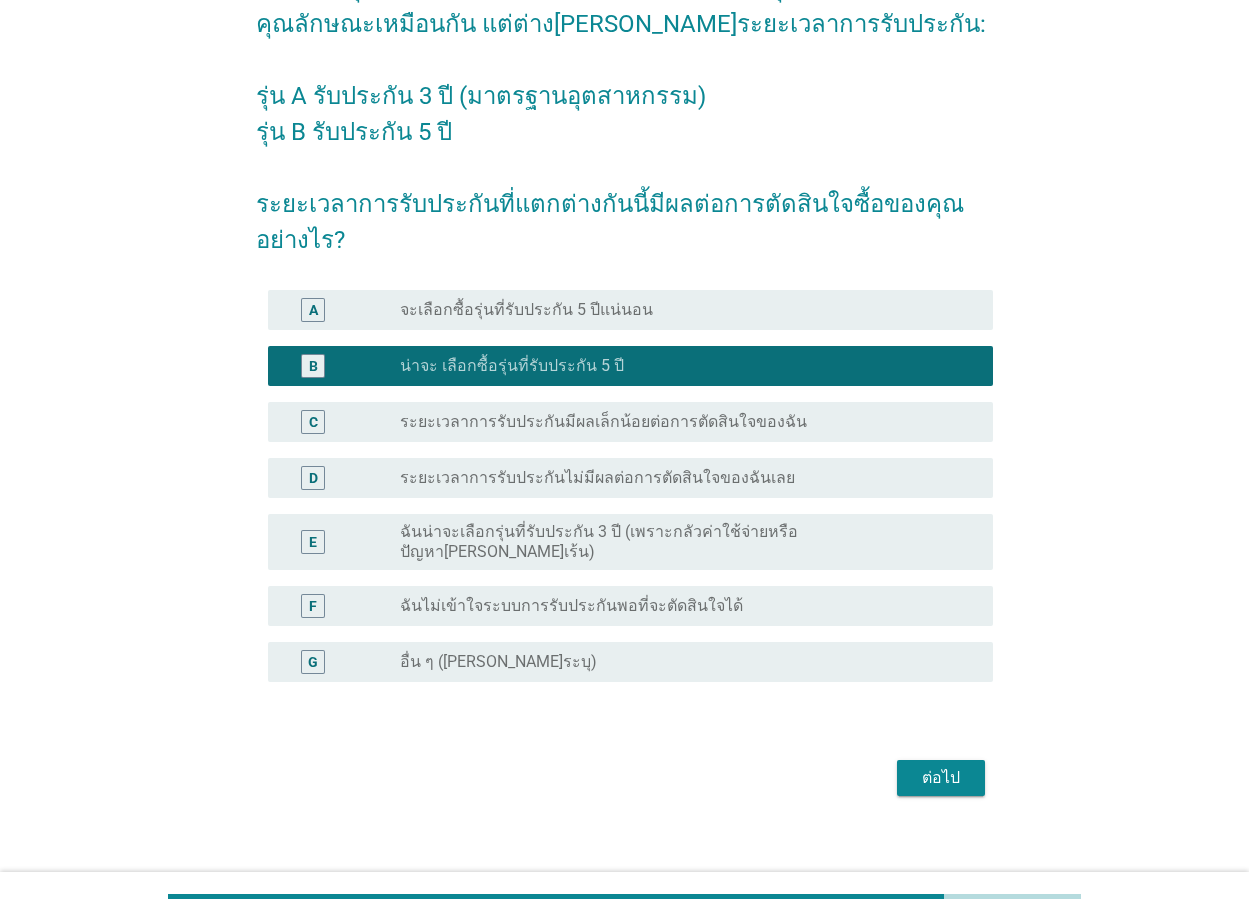 scroll, scrollTop: 209, scrollLeft: 0, axis: vertical 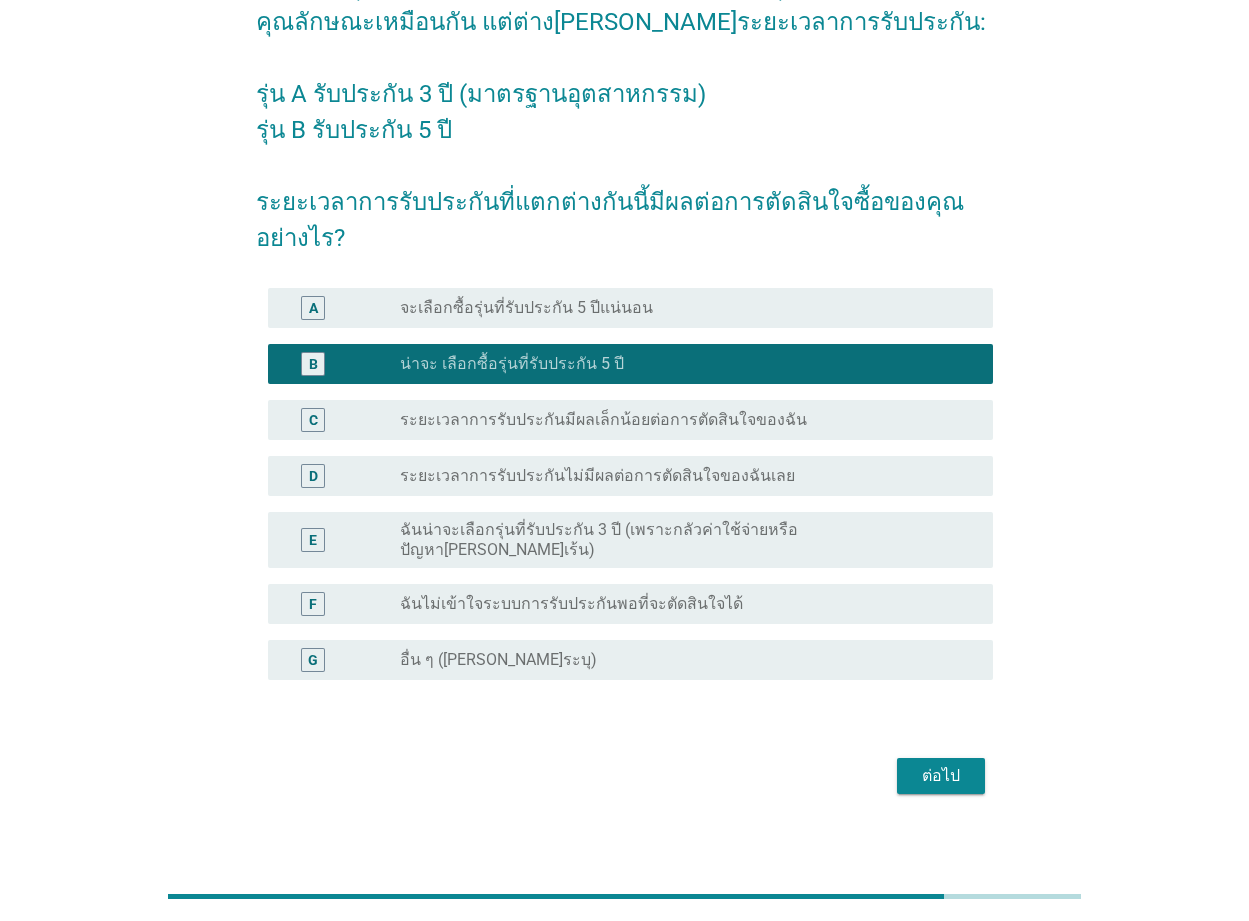 click on "ต่อไป" at bounding box center [941, 776] 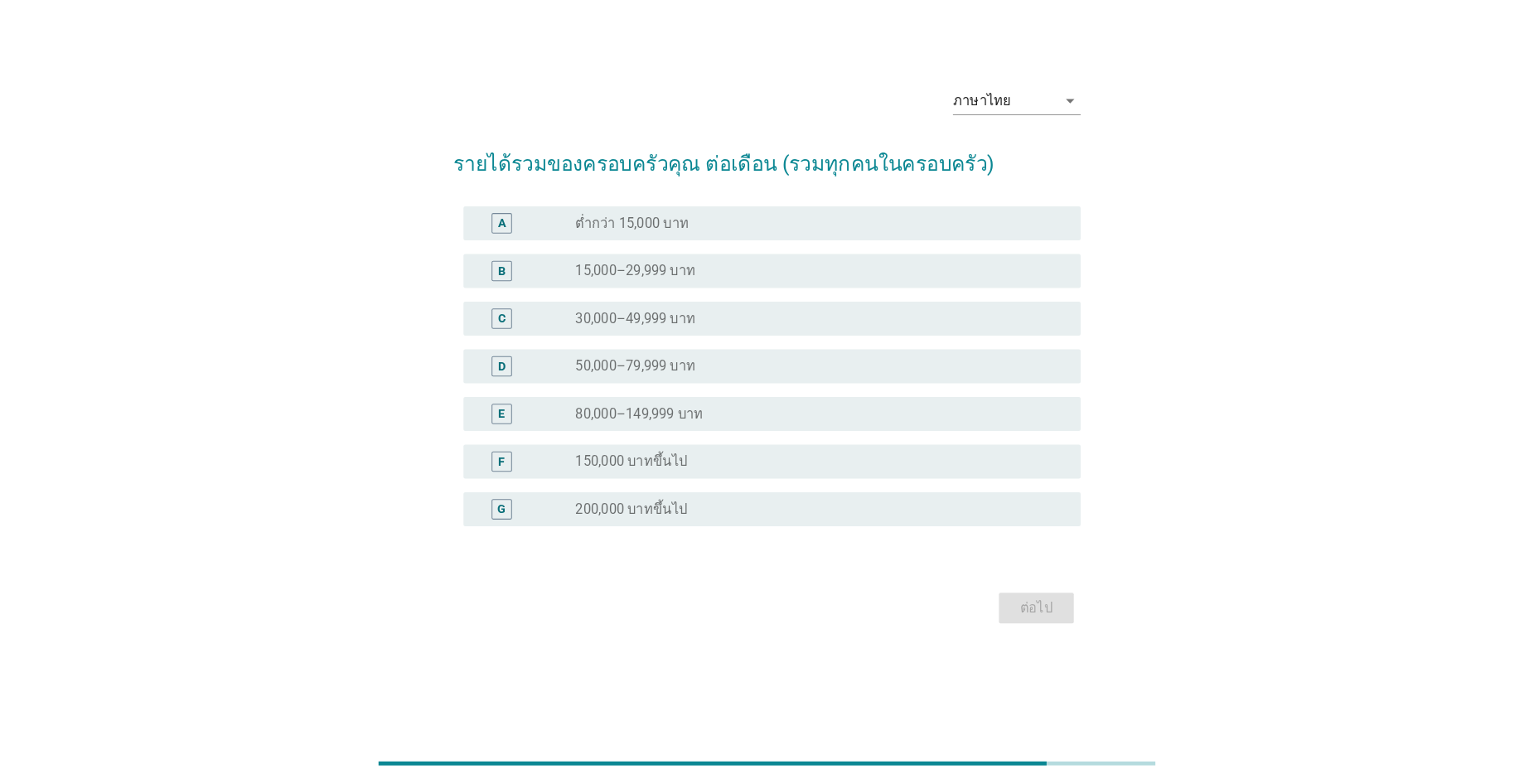 scroll, scrollTop: 0, scrollLeft: 0, axis: both 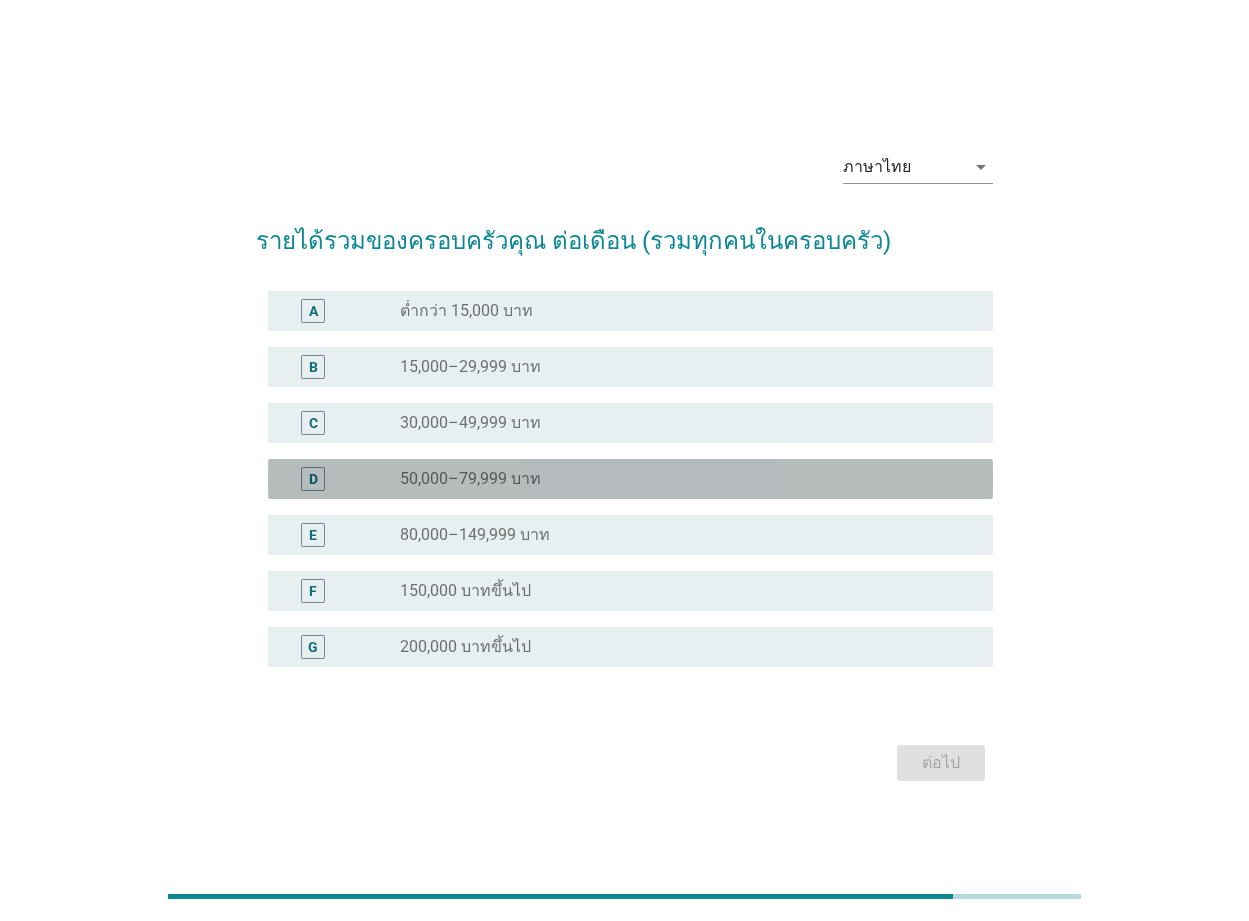 click on "radio_button_unchecked 50,000–79,999 บาท" at bounding box center [688, 479] 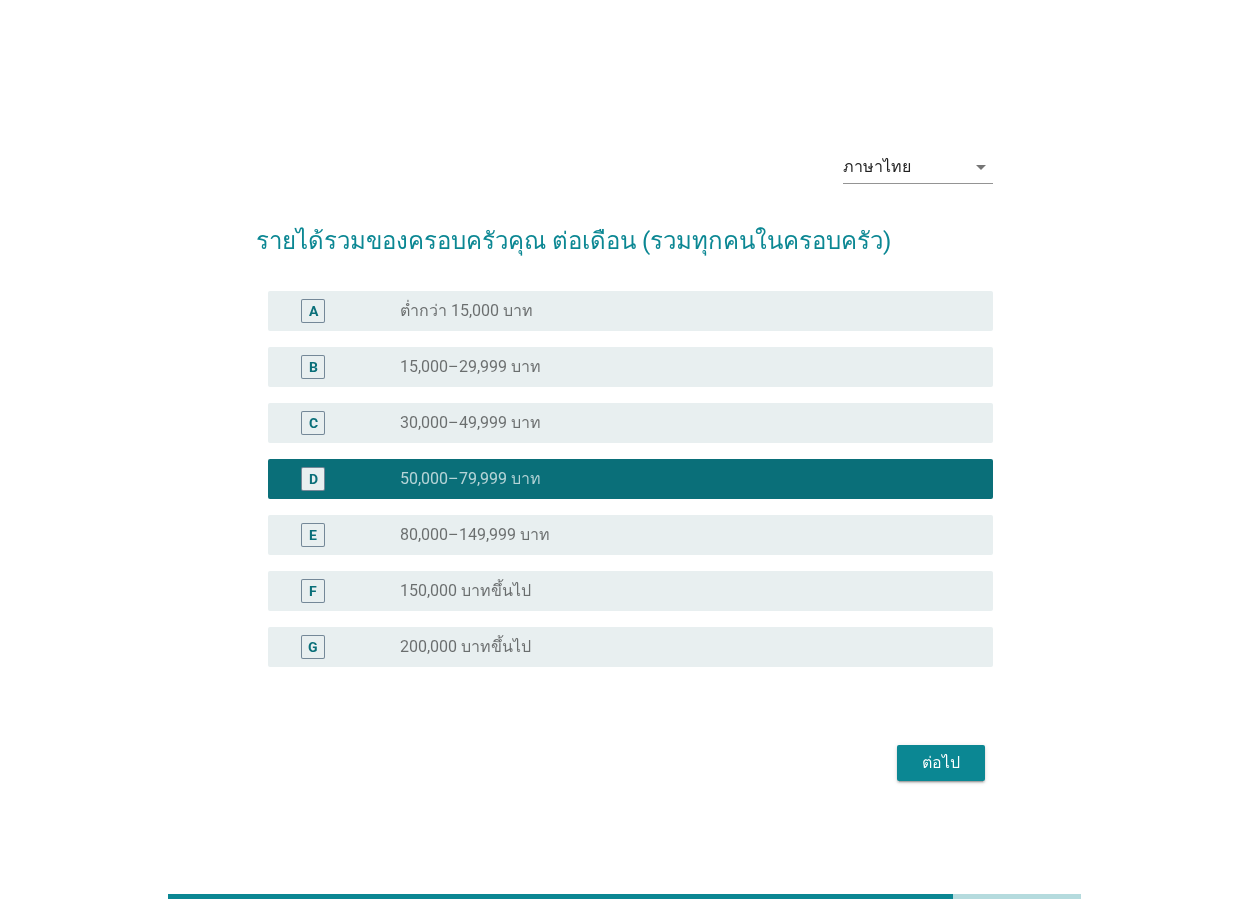 click on "ต่อไป" at bounding box center [941, 763] 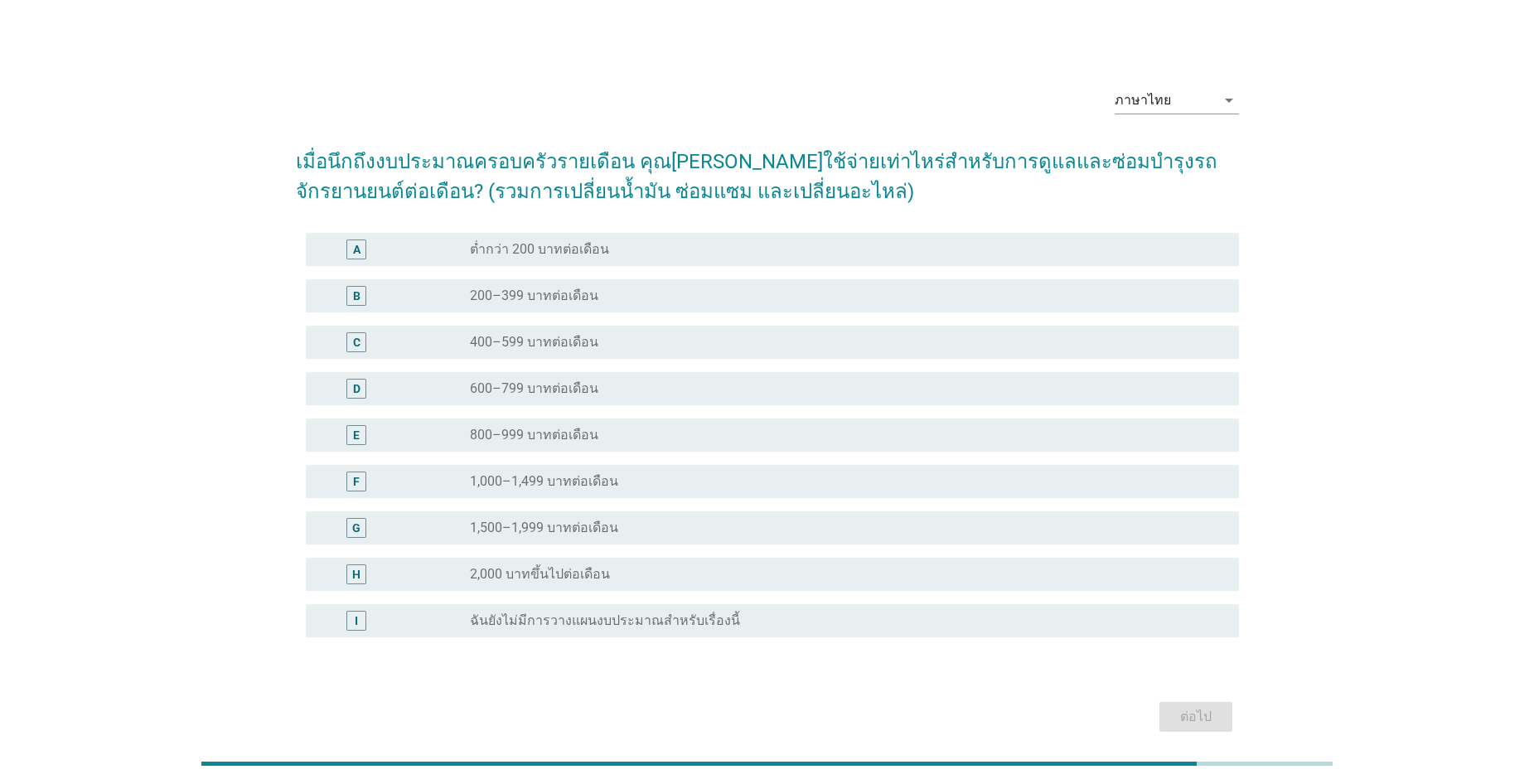 click on "radio_button_unchecked 400–599 บาทต่อเดือน" at bounding box center [841, 342] 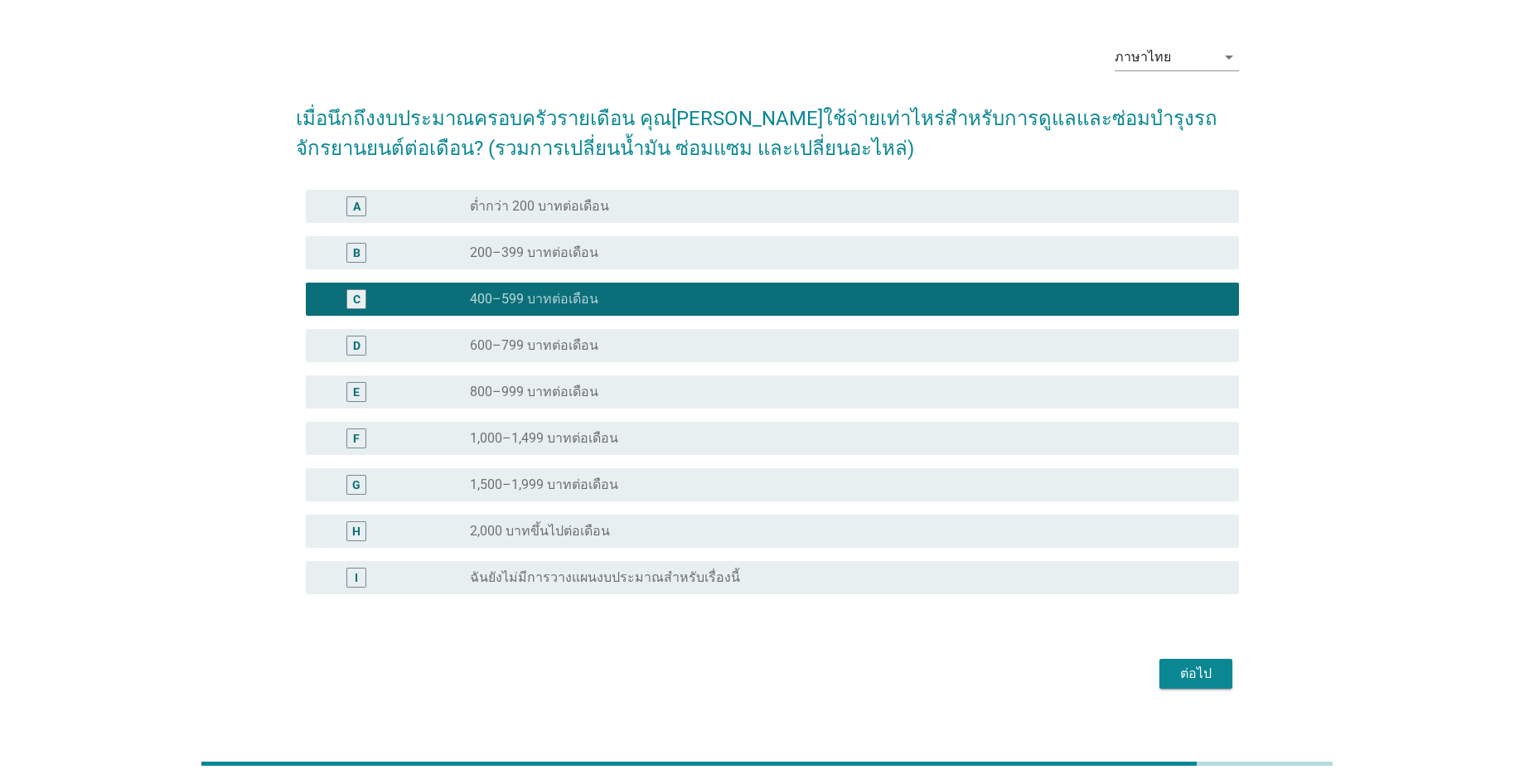 scroll, scrollTop: 66, scrollLeft: 0, axis: vertical 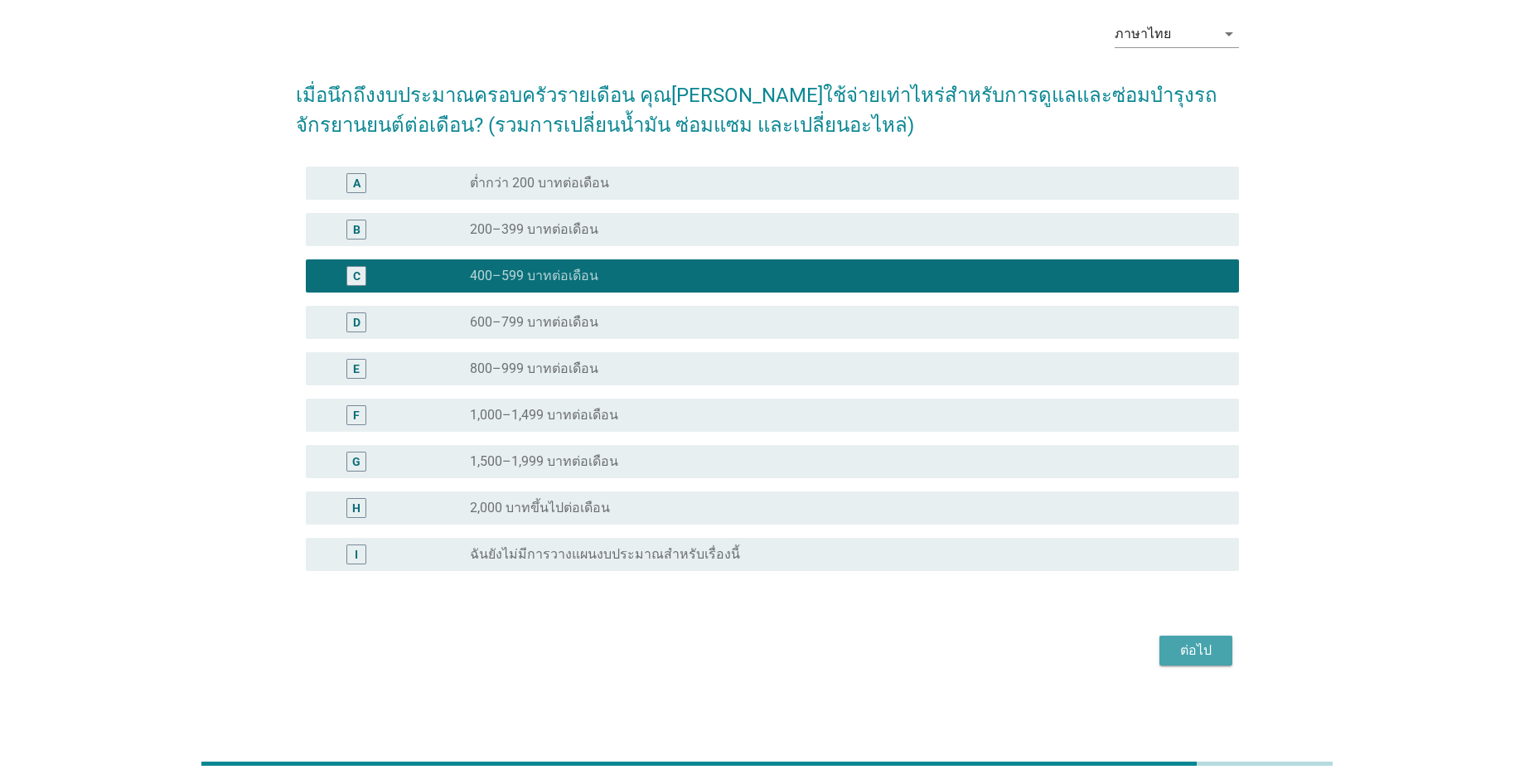 click on "ต่อไป" at bounding box center [1196, 651] 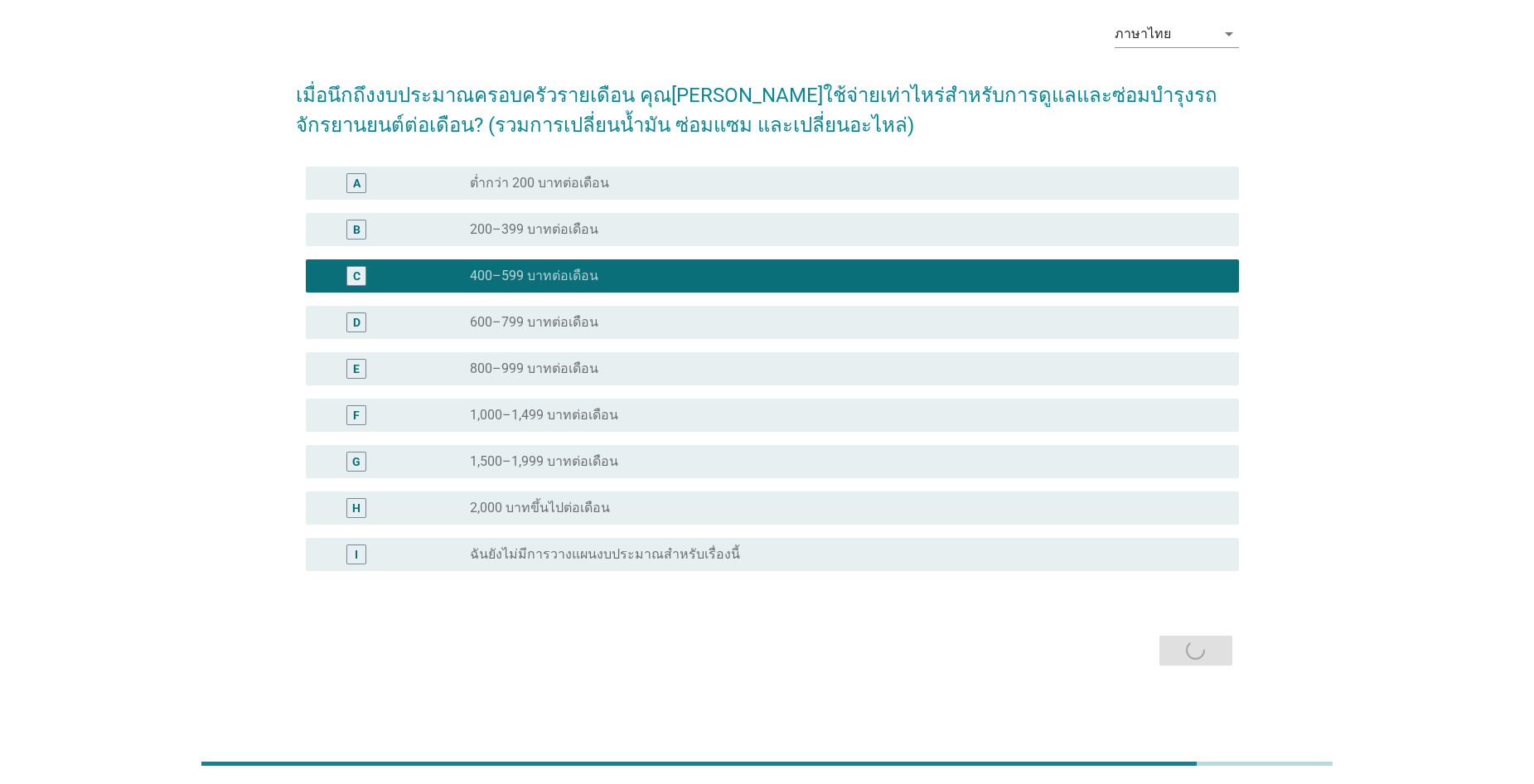 scroll, scrollTop: 0, scrollLeft: 0, axis: both 